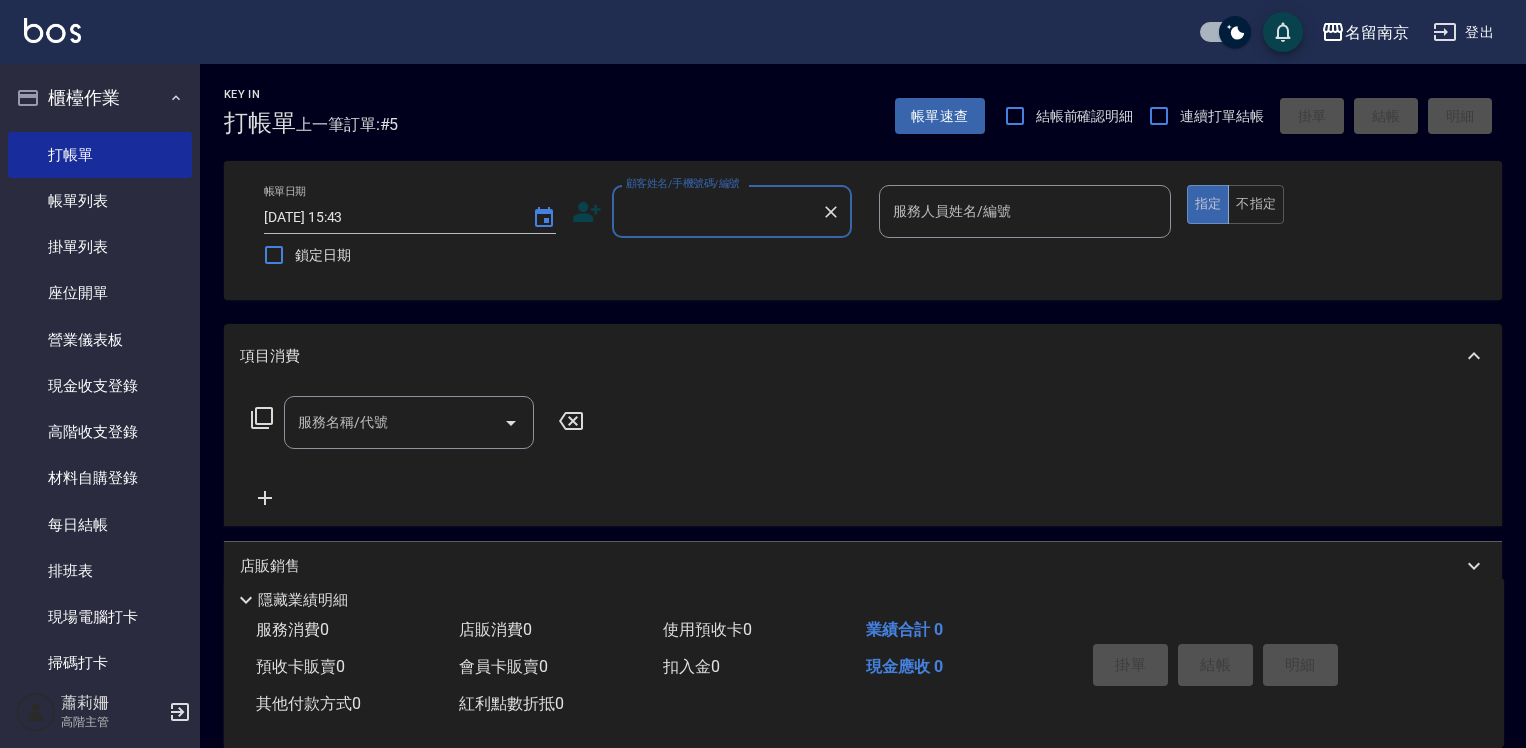 scroll, scrollTop: 0, scrollLeft: 0, axis: both 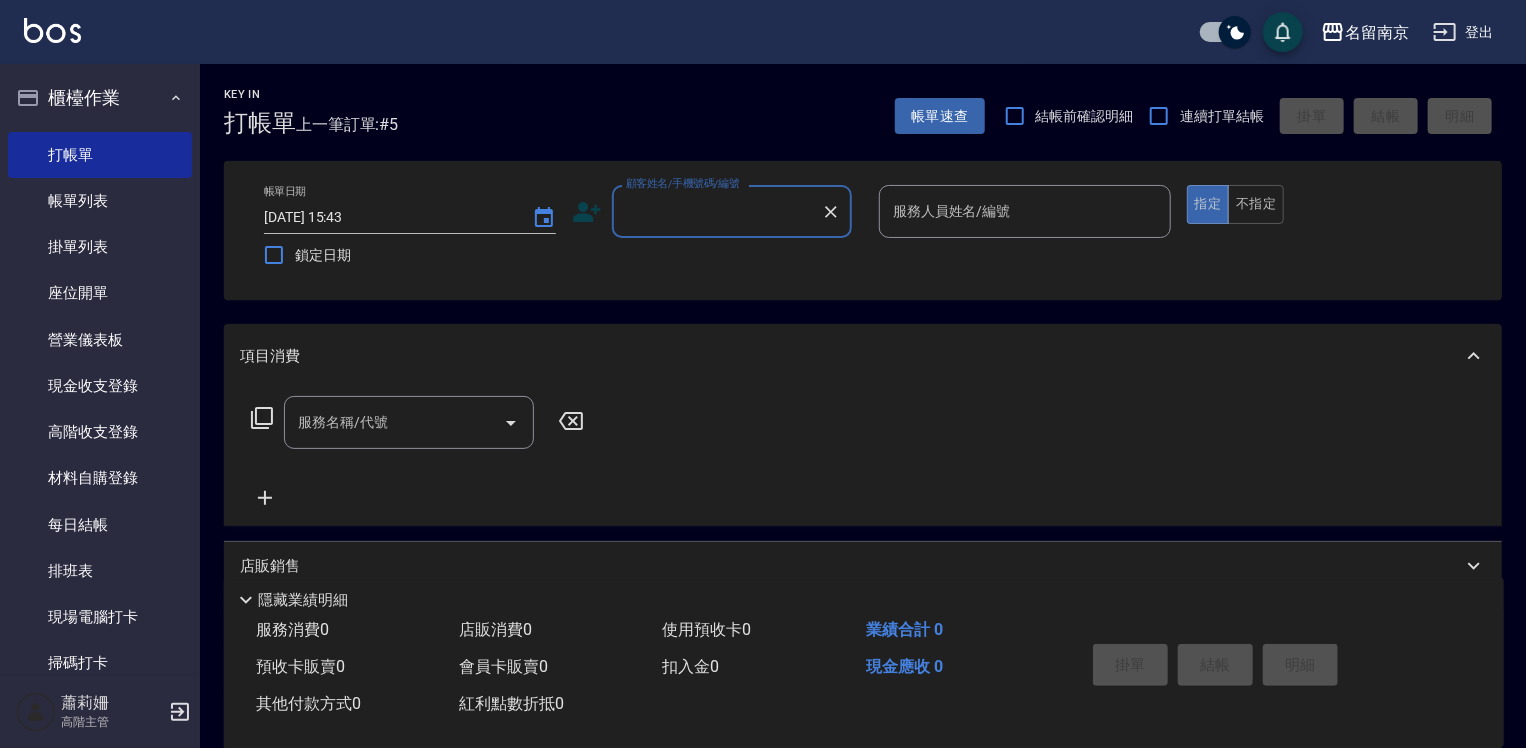 click on "顧客姓名/手機號碼/編號" at bounding box center [717, 211] 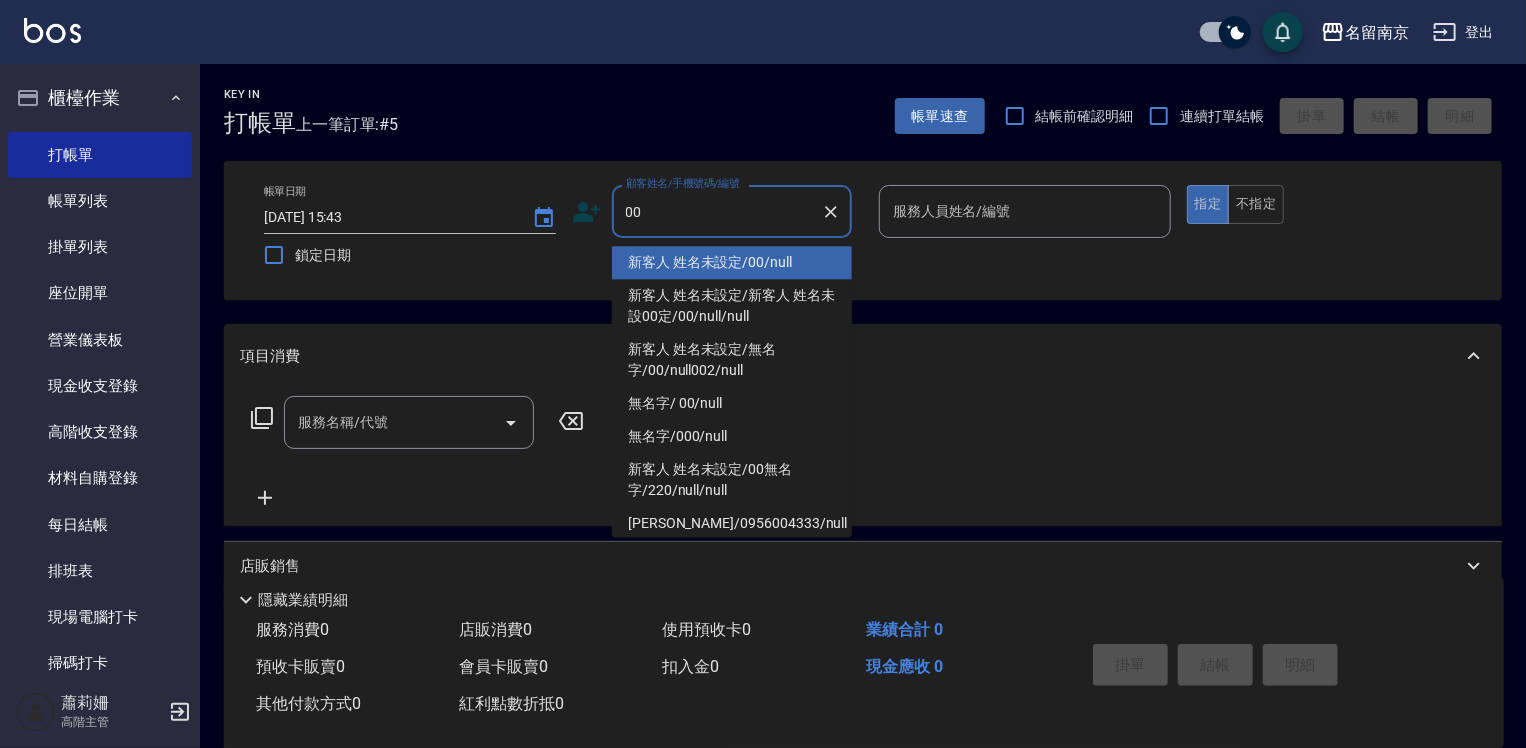 type on "新客人 姓名未設定/00/null" 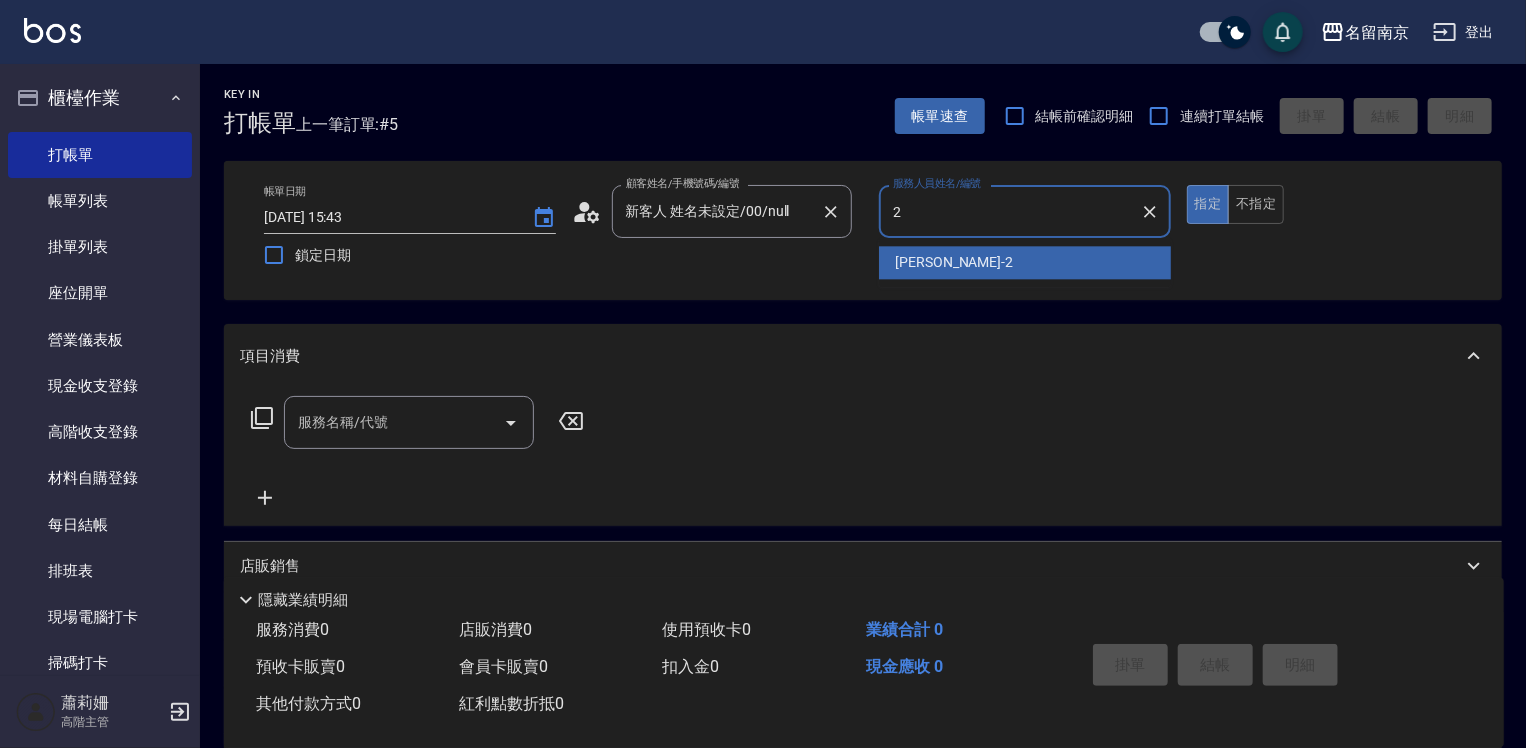 type on "[PERSON_NAME]-2" 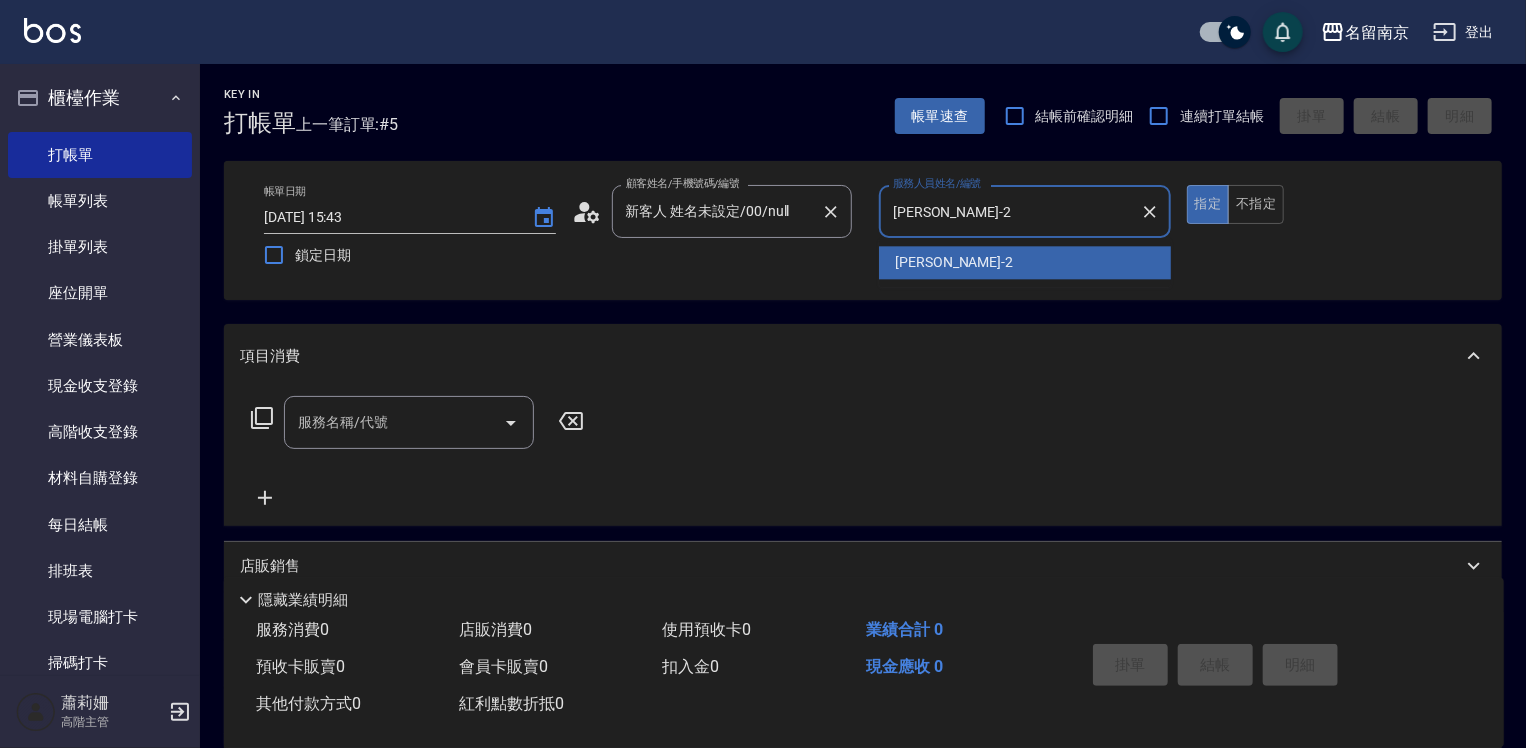 type on "true" 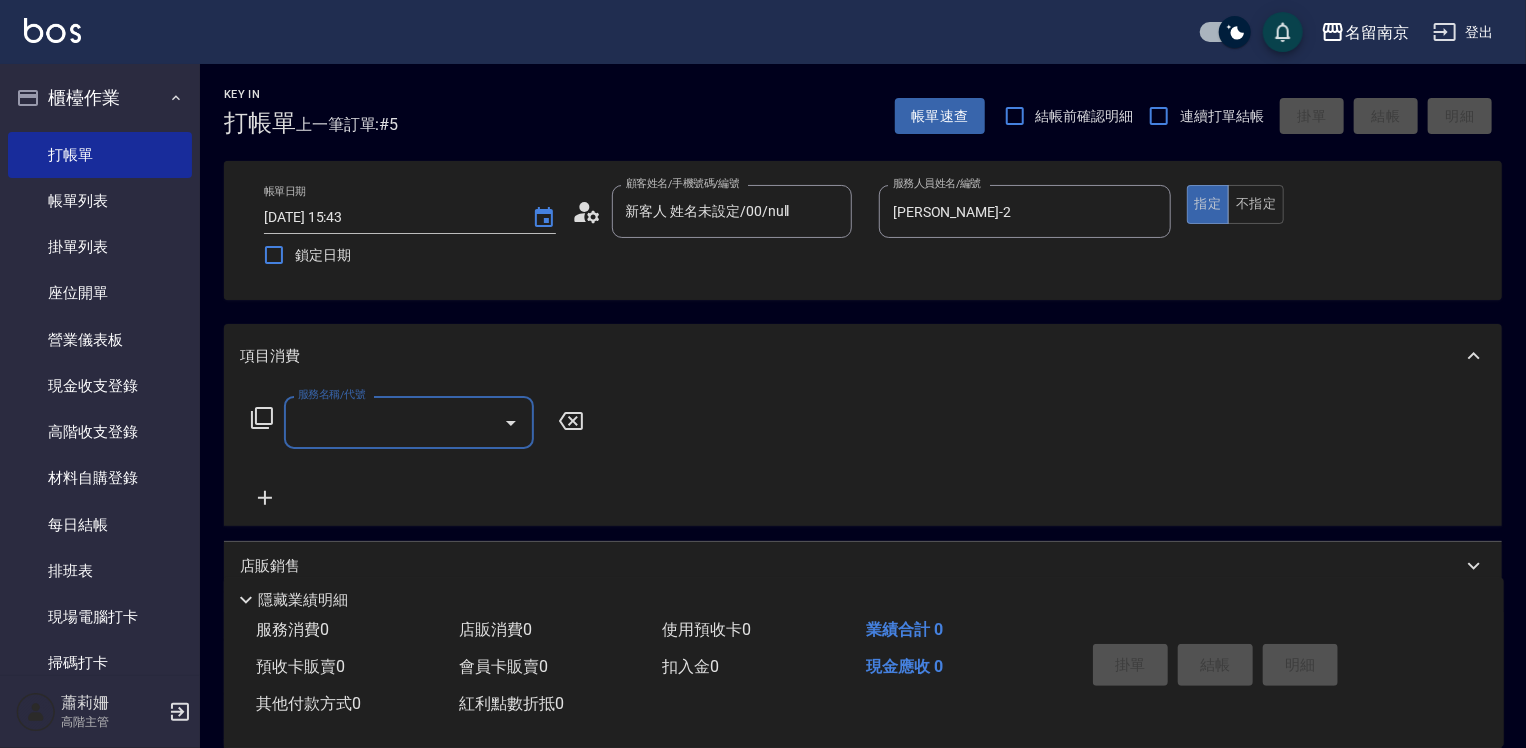 click on "服務名稱/代號" at bounding box center [394, 422] 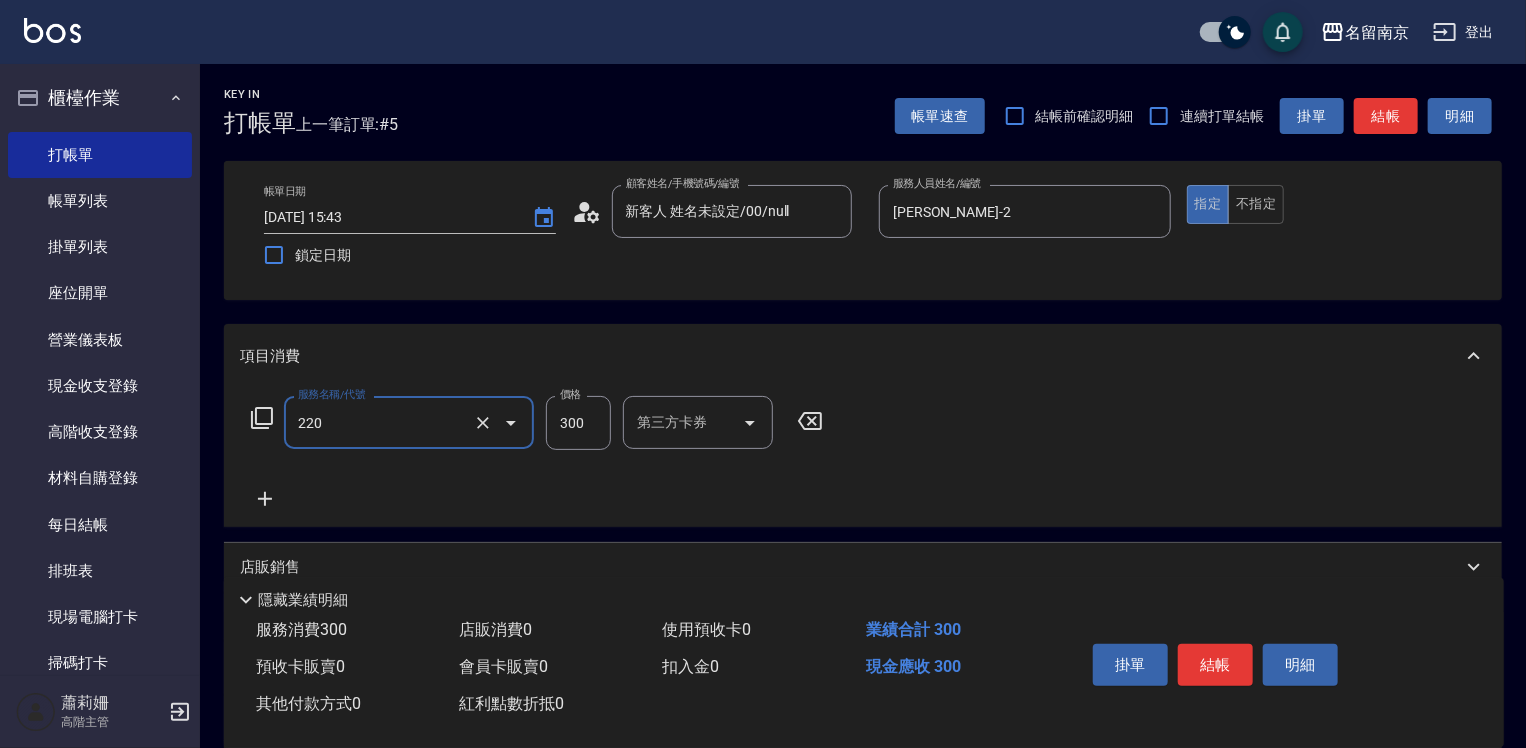 type on "洗髮(220)" 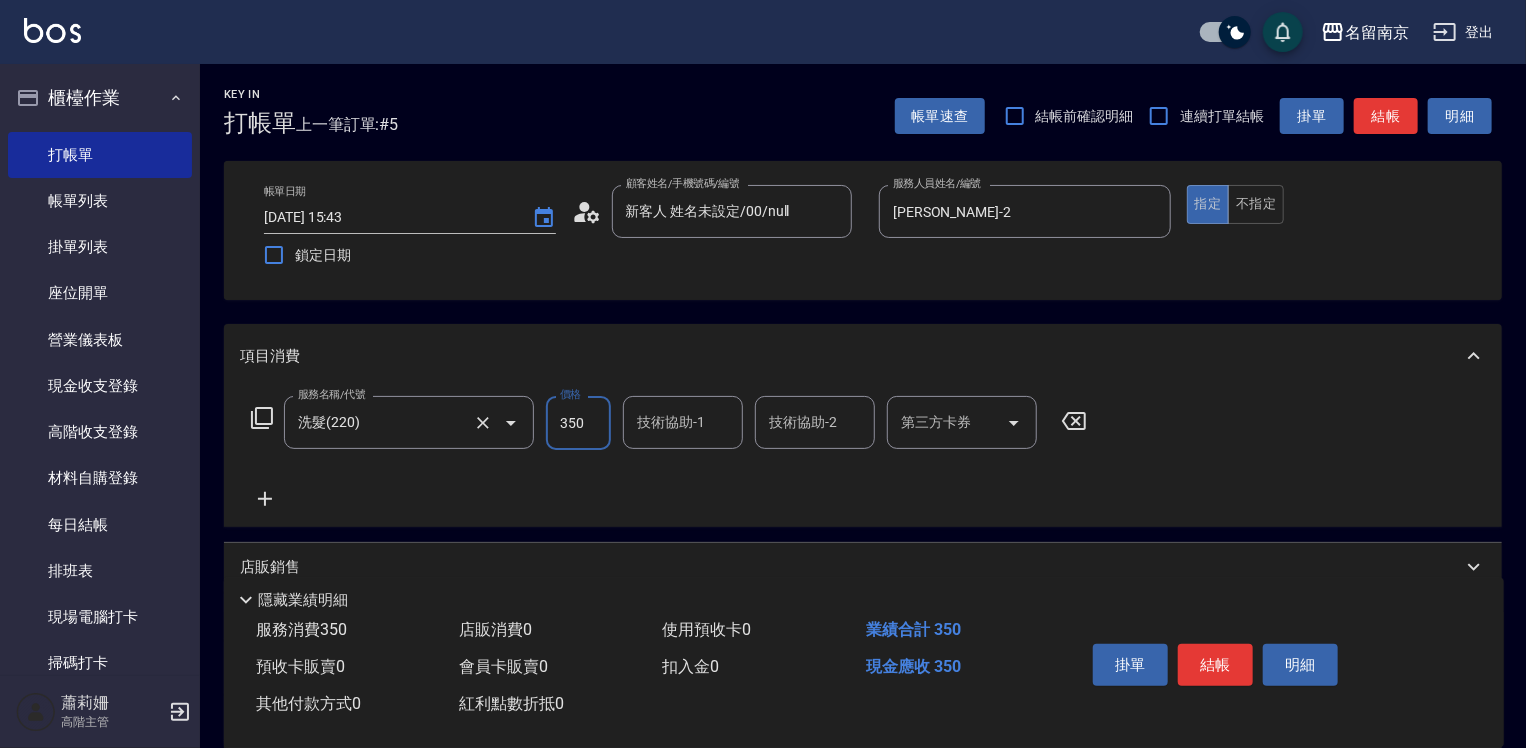 type on "350" 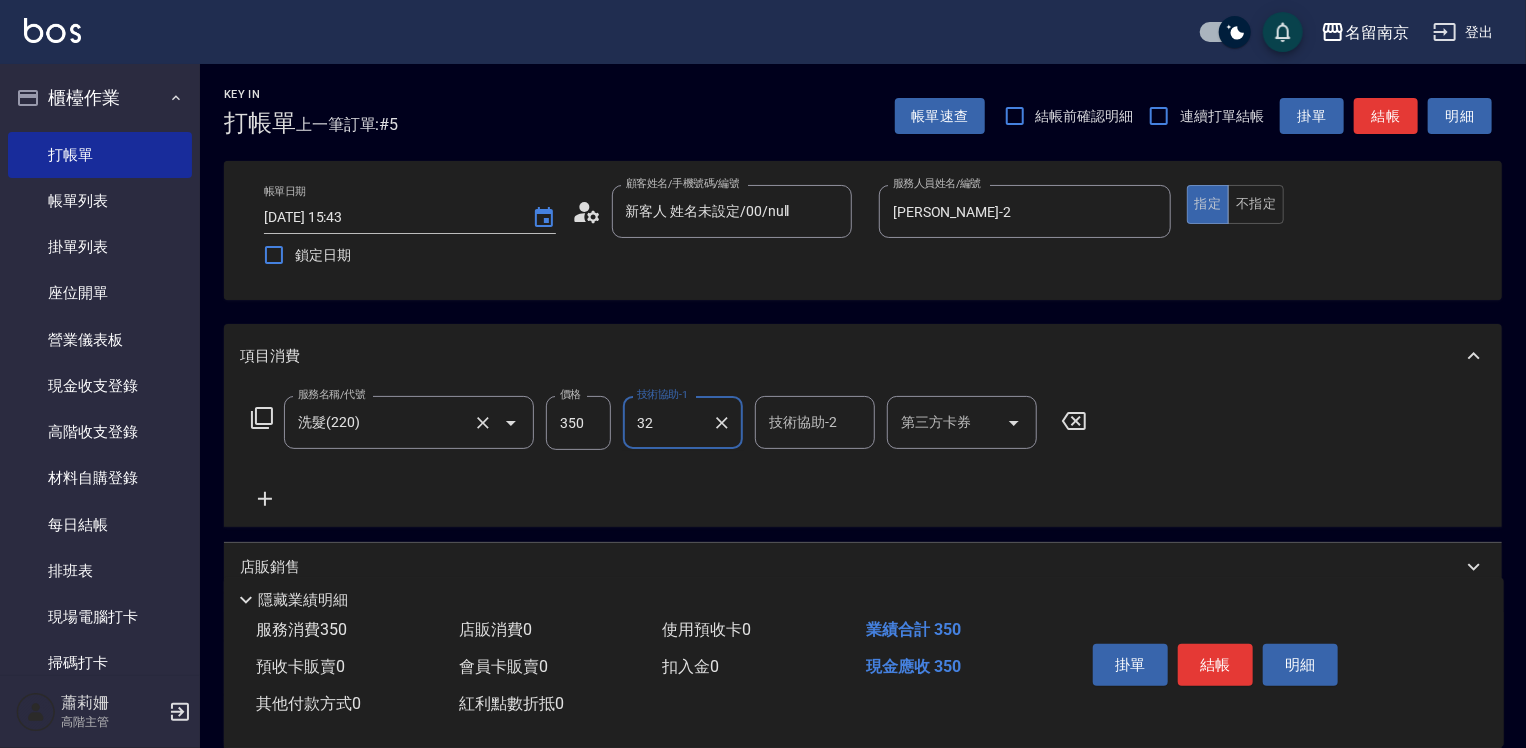 type on "3" 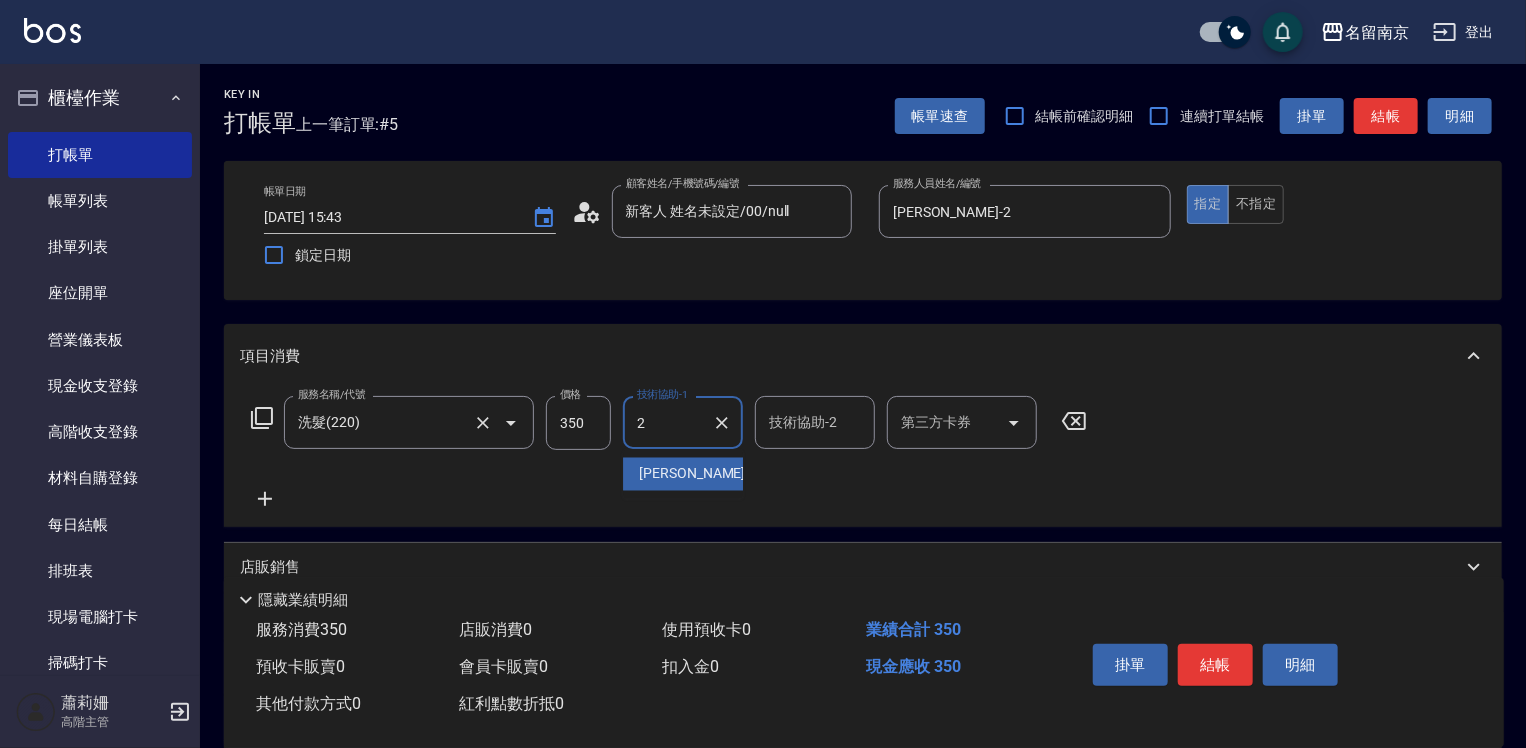 type on "[PERSON_NAME]-2" 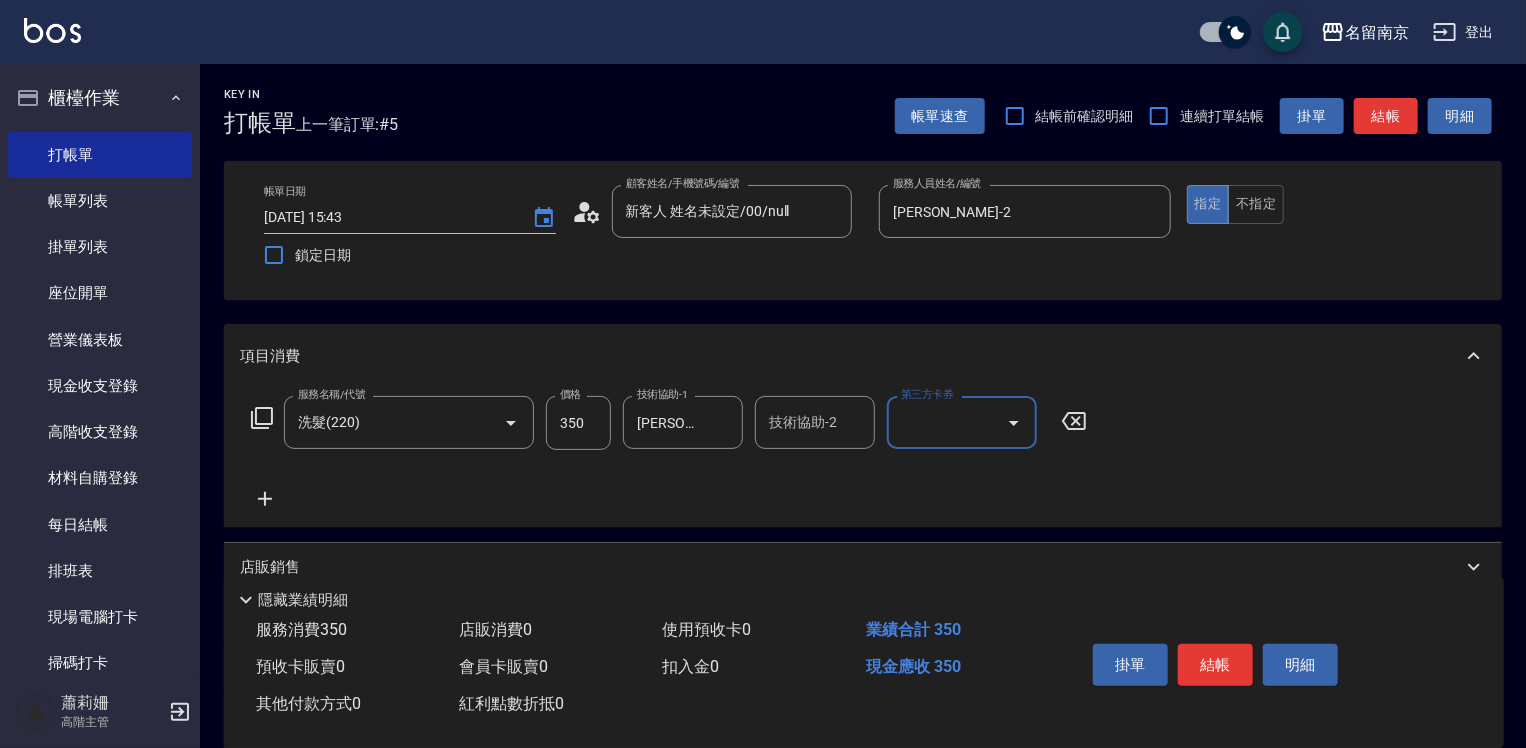 drag, startPoint x: 260, startPoint y: 496, endPoint x: 270, endPoint y: 495, distance: 10.049875 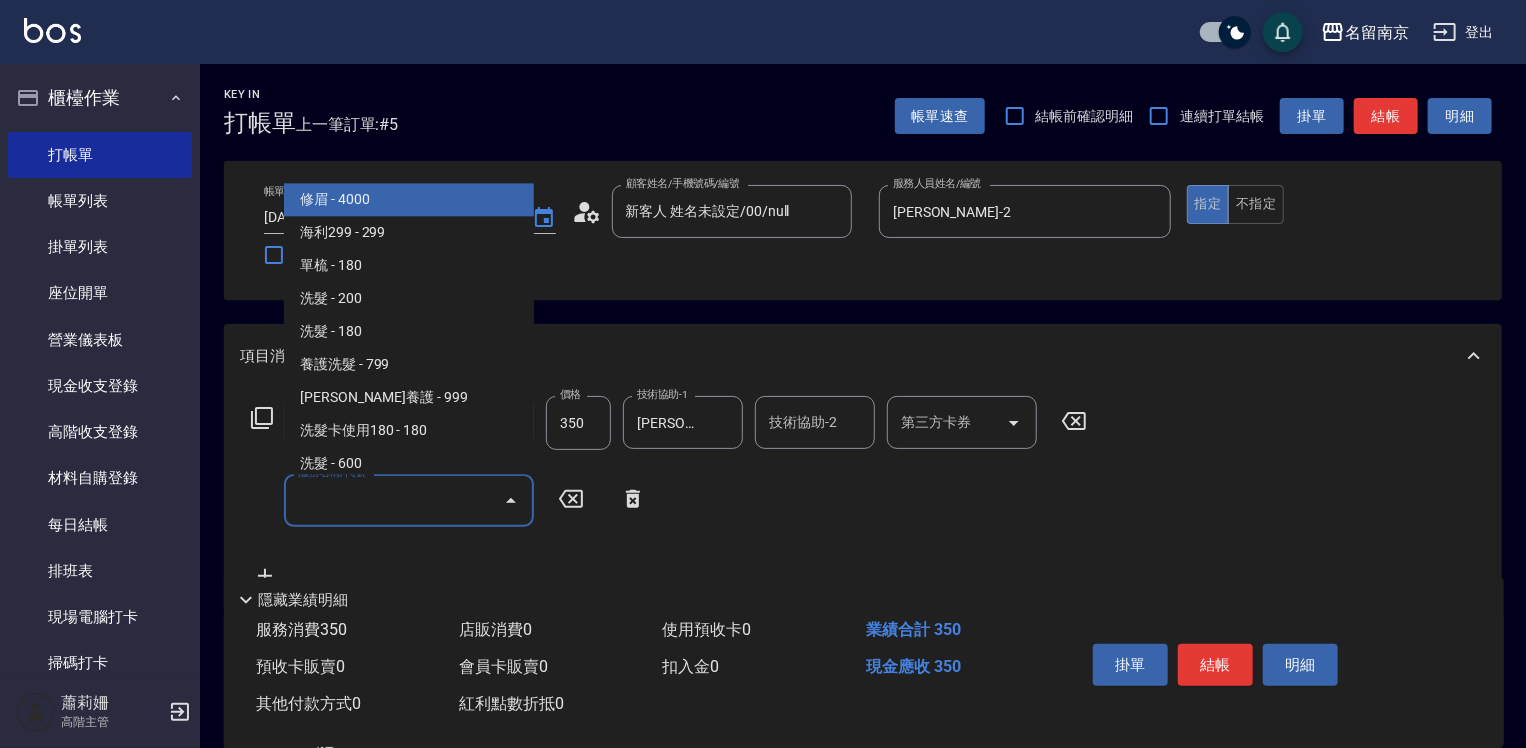 click on "服務名稱/代號" at bounding box center [394, 500] 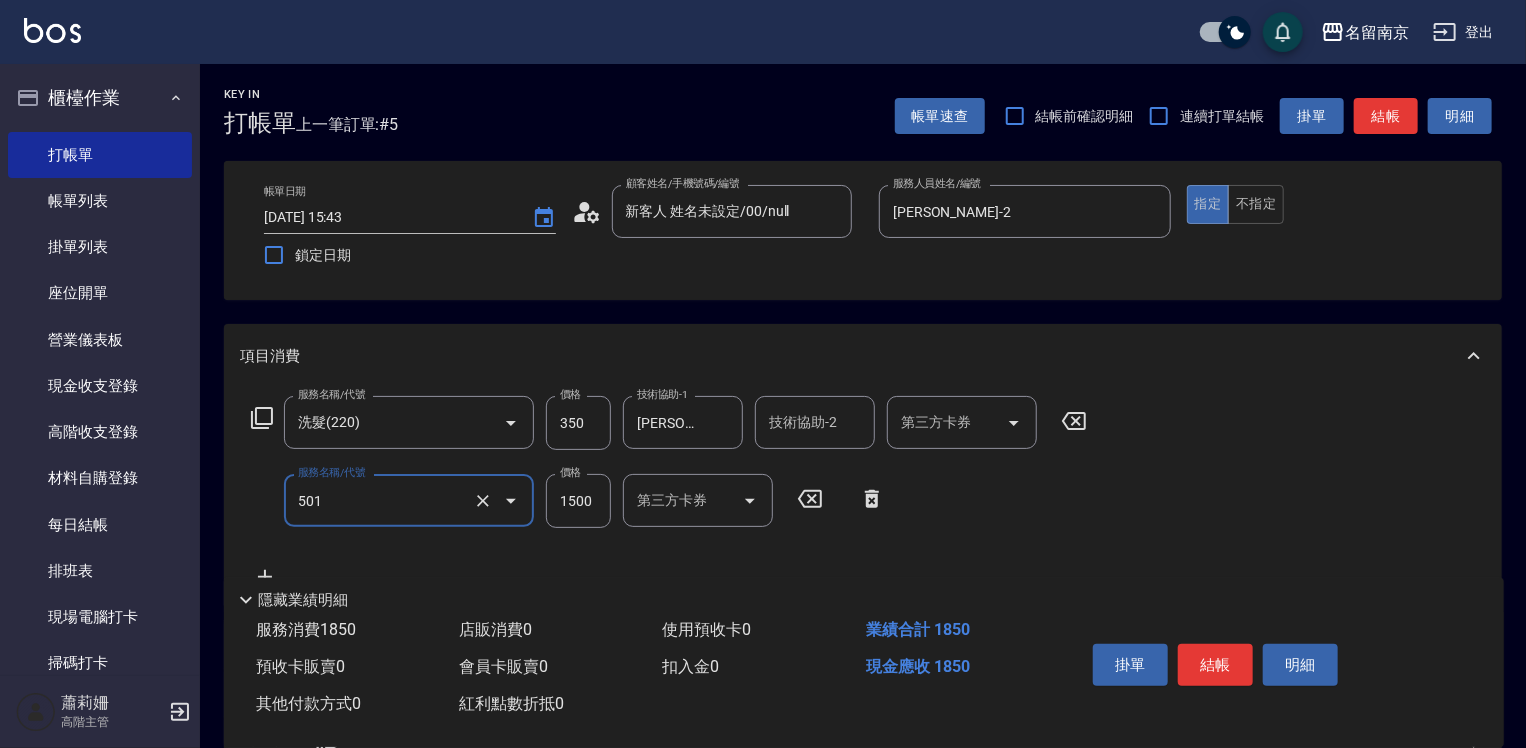 type on "染髮(1500)(501)" 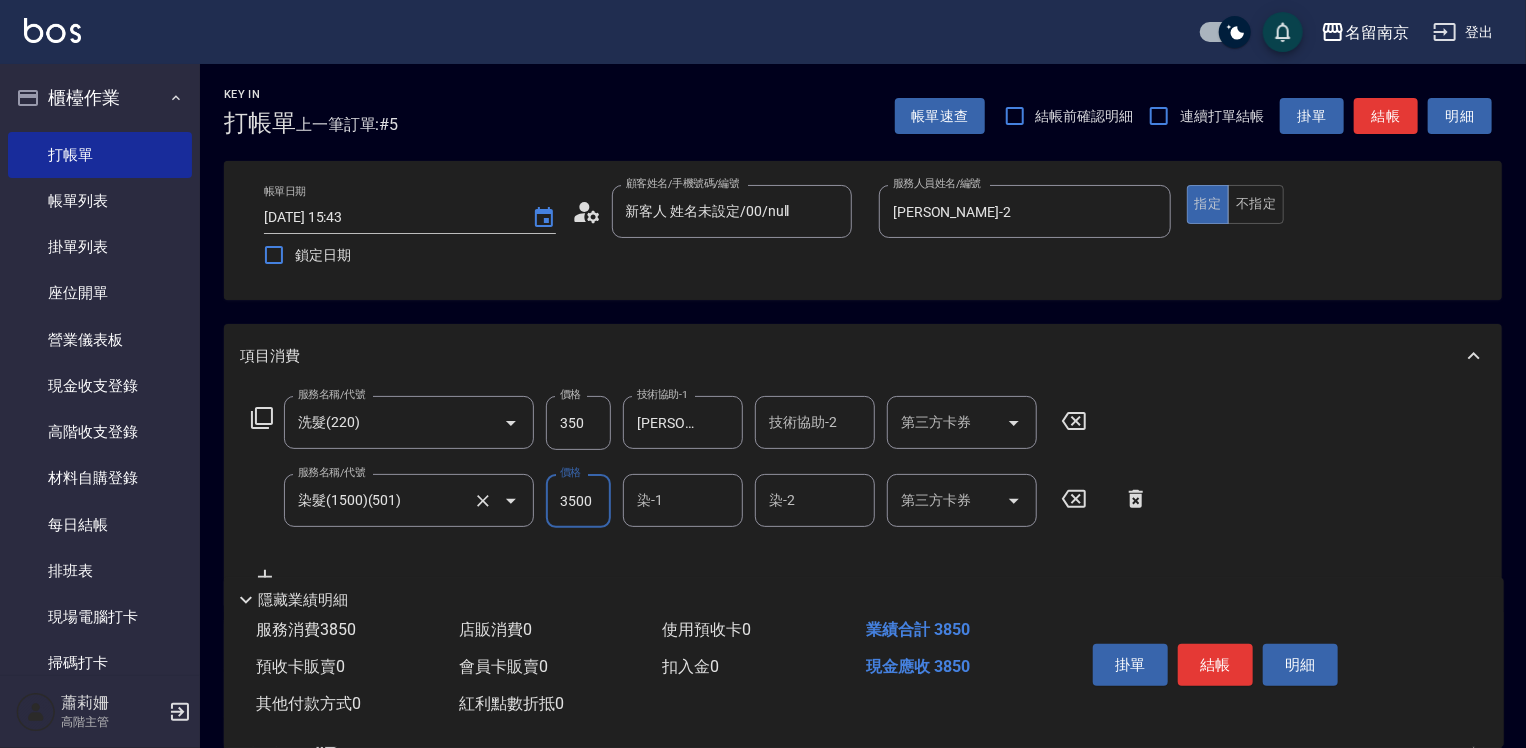 type on "3500" 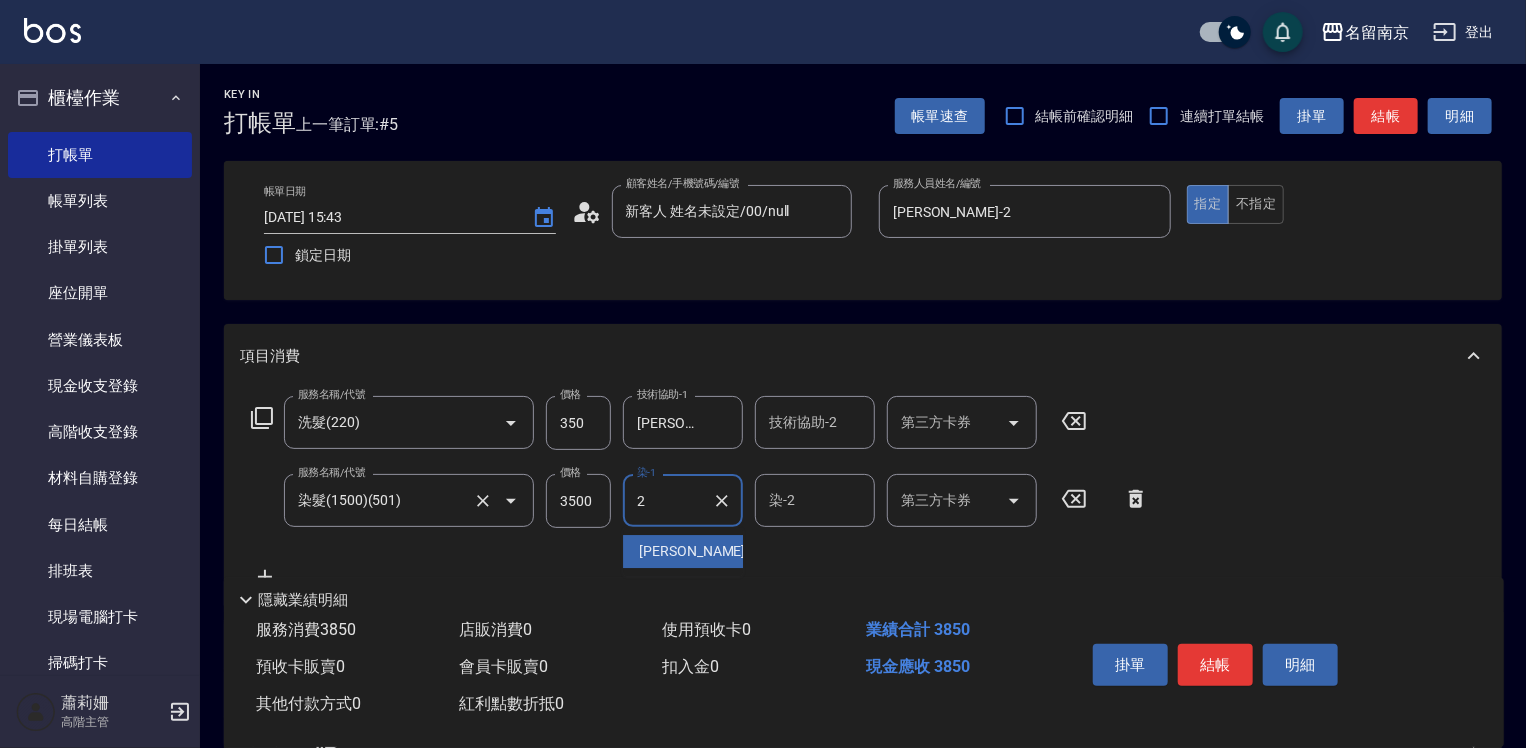 type on "[PERSON_NAME]-2" 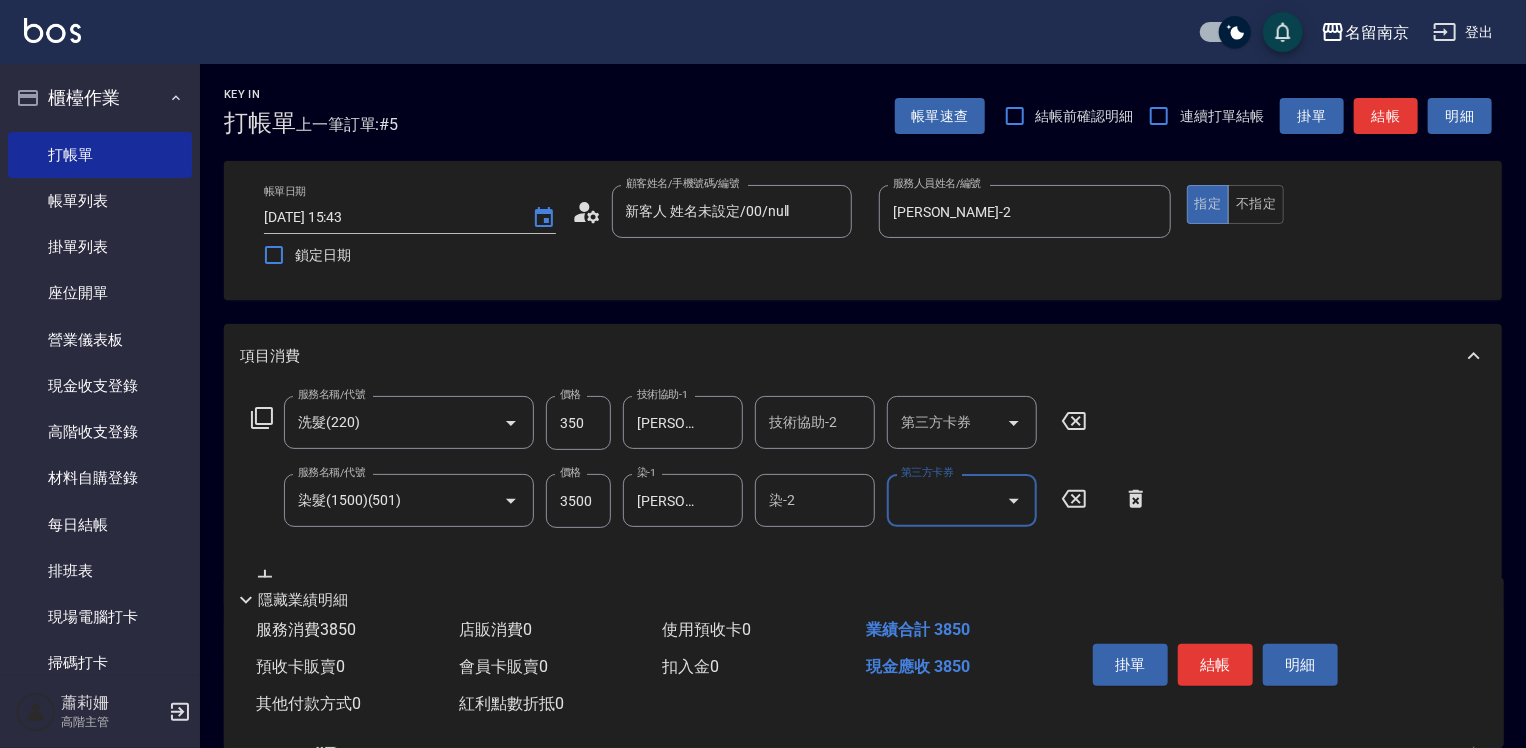 scroll, scrollTop: 200, scrollLeft: 0, axis: vertical 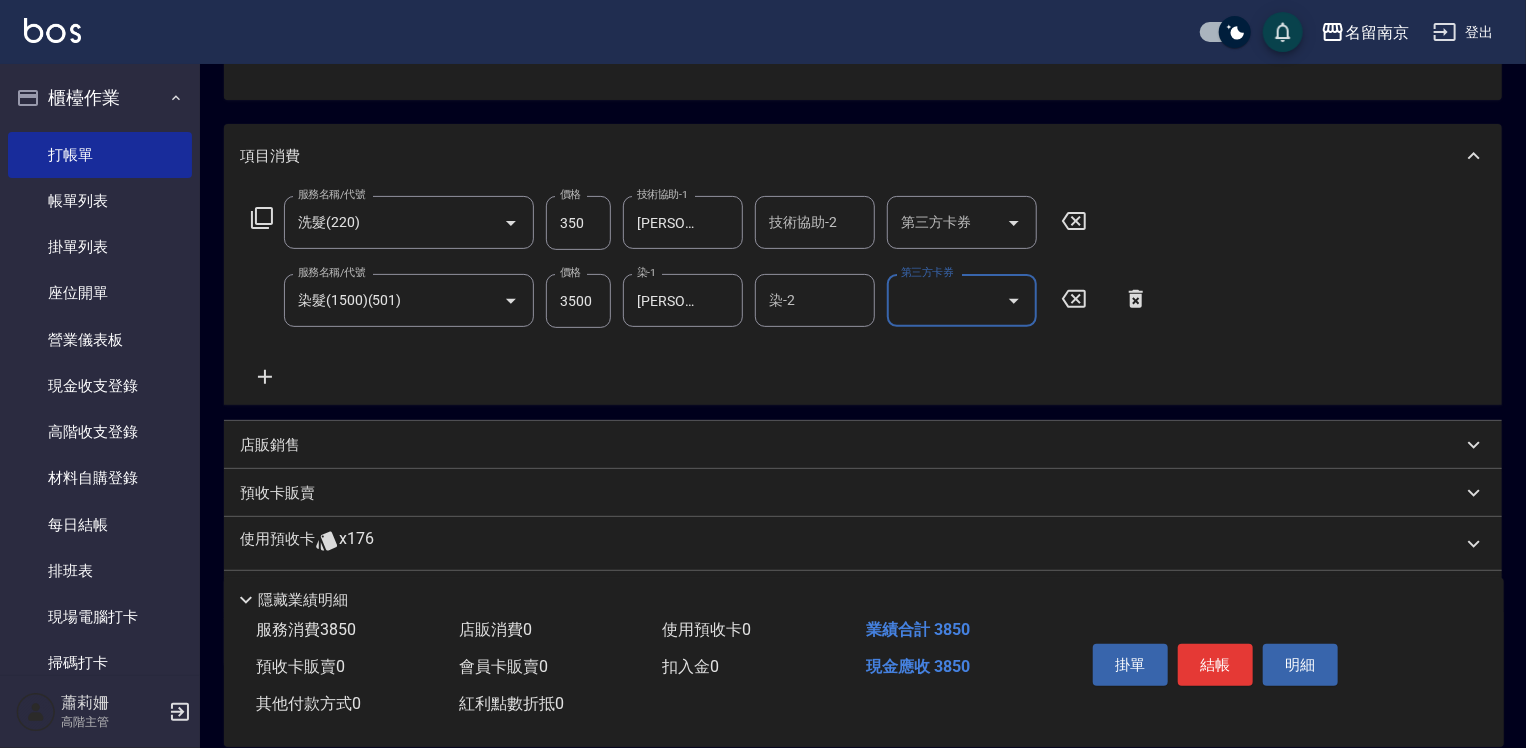 click on "店販銷售" at bounding box center (270, 445) 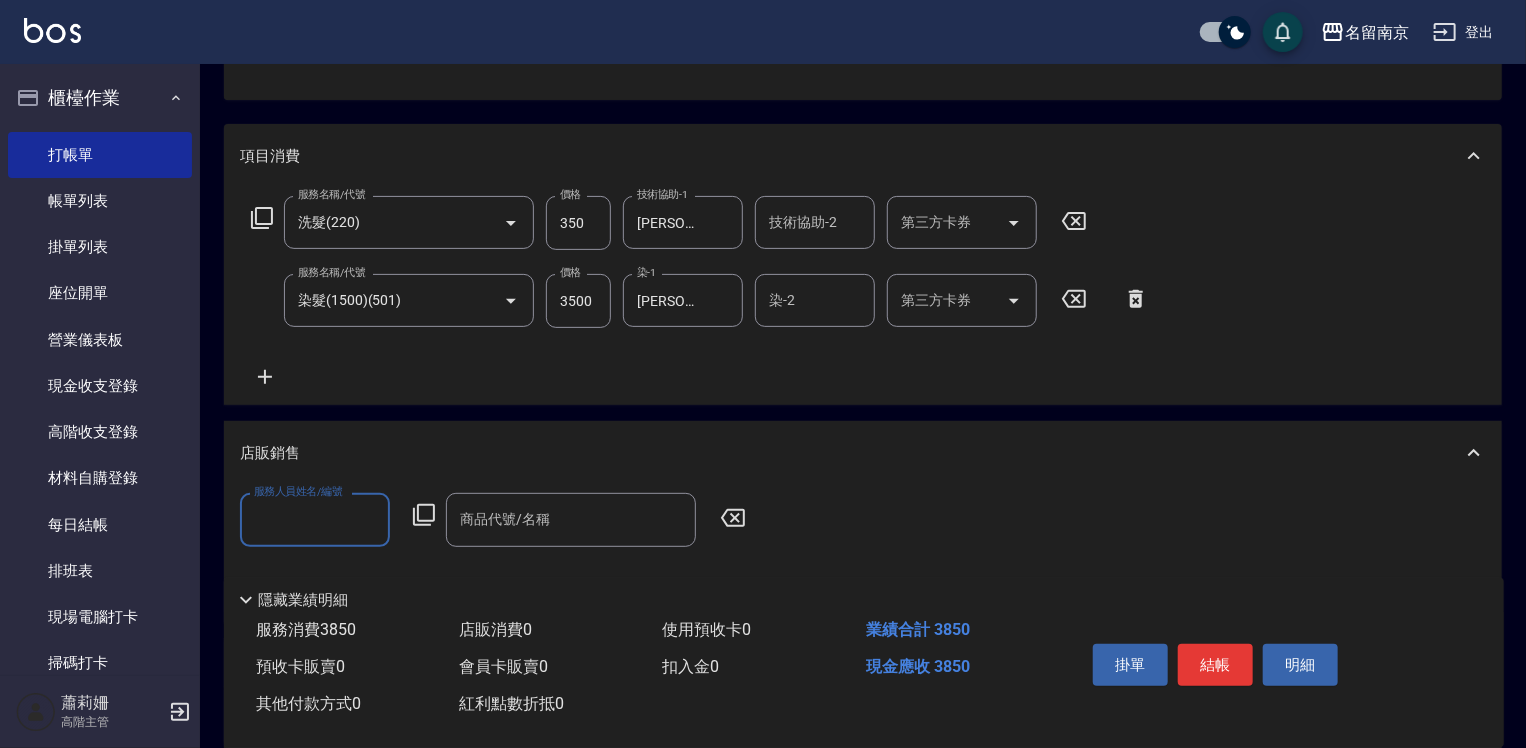 scroll, scrollTop: 0, scrollLeft: 0, axis: both 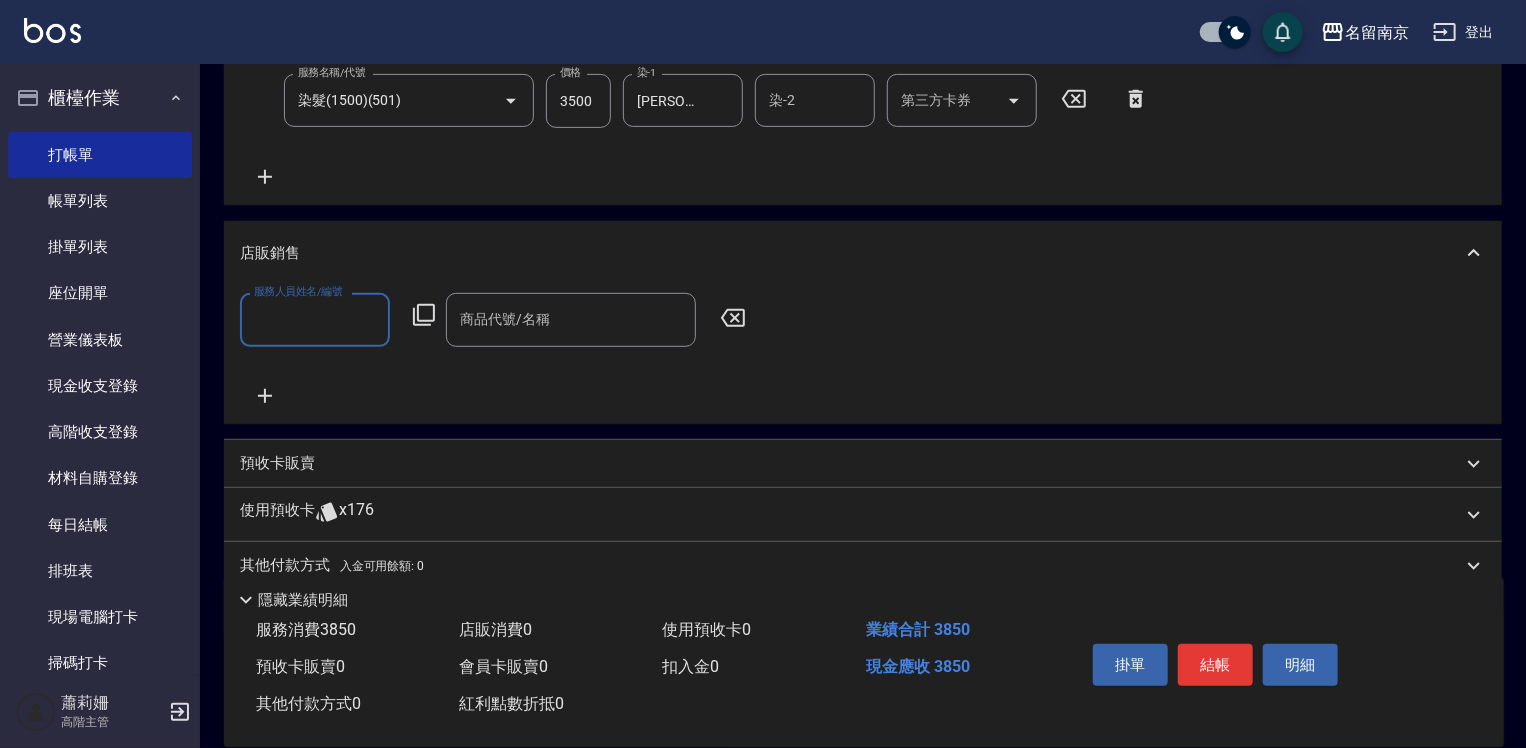 click on "服務人員姓名/編號" at bounding box center [315, 319] 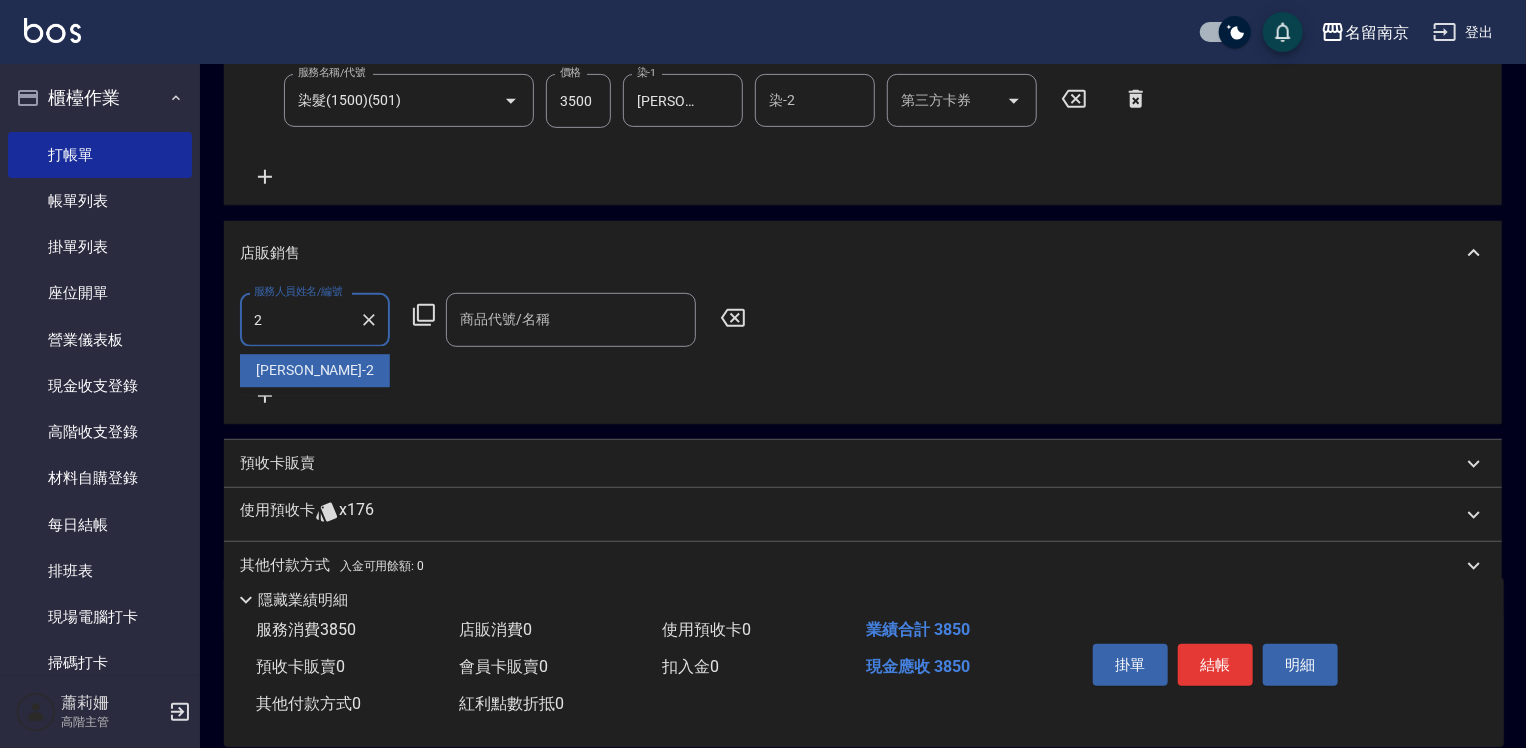 type on "[PERSON_NAME]-2" 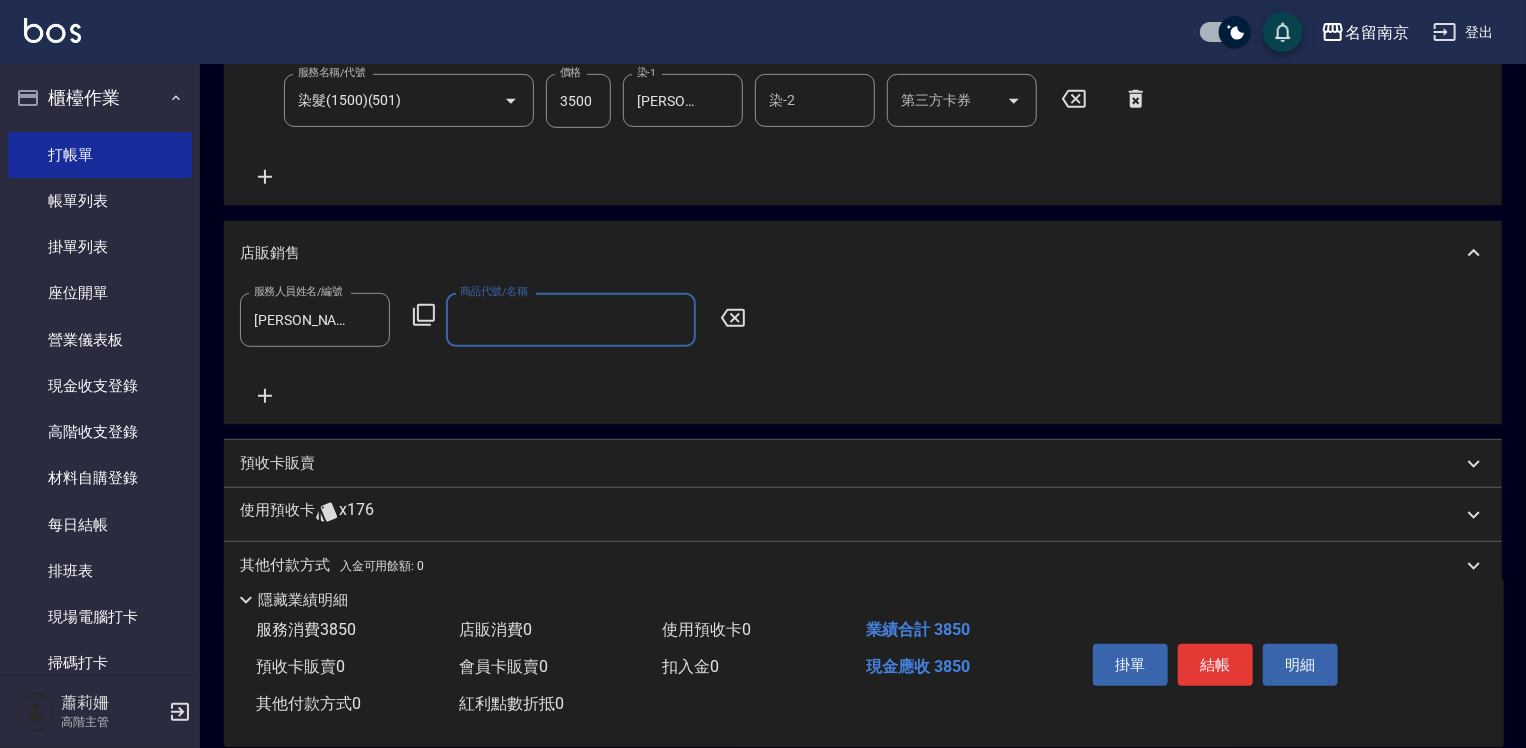 click 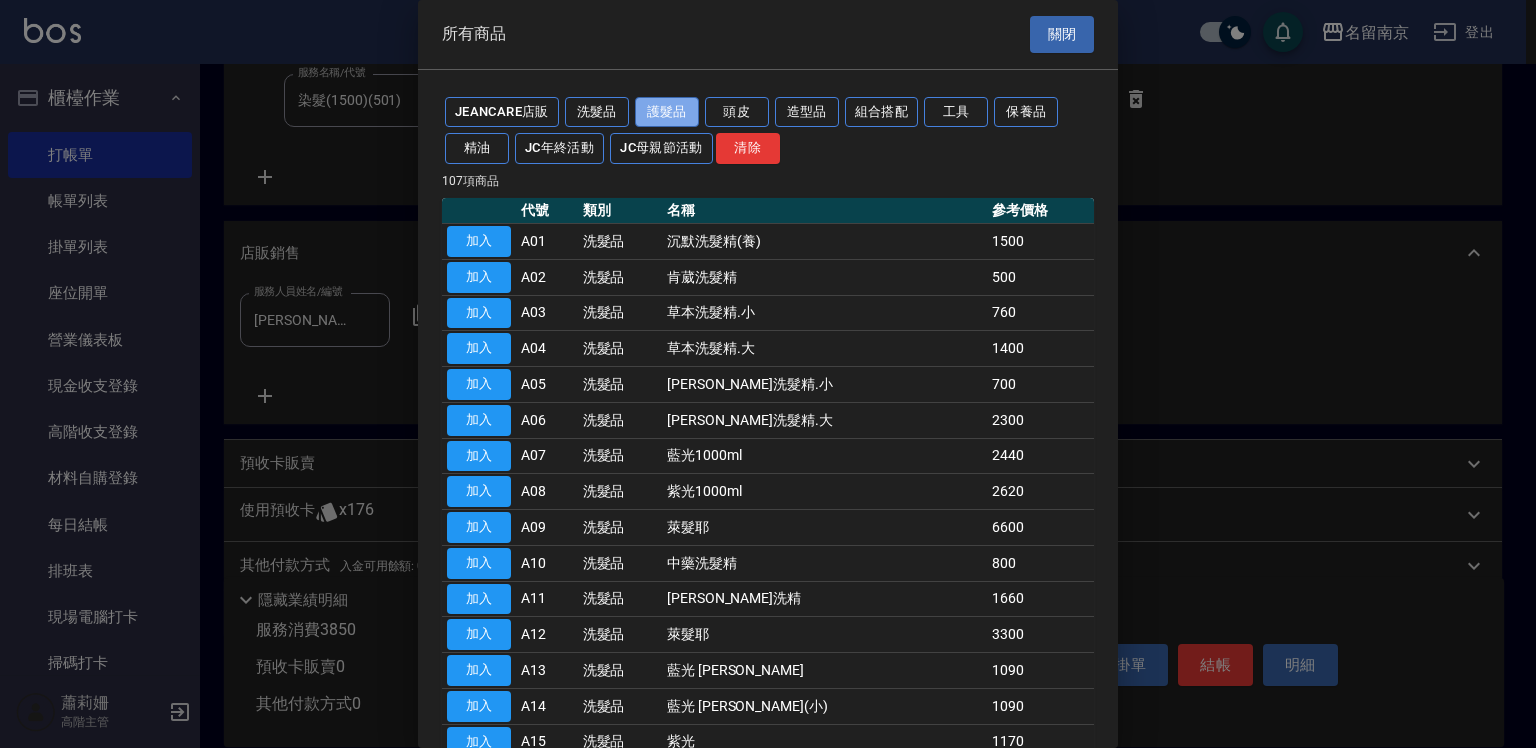click on "護髮品" at bounding box center [667, 112] 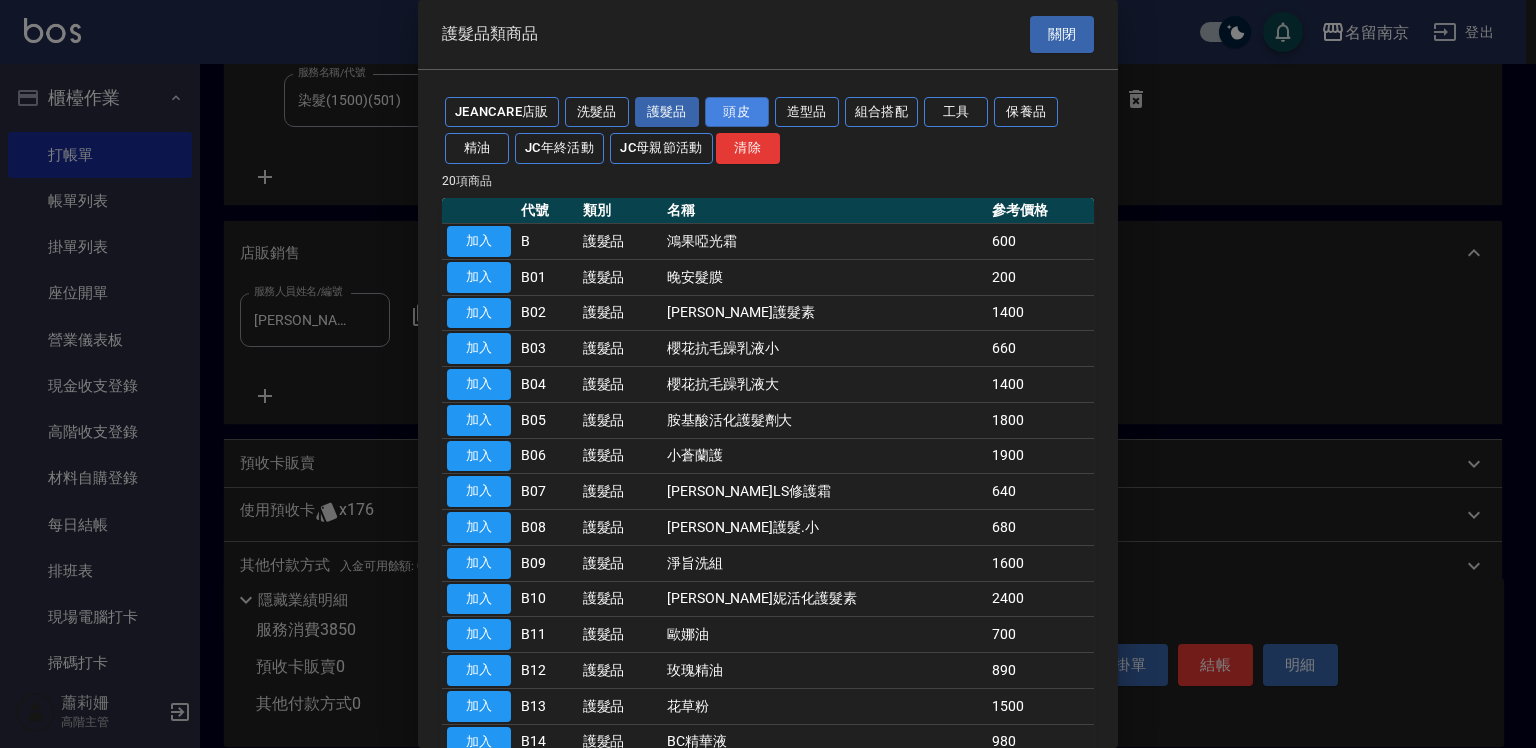 click on "頭皮" at bounding box center [737, 112] 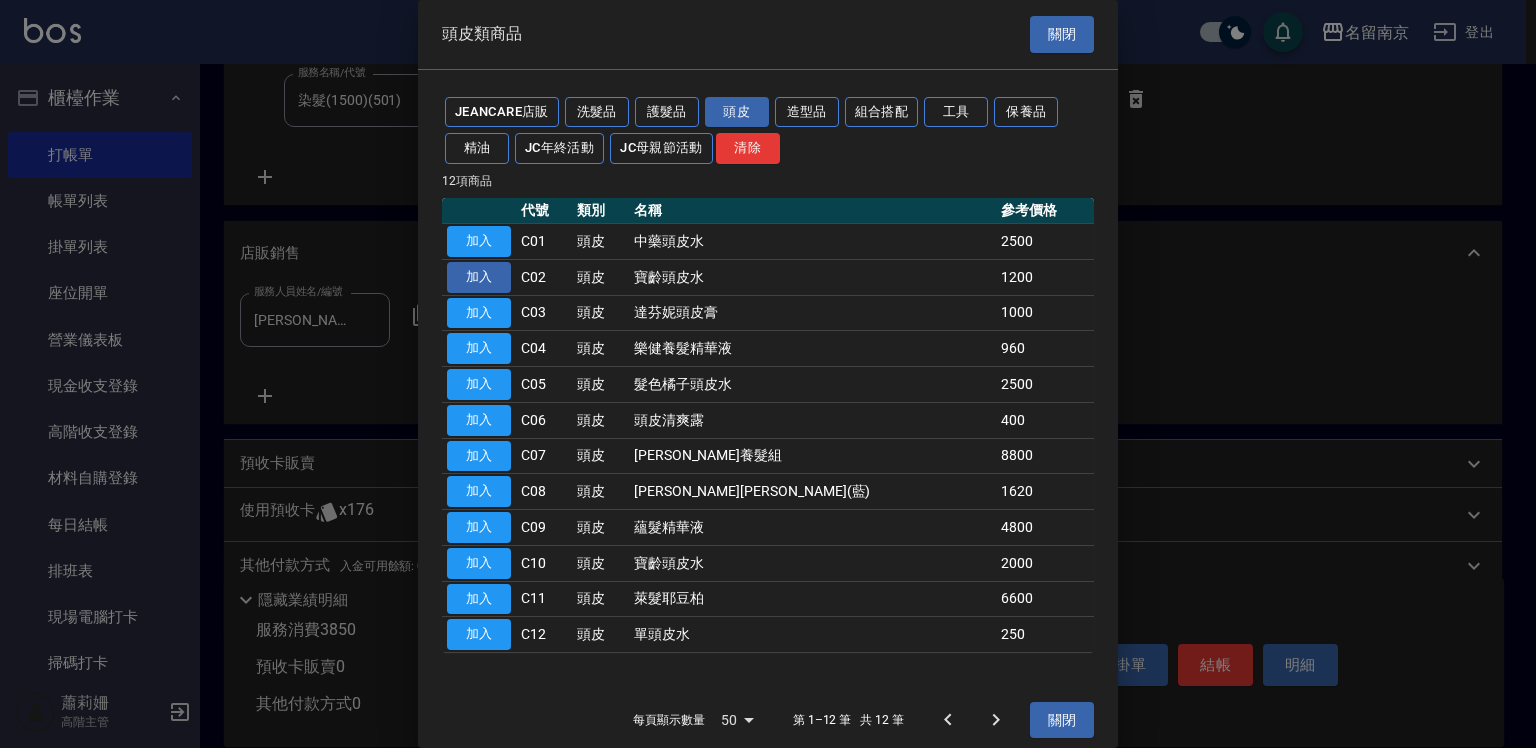 click on "加入" at bounding box center [479, 277] 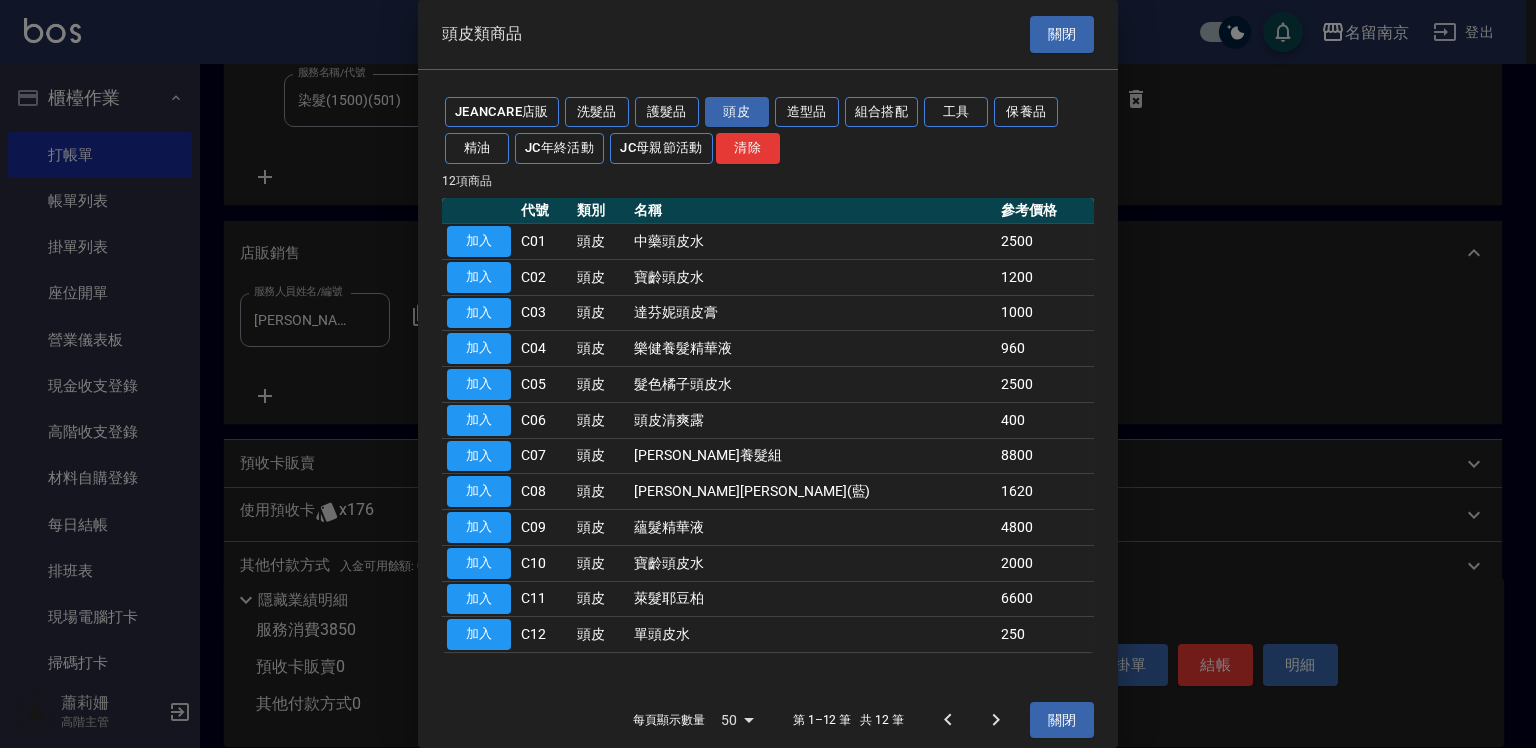 type on "寶齡頭皮水" 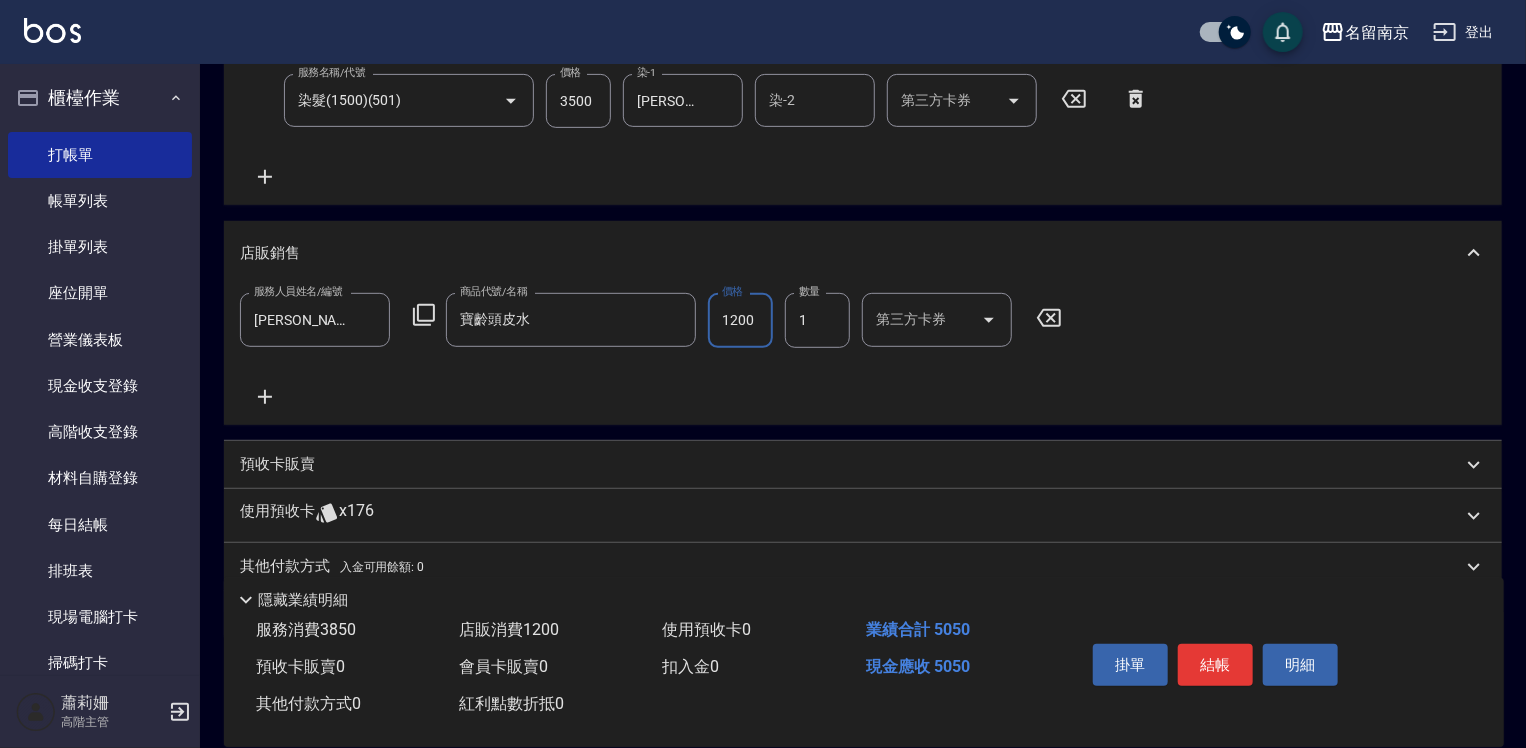 click on "1200" at bounding box center [740, 320] 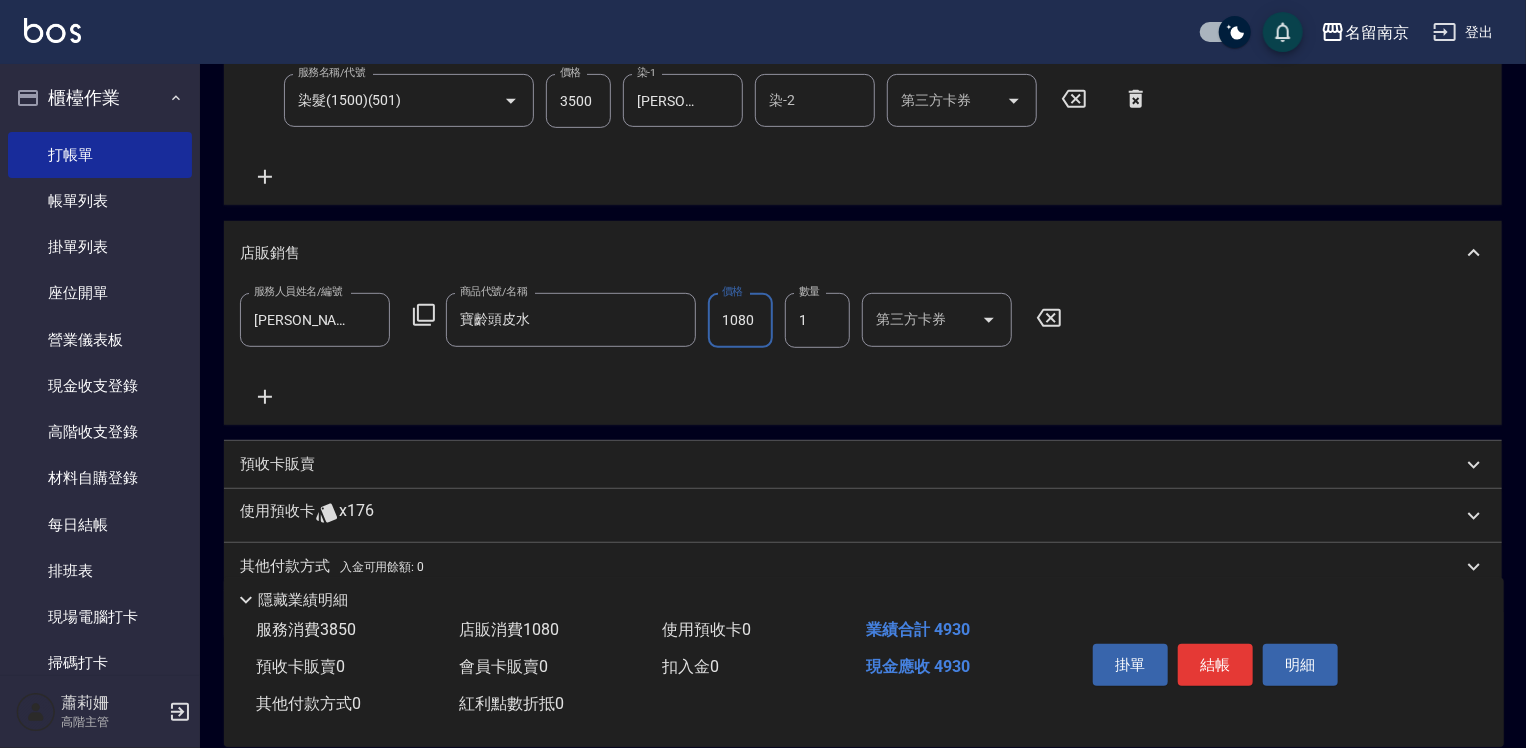 type on "1080" 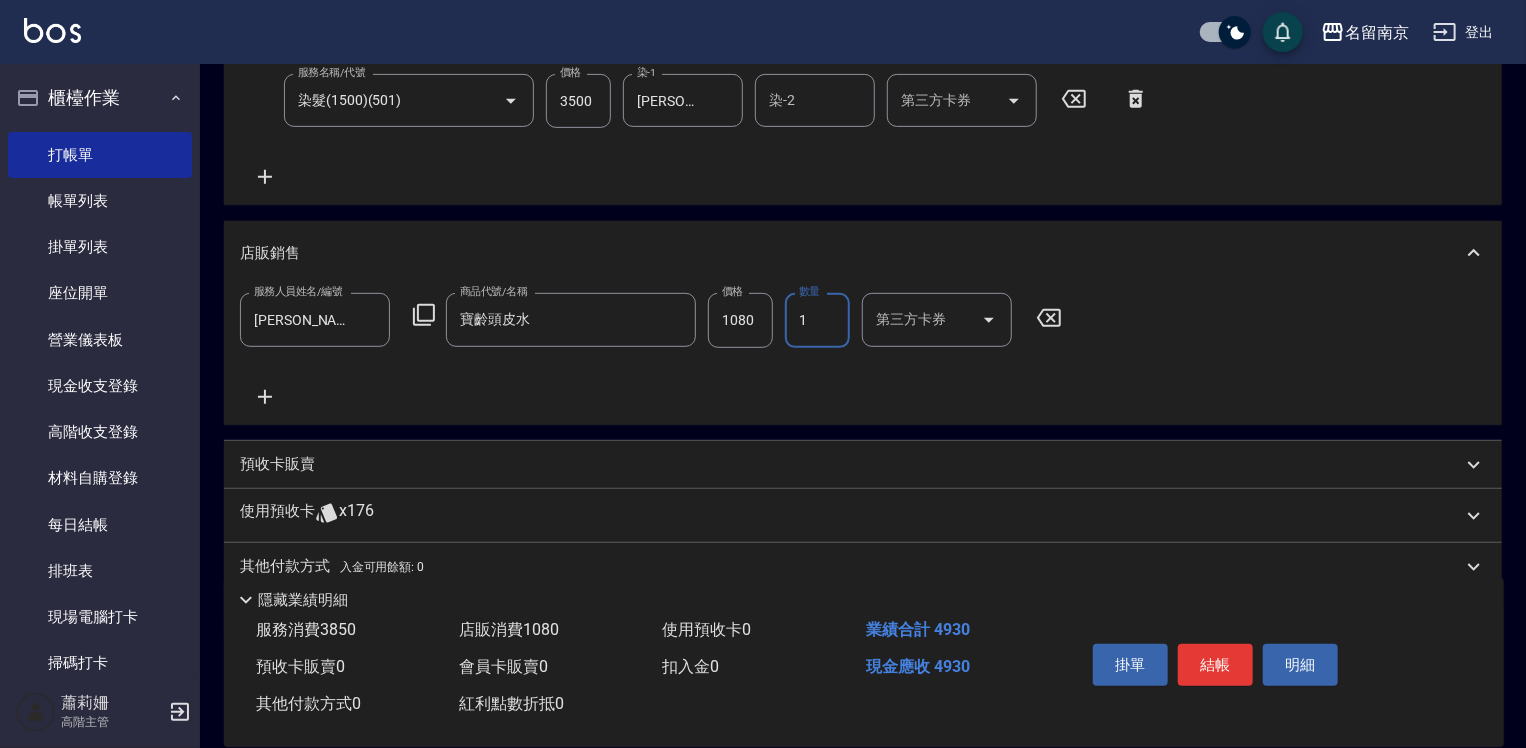 click 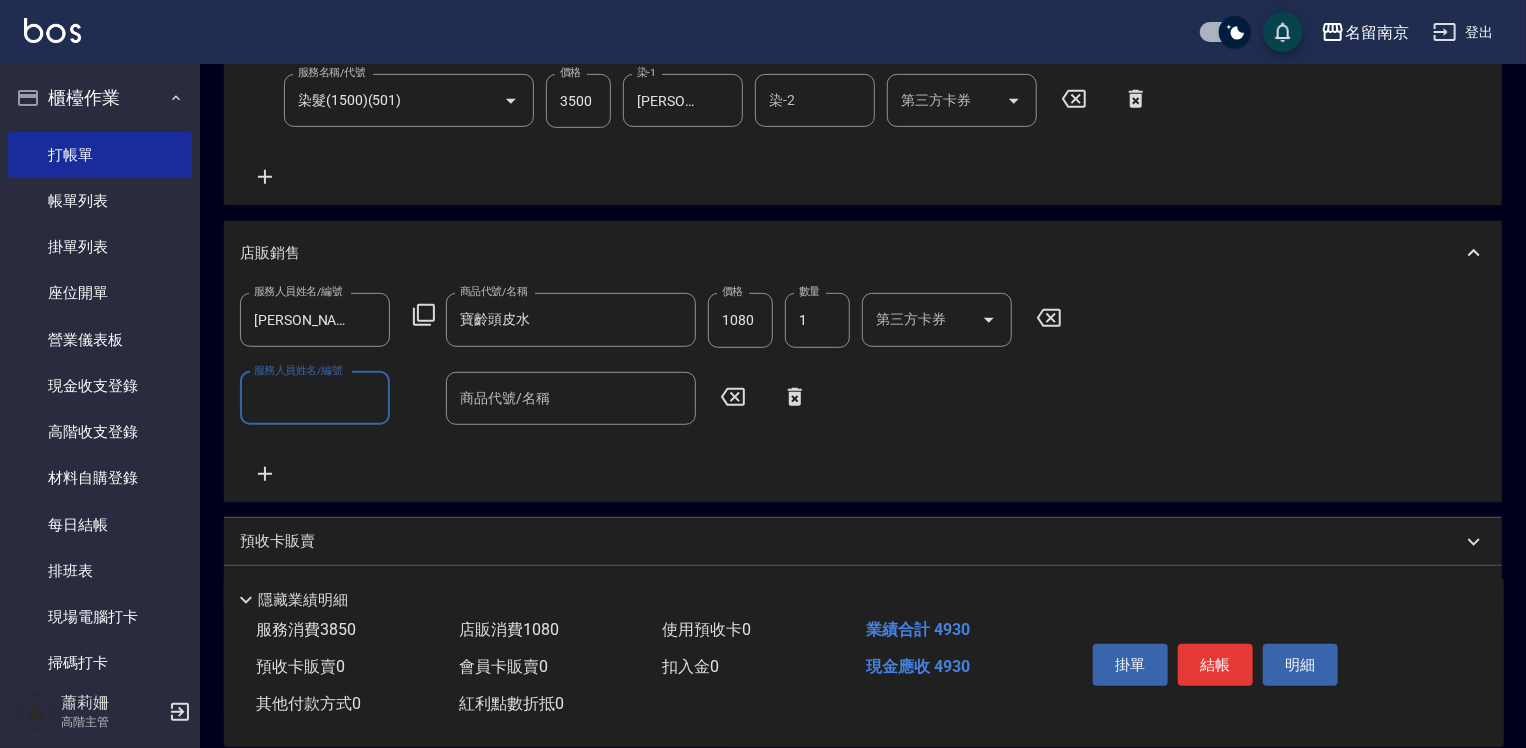 click 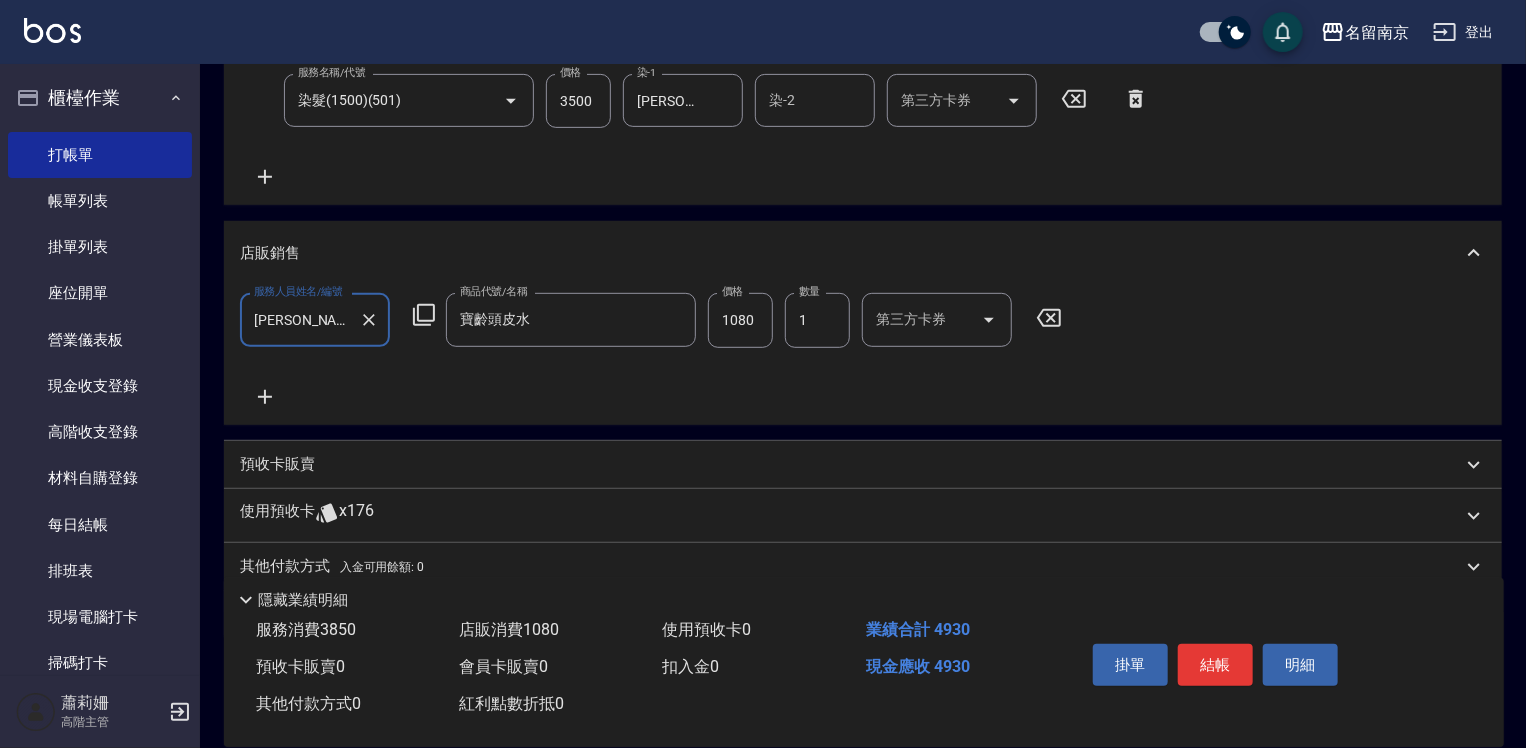 click 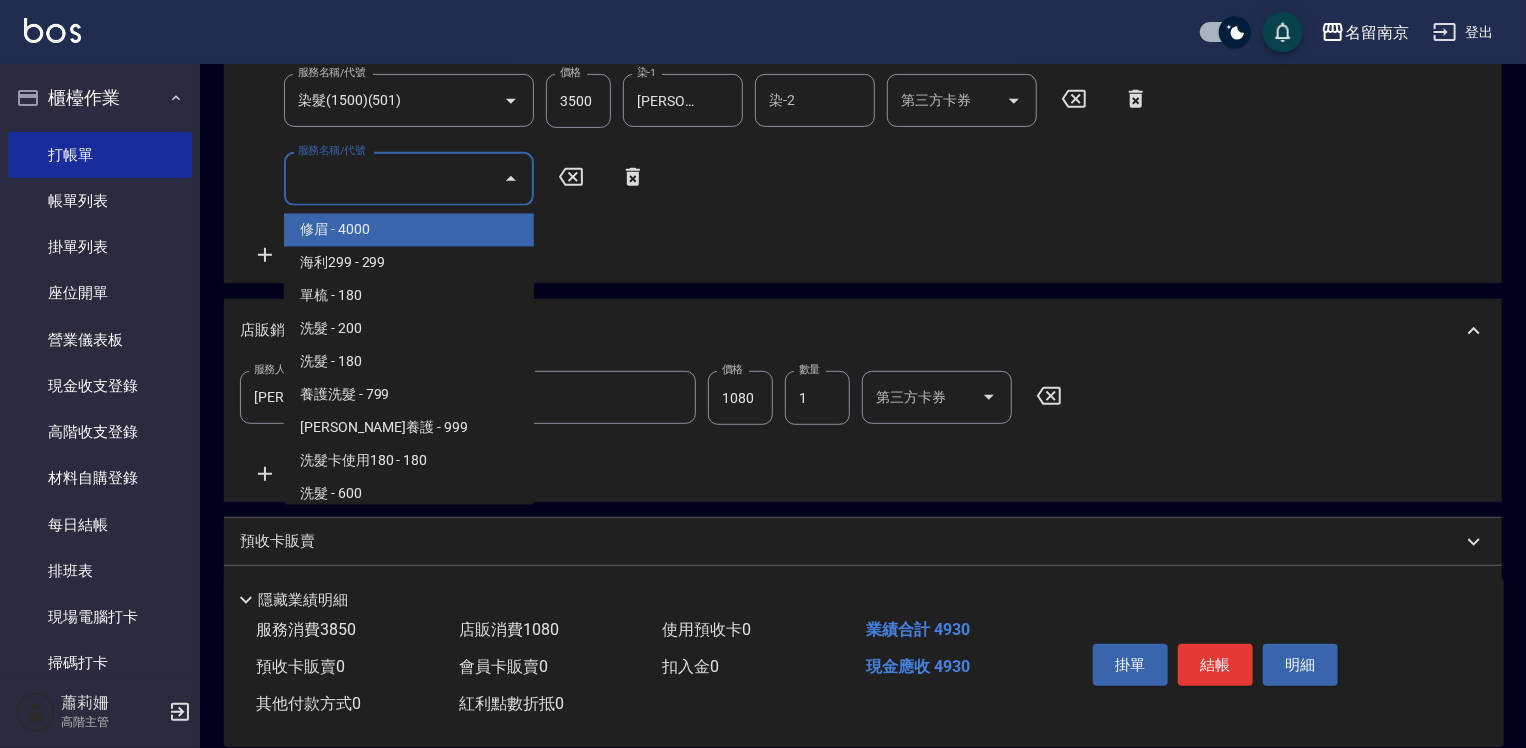 click on "服務名稱/代號" at bounding box center (394, 178) 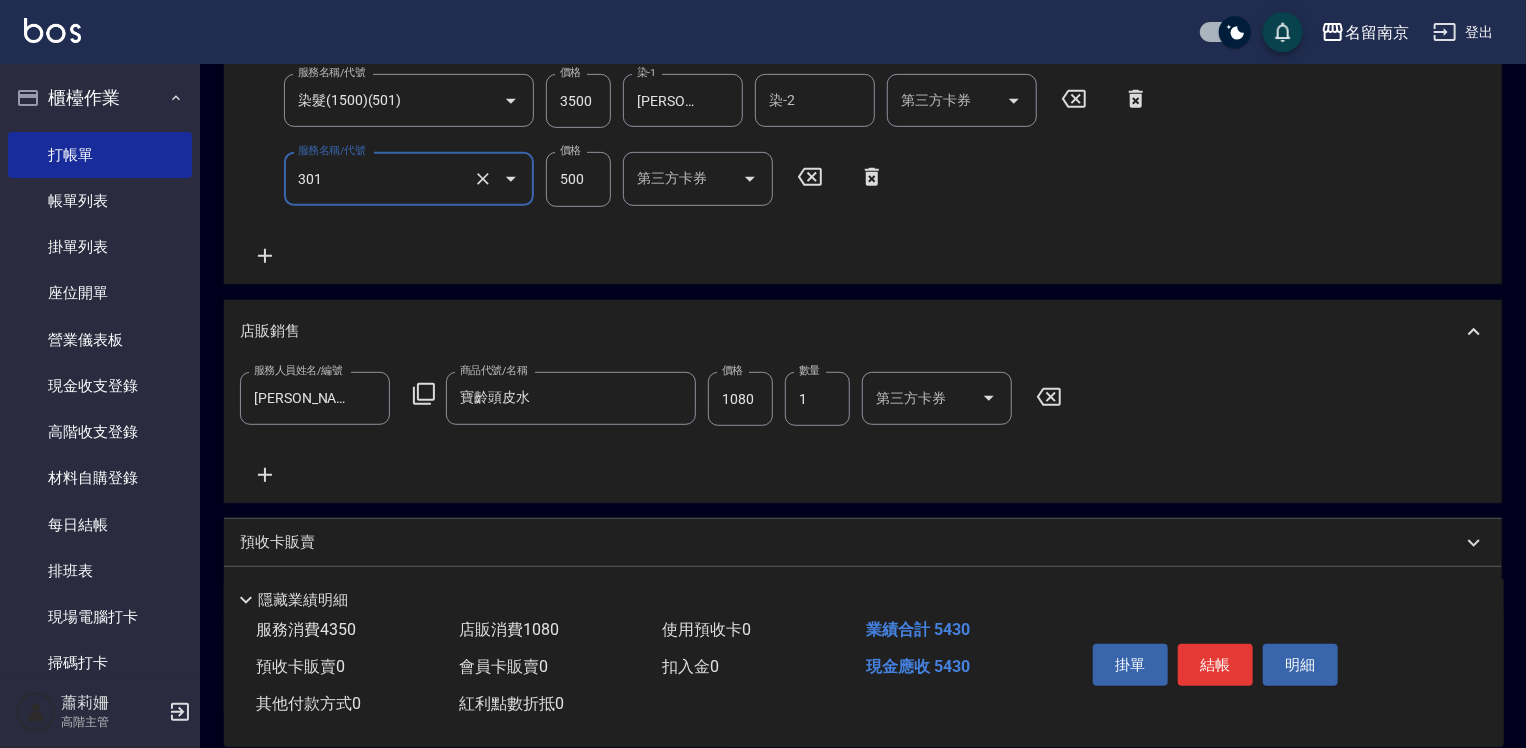 type on "剪髮(301)" 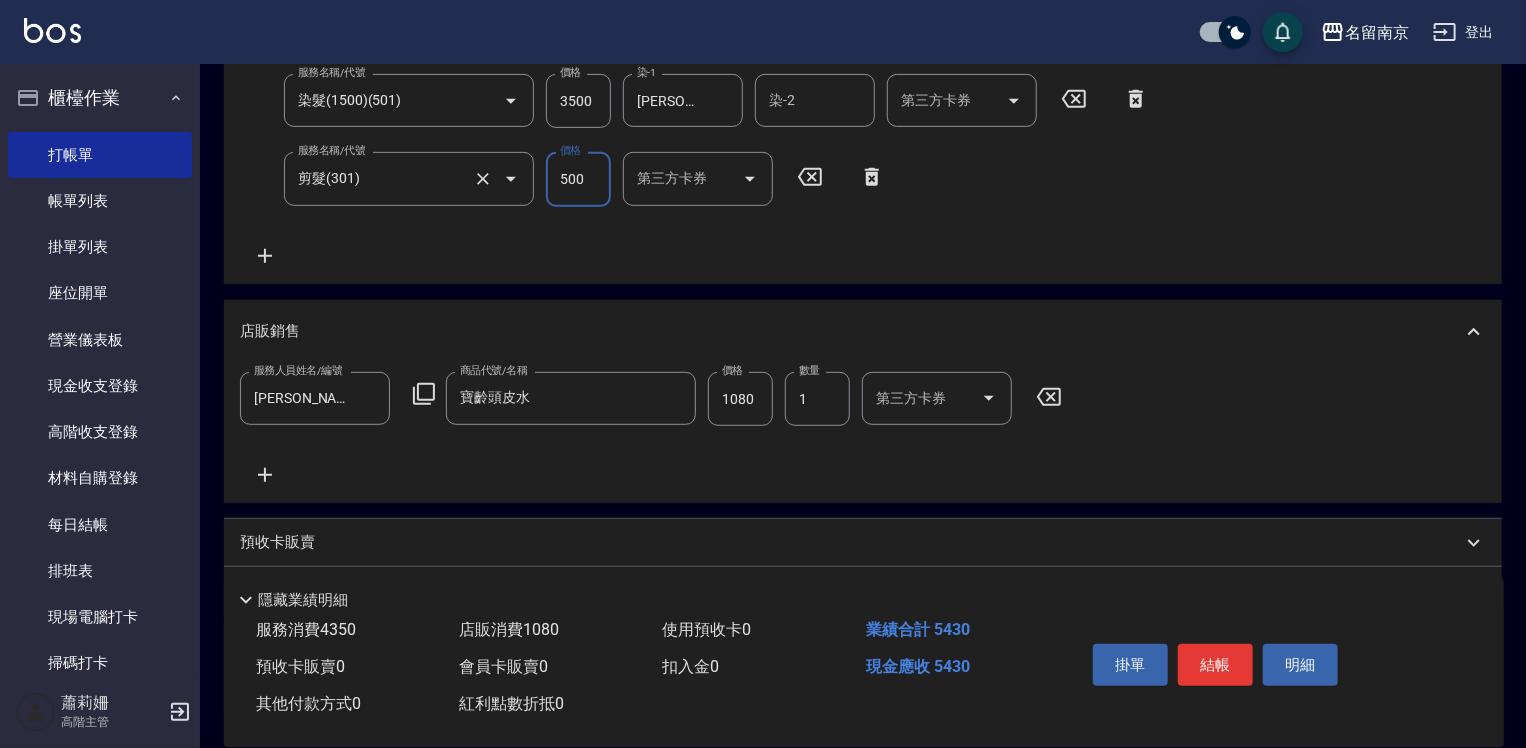 scroll, scrollTop: 396, scrollLeft: 0, axis: vertical 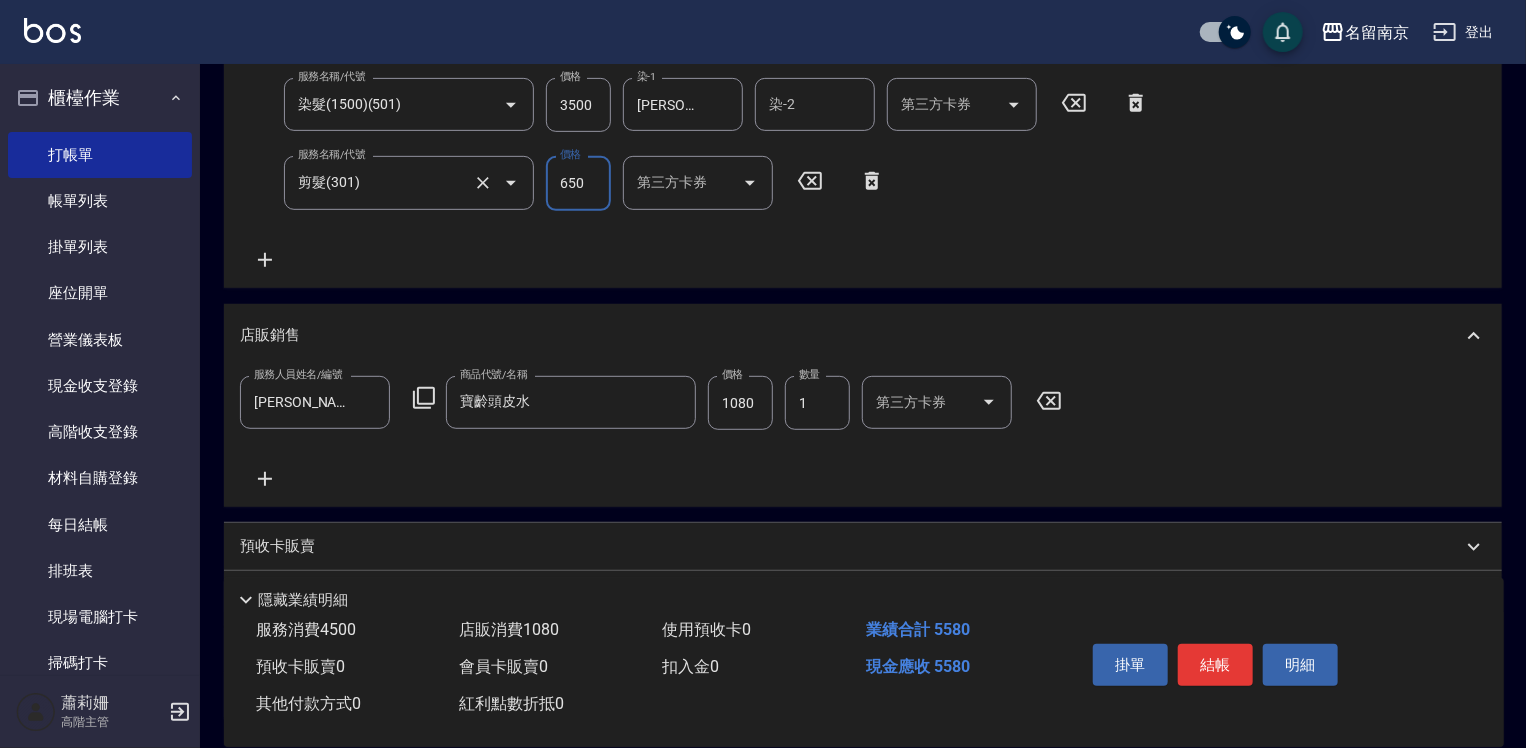 type on "650" 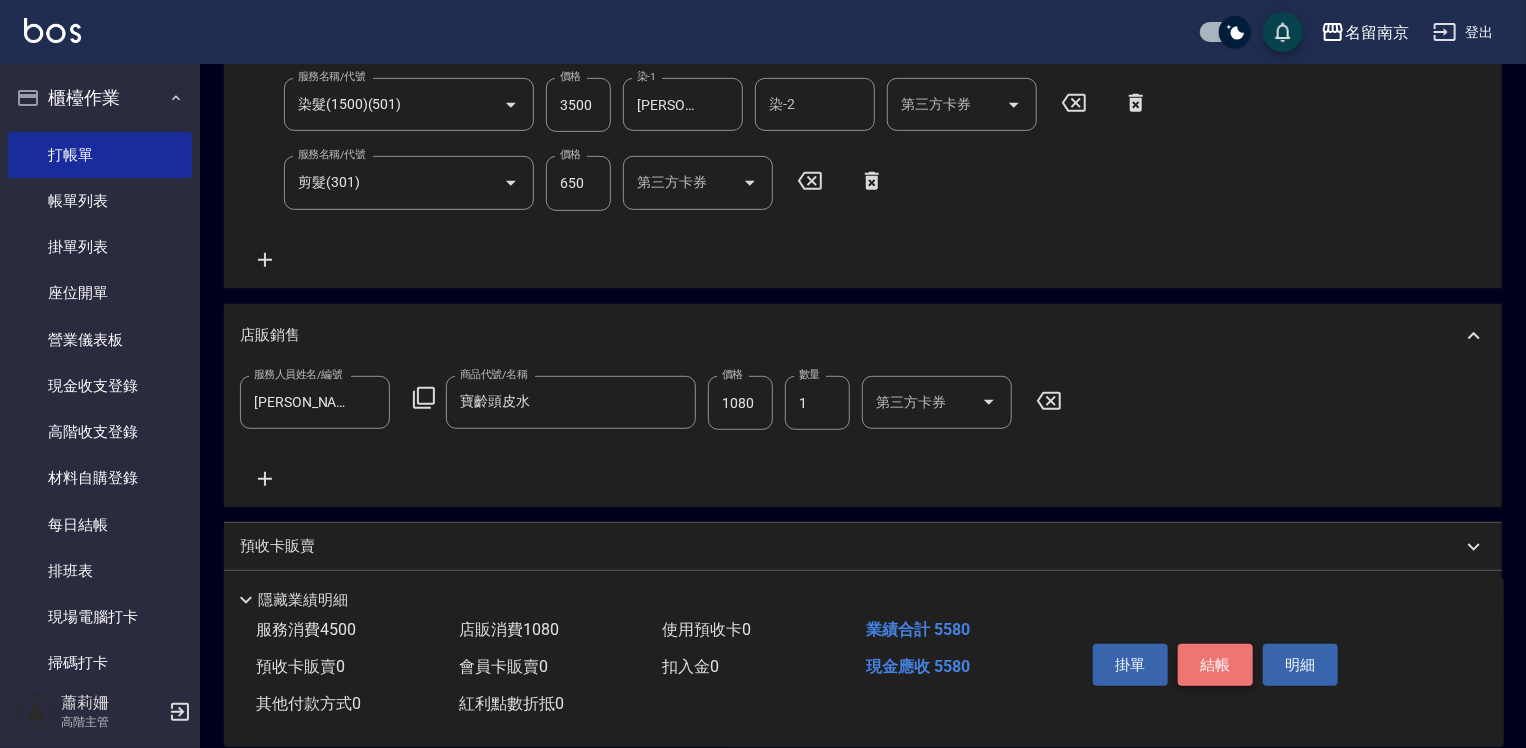 click on "結帳" at bounding box center (1215, 665) 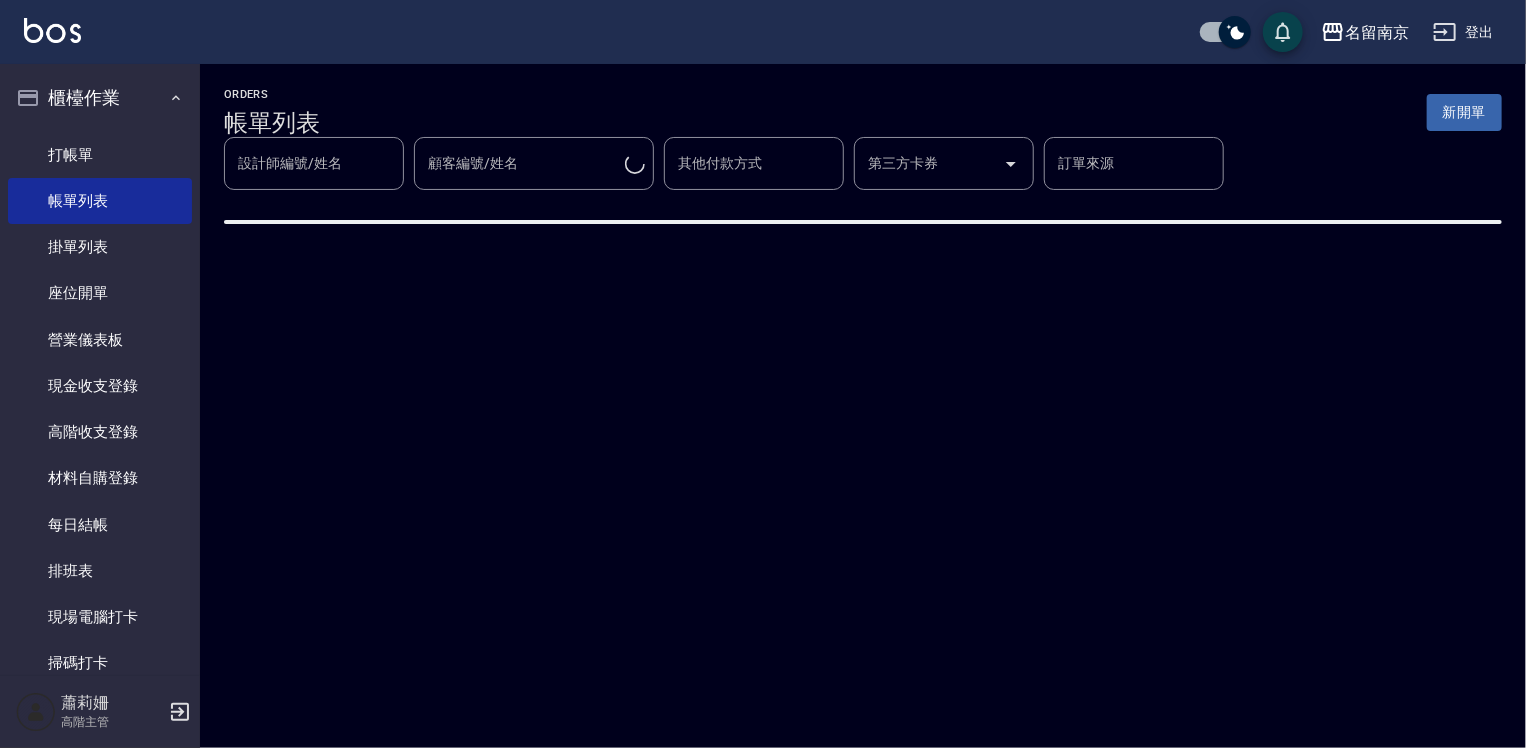 scroll, scrollTop: 0, scrollLeft: 0, axis: both 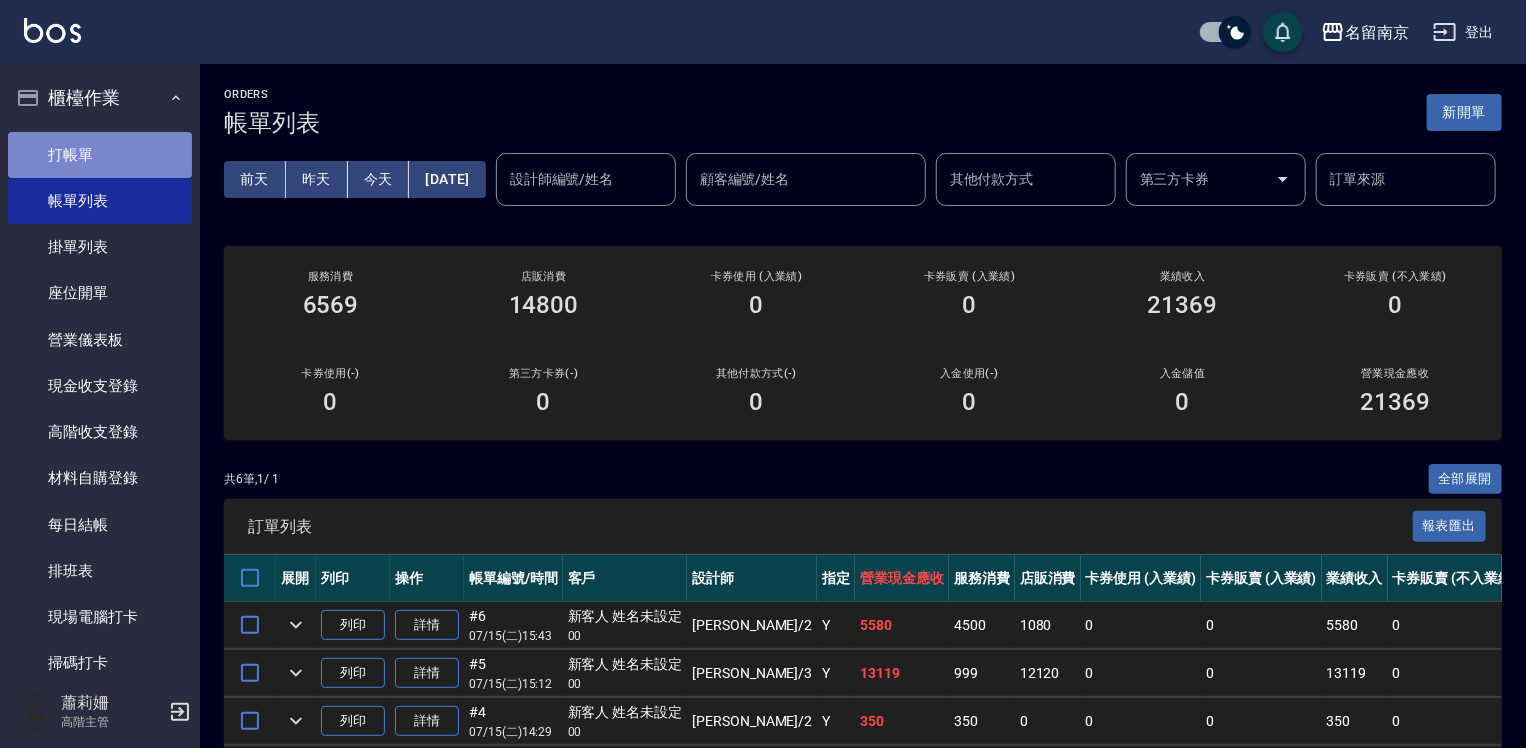 click on "打帳單" at bounding box center (100, 155) 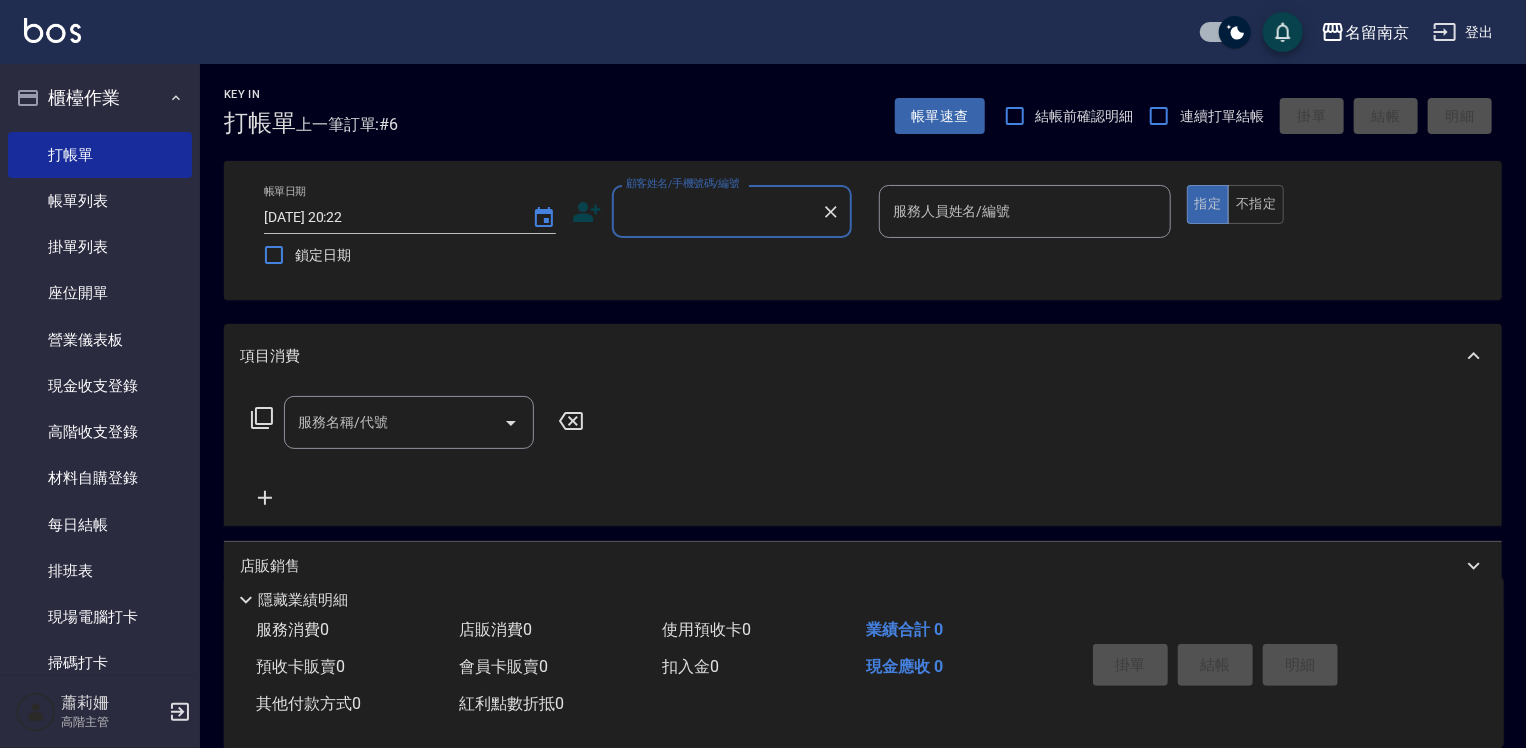 click on "顧客姓名/手機號碼/編號" at bounding box center (717, 211) 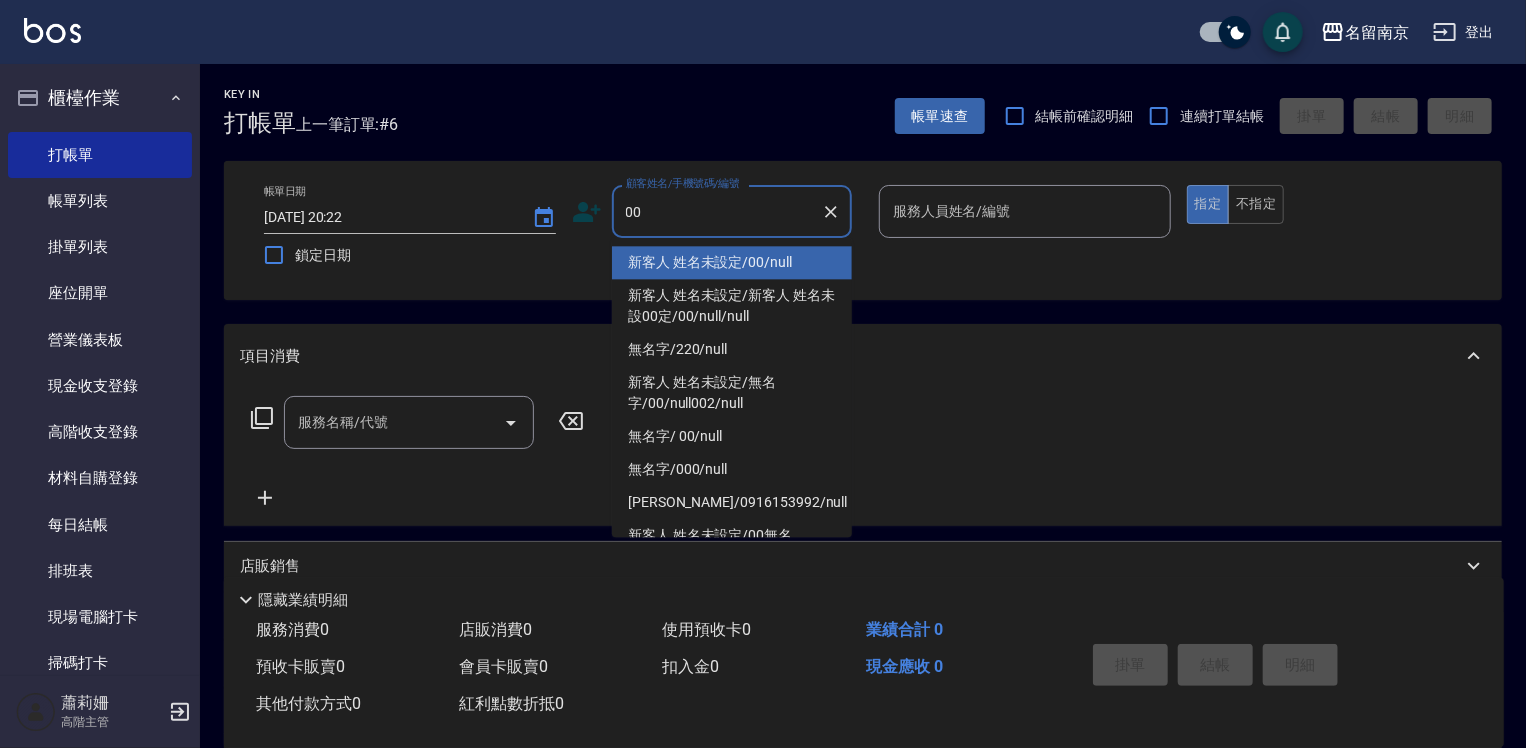 type on "新客人 姓名未設定/00/null" 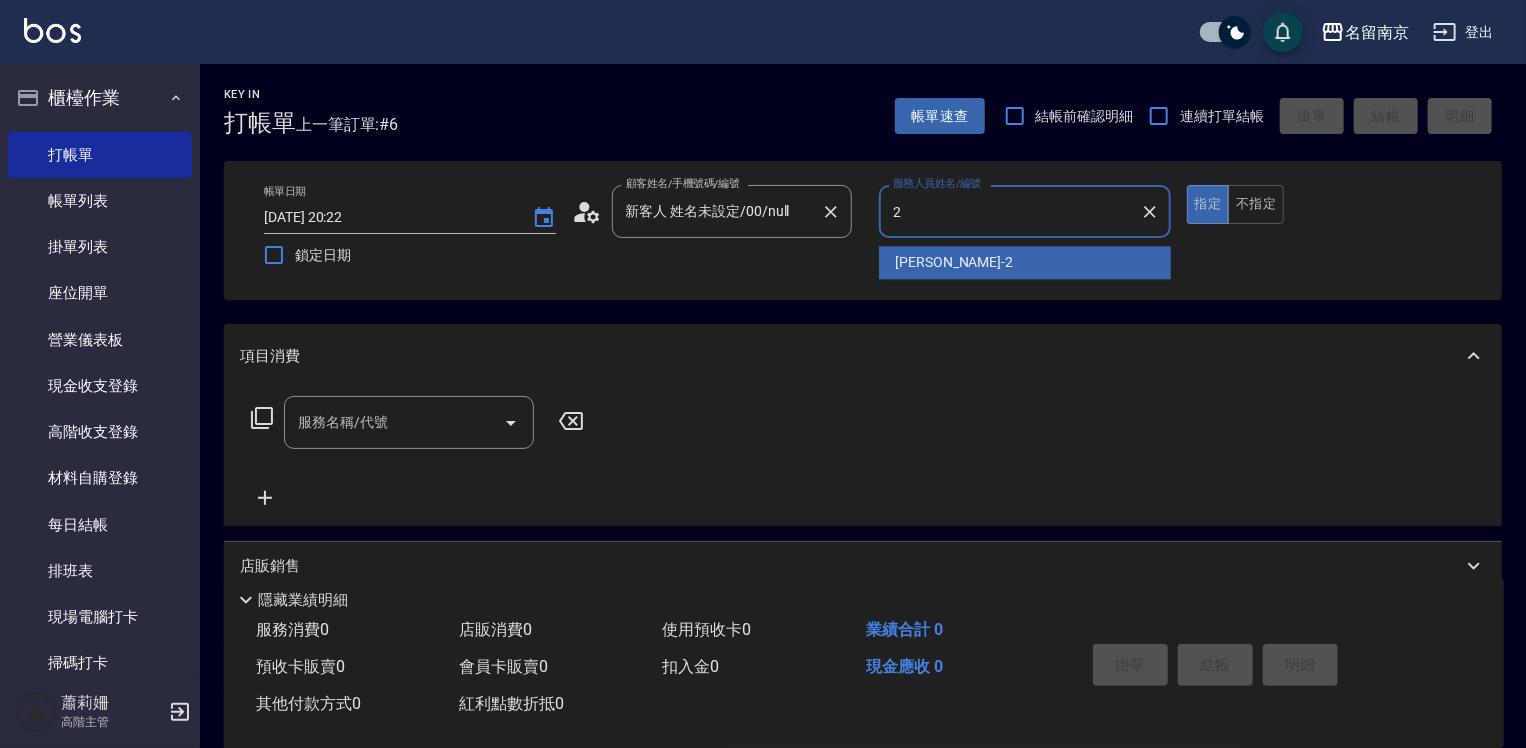 type on "[PERSON_NAME]-2" 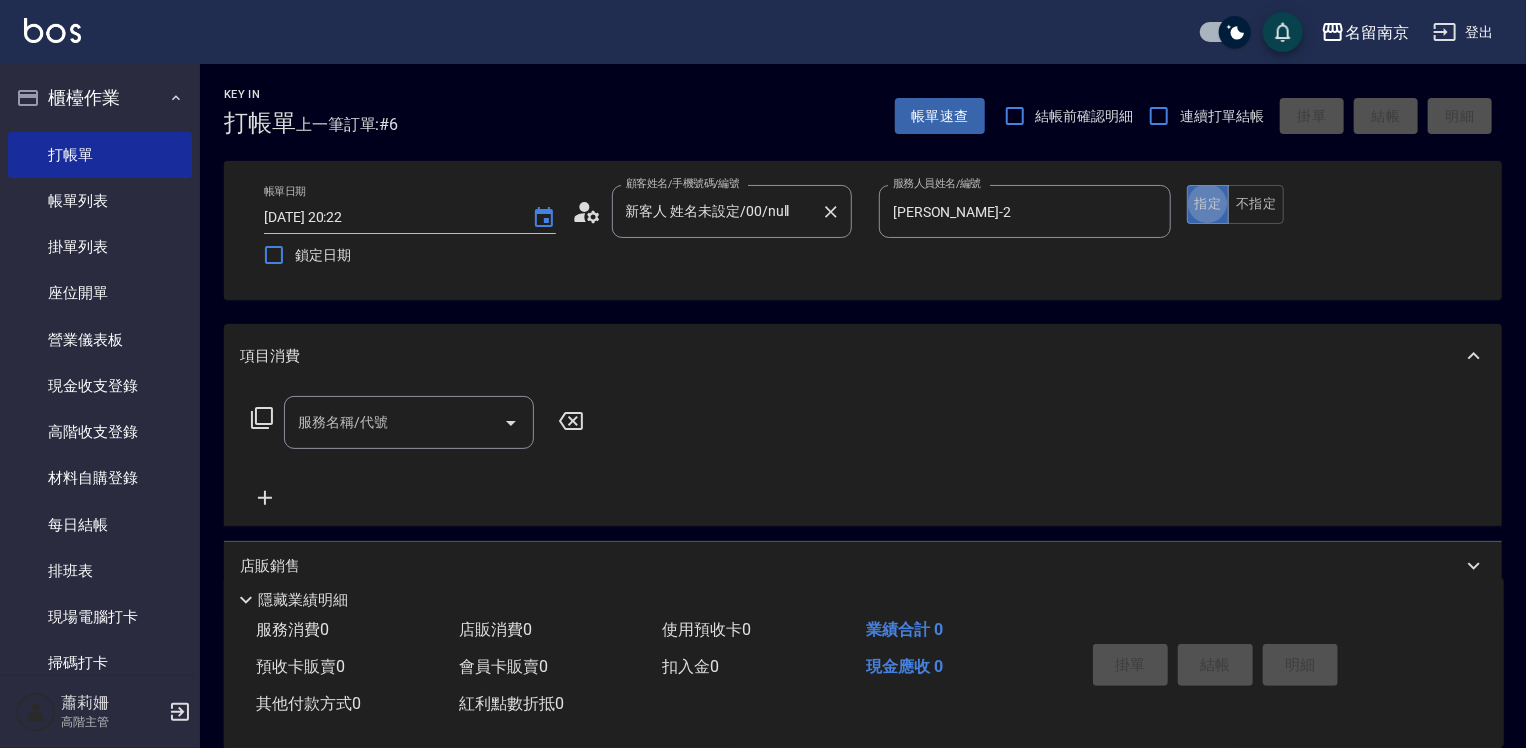 type on "true" 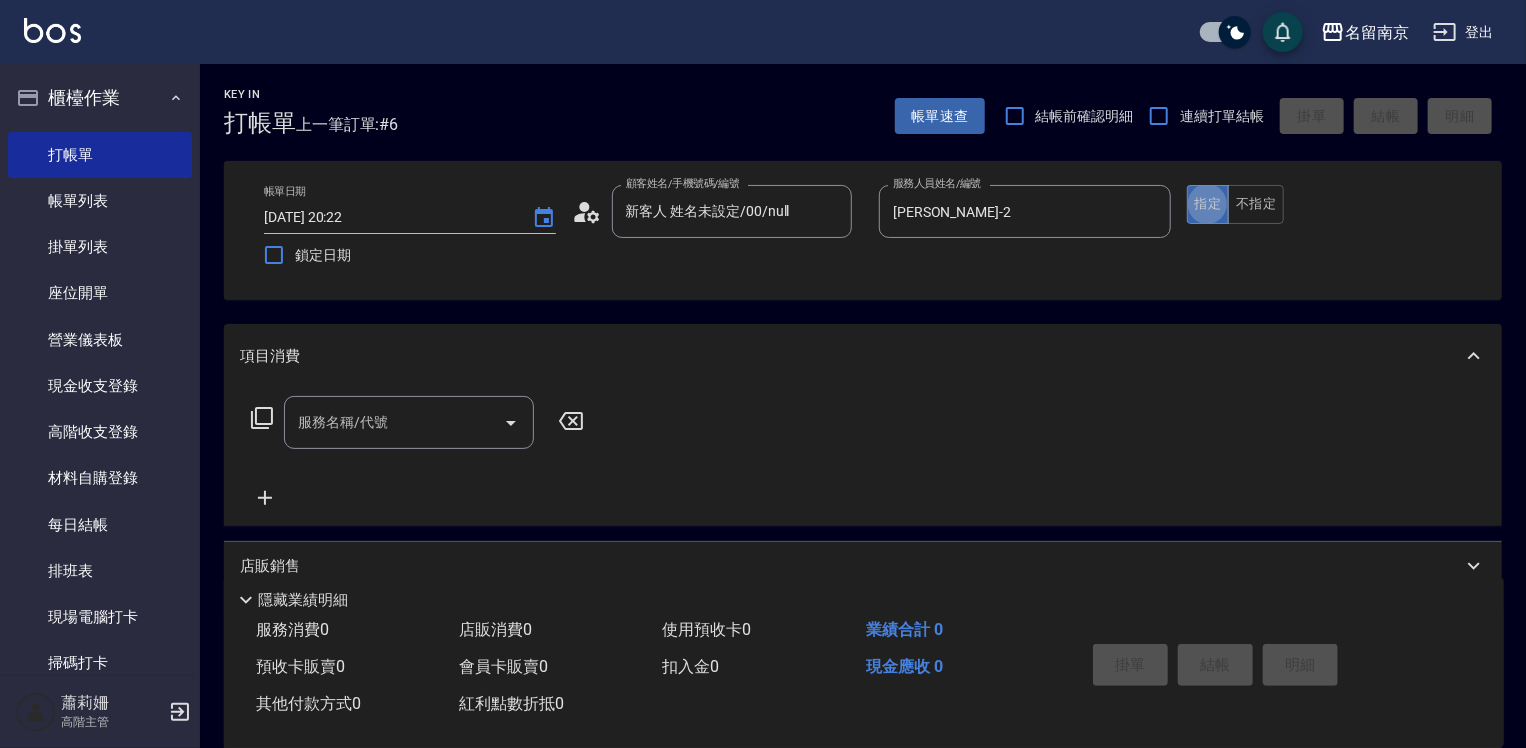 click on "服務名稱/代號" at bounding box center [394, 422] 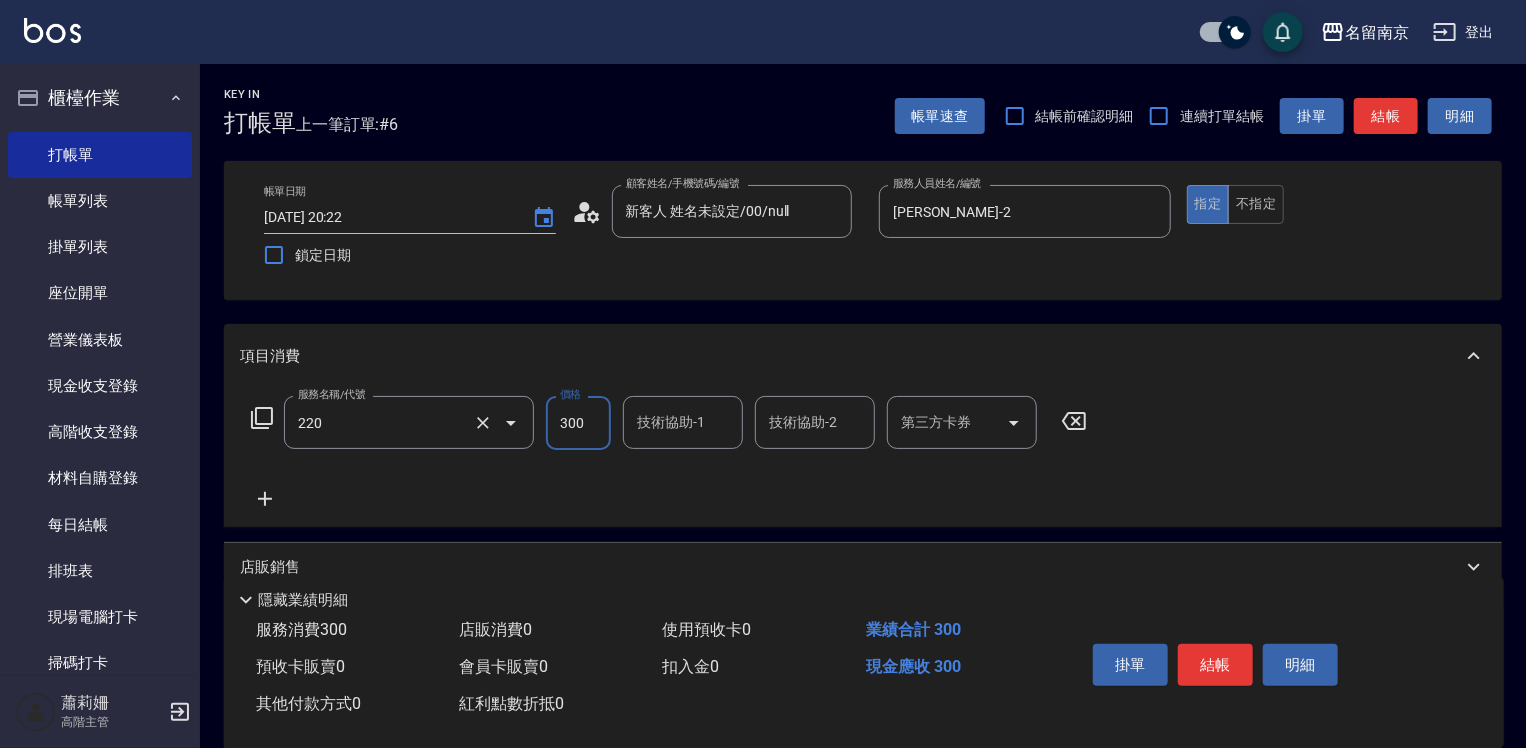 type on "洗髮(220)" 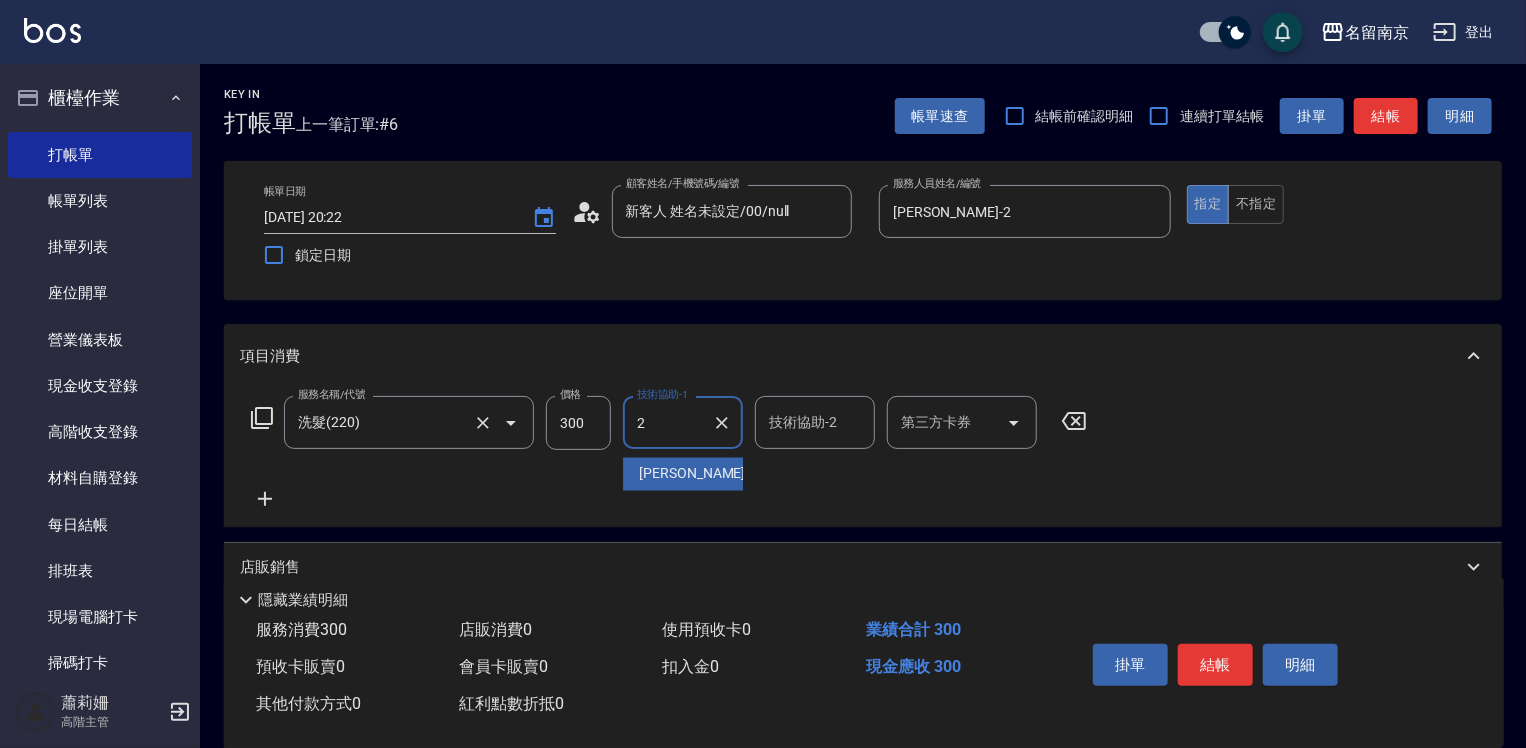type on "[PERSON_NAME]-2" 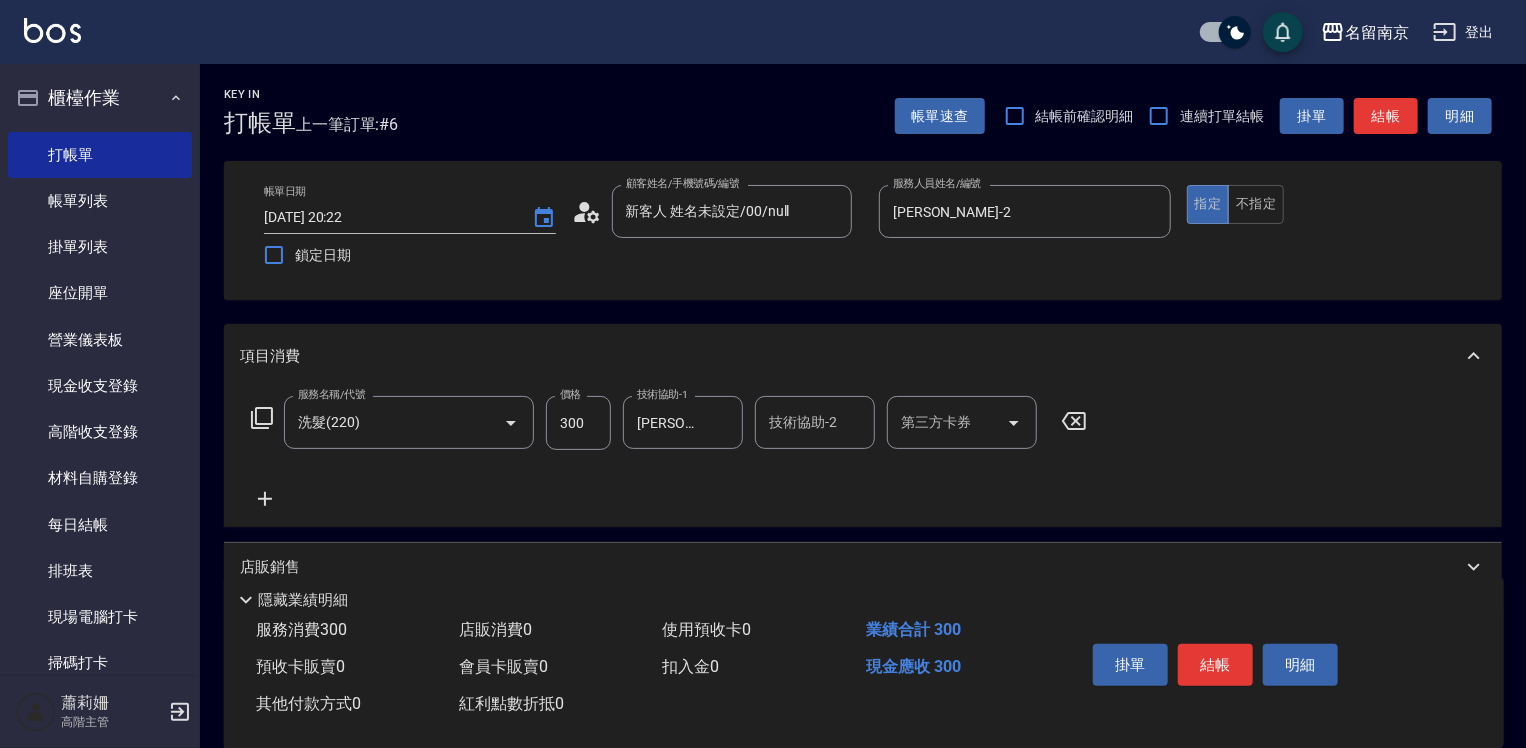 click 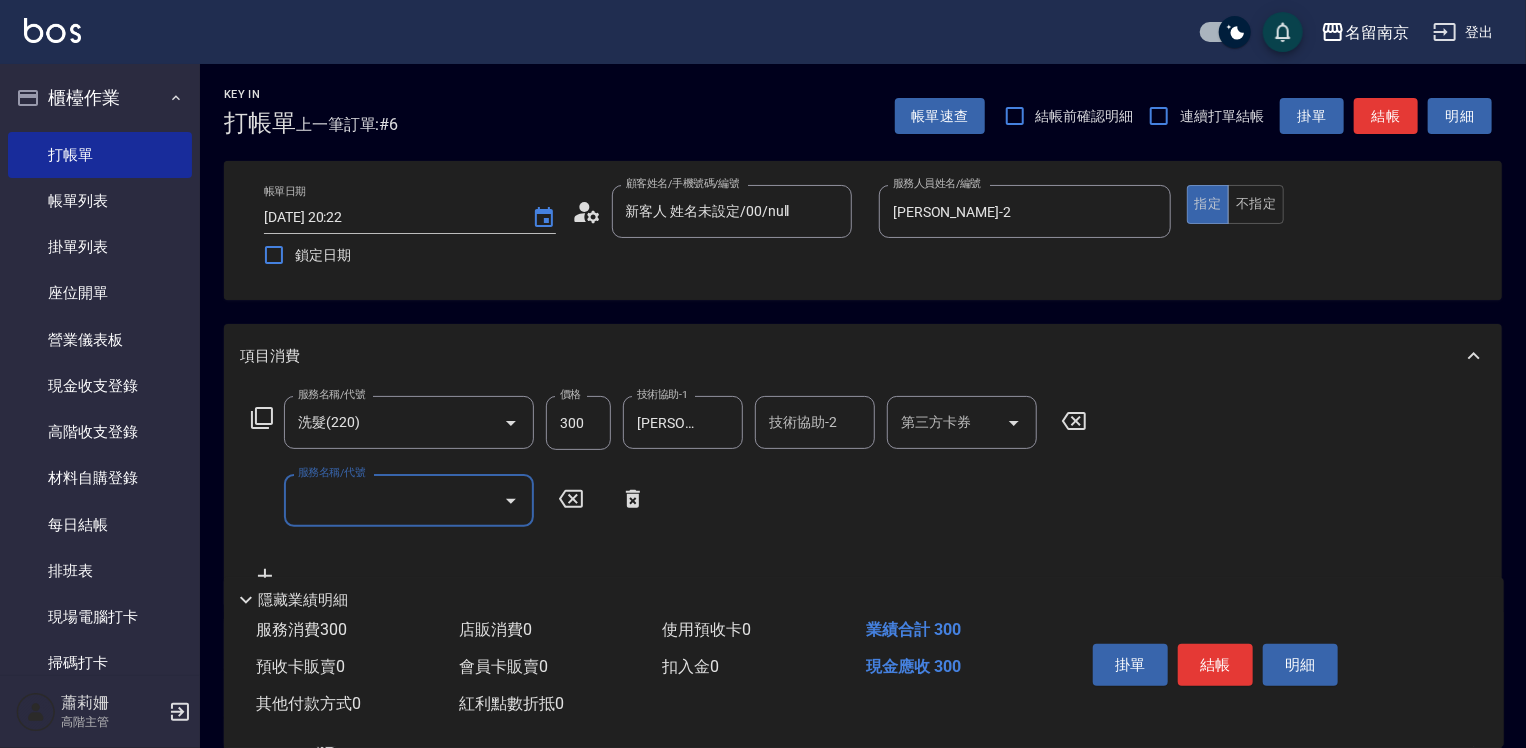 click on "服務名稱/代號" at bounding box center [409, 500] 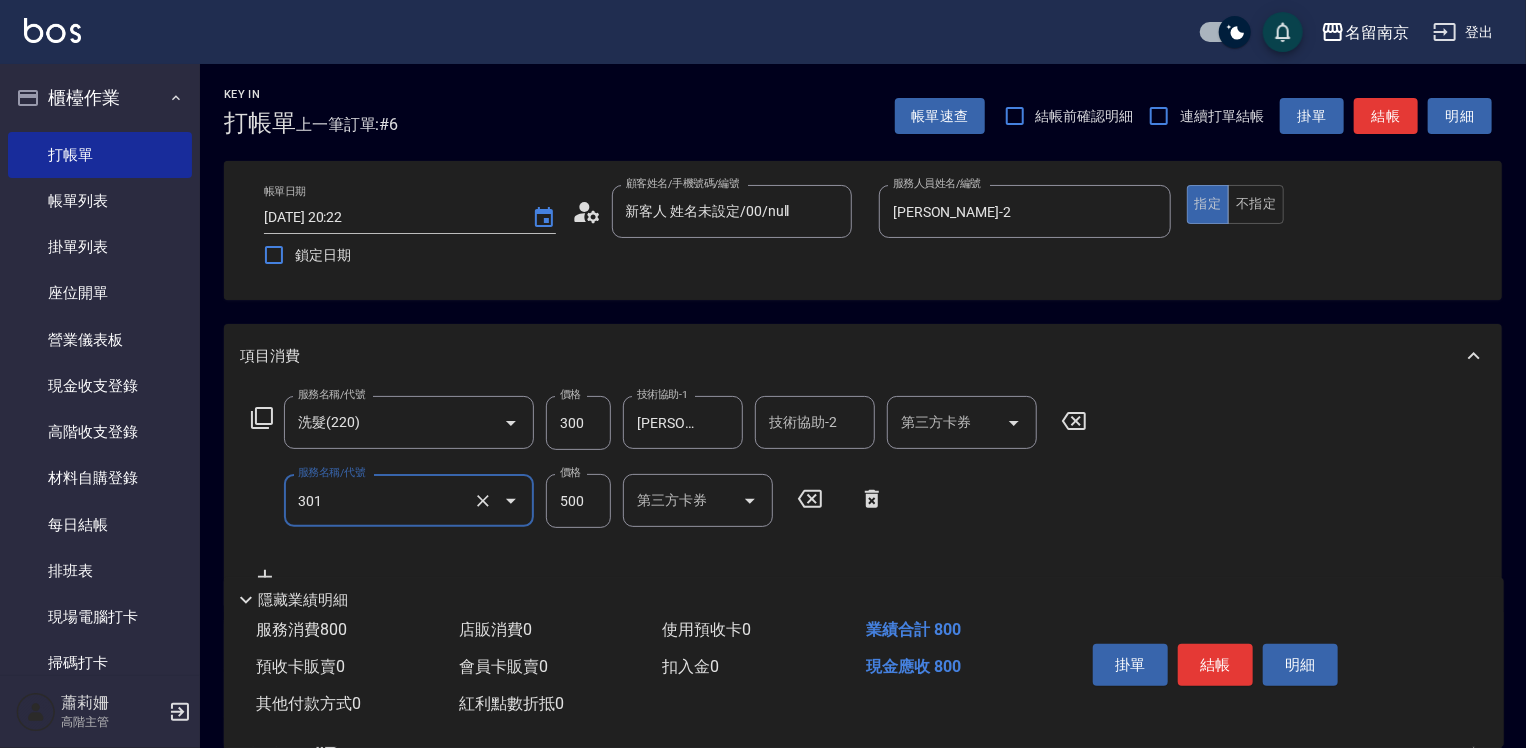 type on "剪髮(301)" 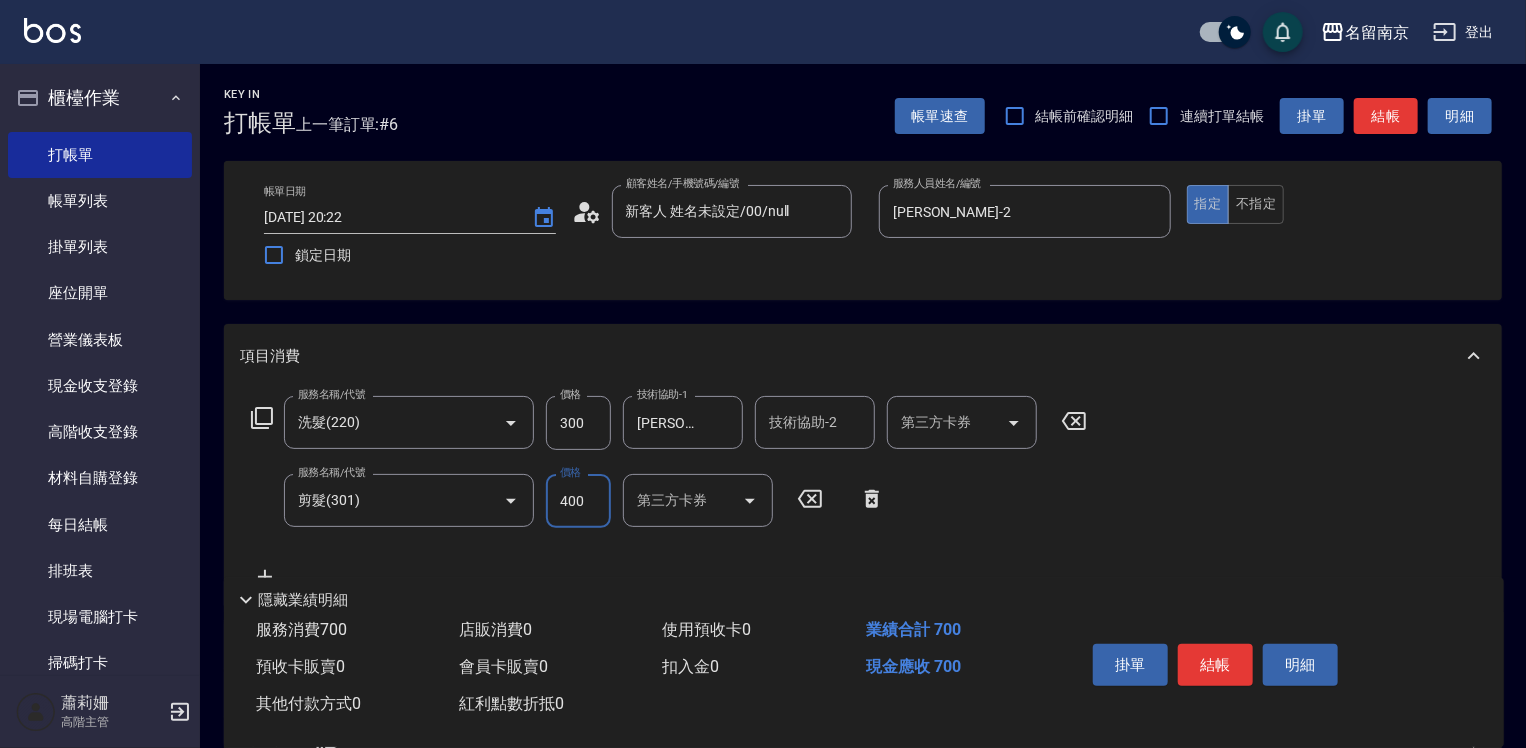 type on "400" 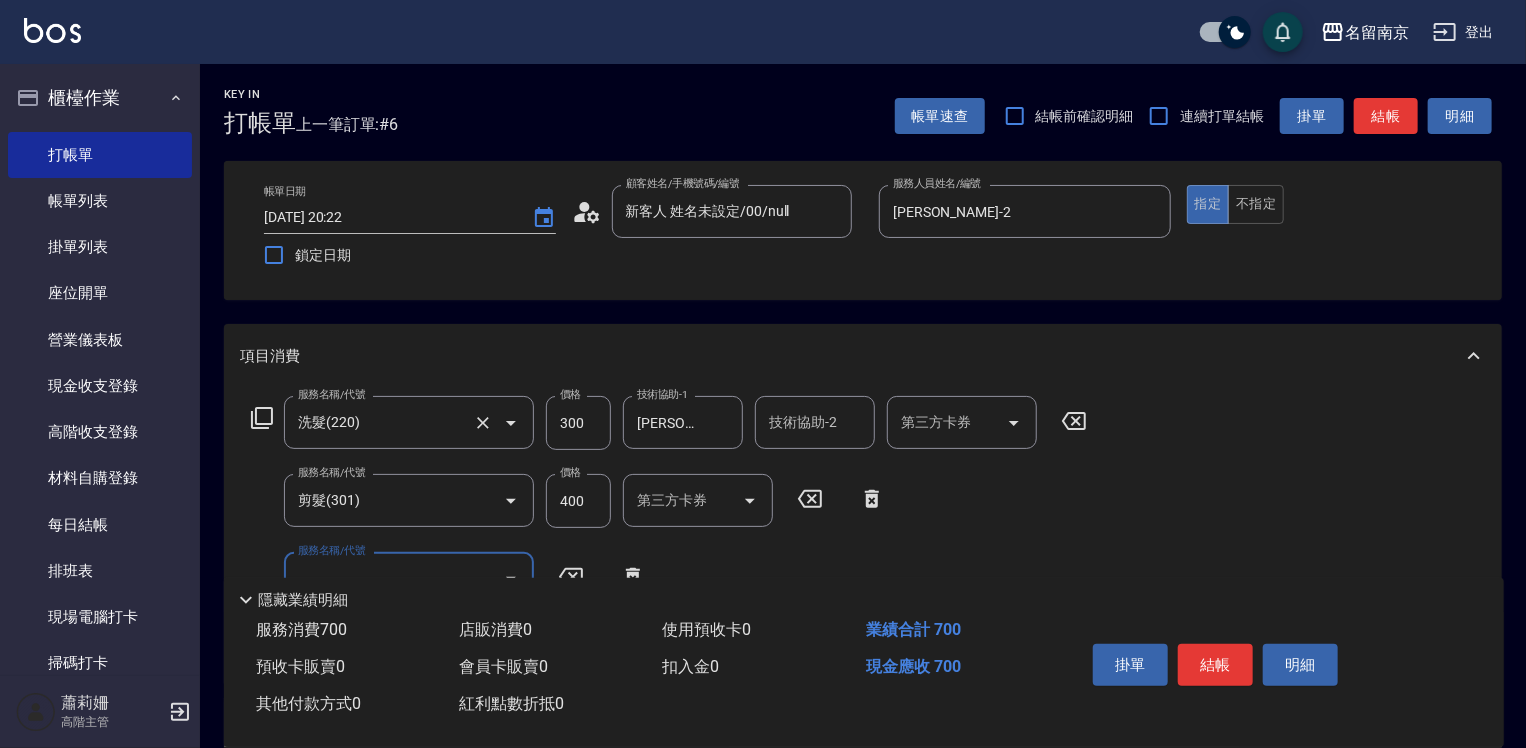 scroll, scrollTop: 100, scrollLeft: 0, axis: vertical 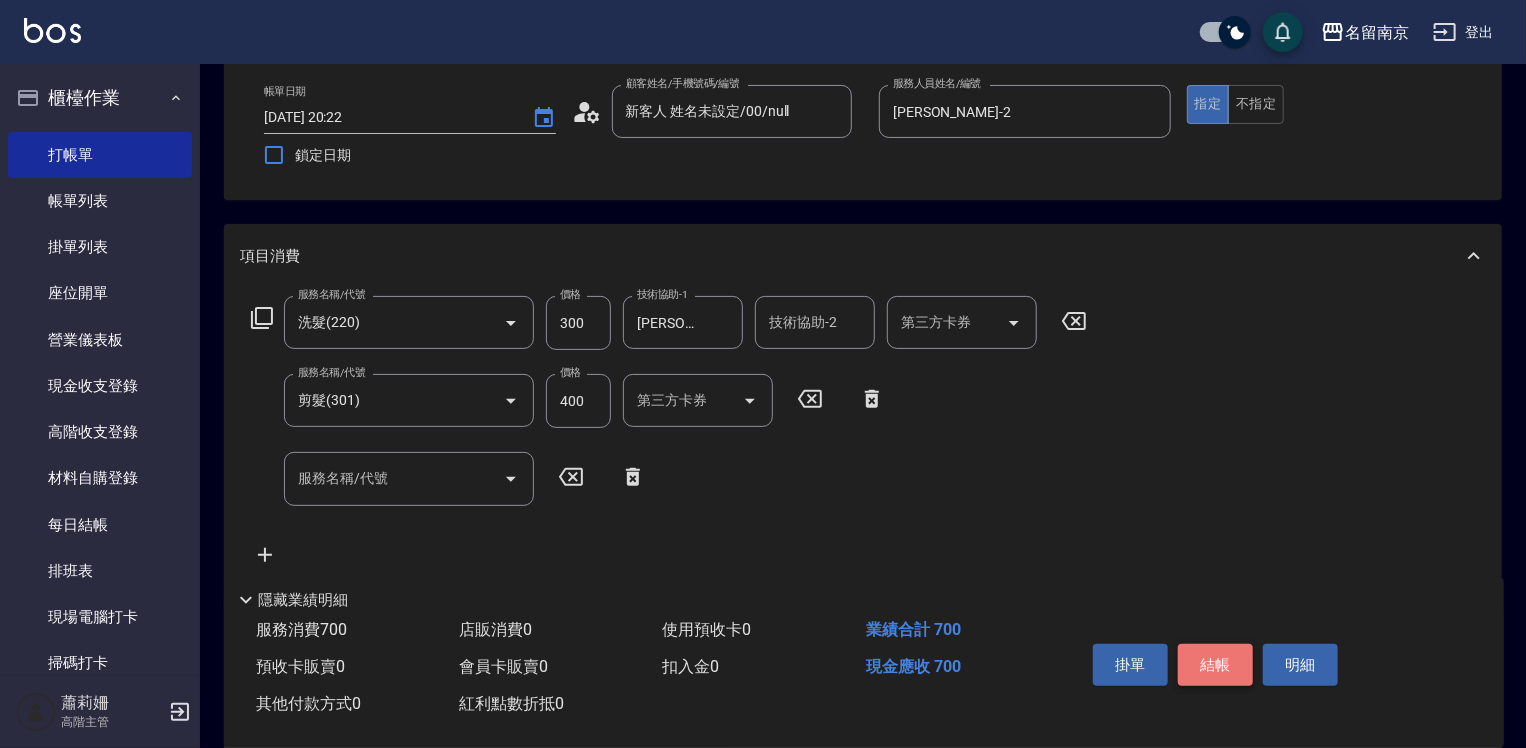 click on "結帳" at bounding box center [1215, 665] 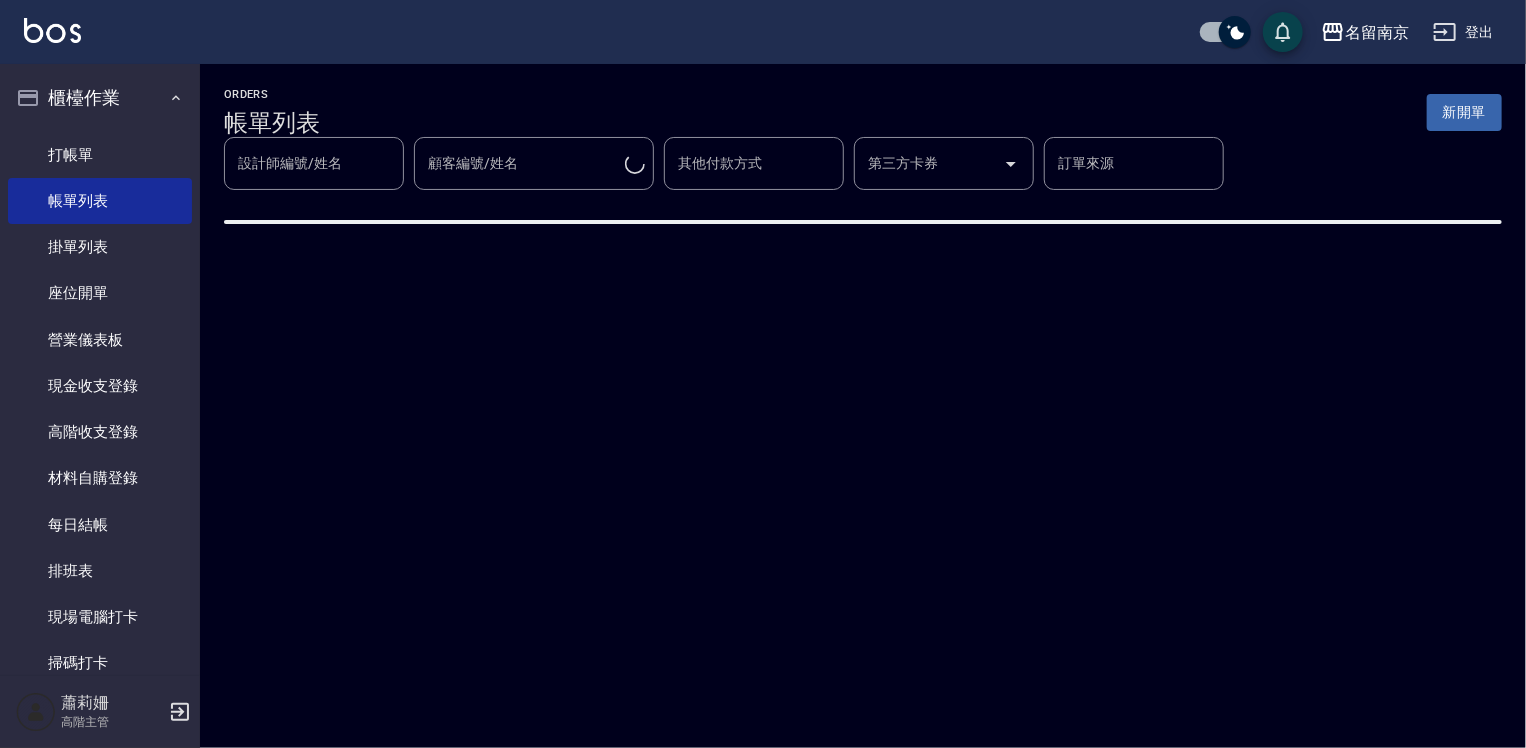 scroll, scrollTop: 0, scrollLeft: 0, axis: both 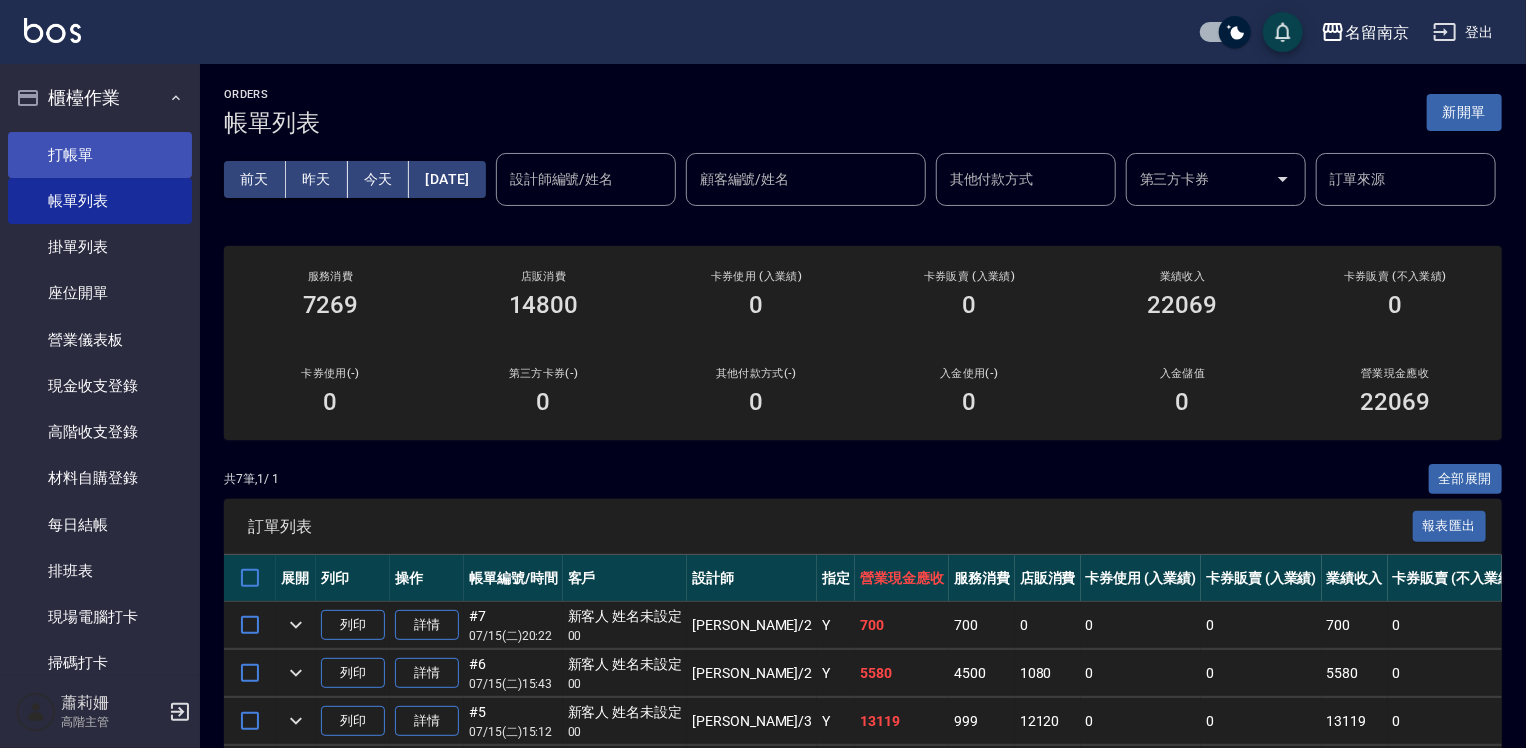 click on "打帳單" at bounding box center [100, 155] 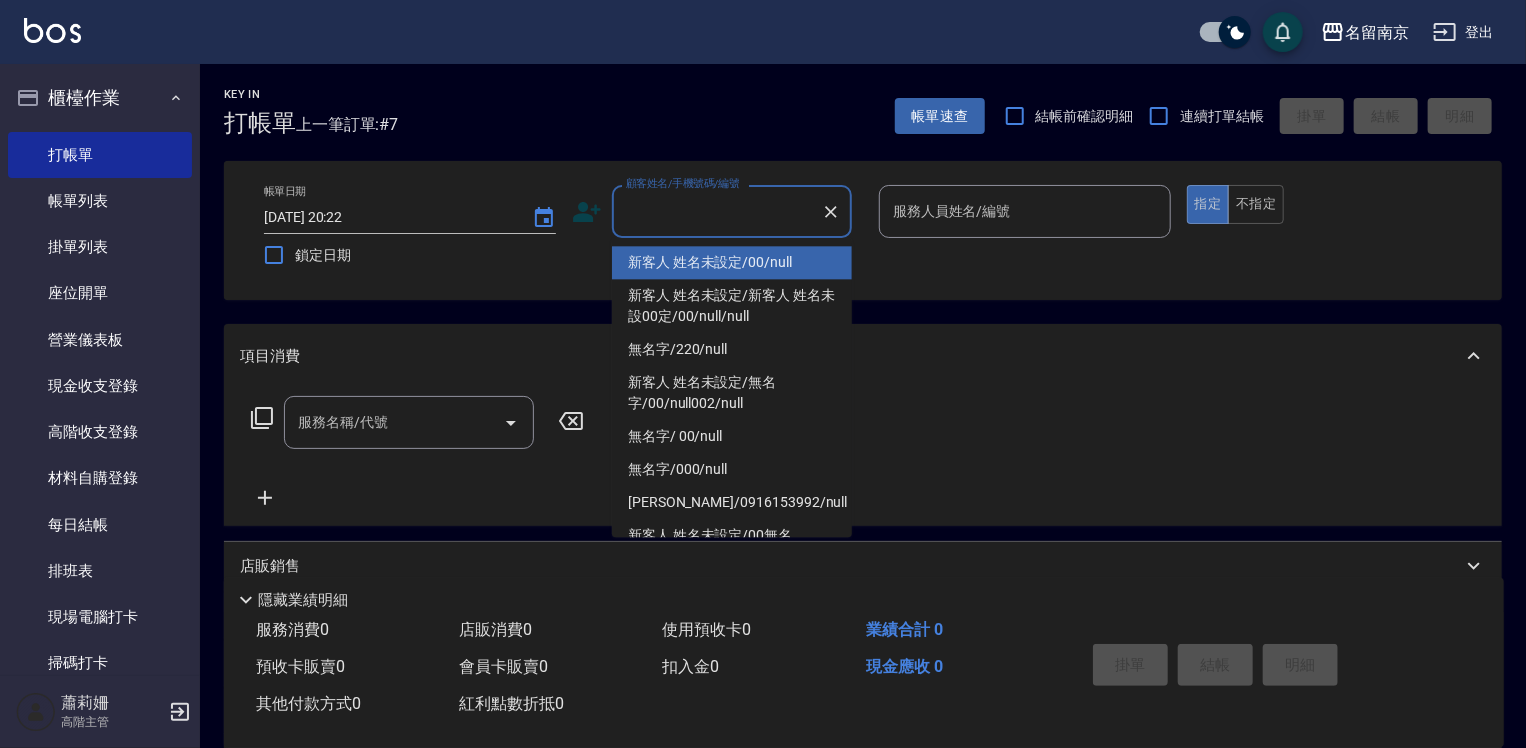 click on "顧客姓名/手機號碼/編號" at bounding box center [717, 211] 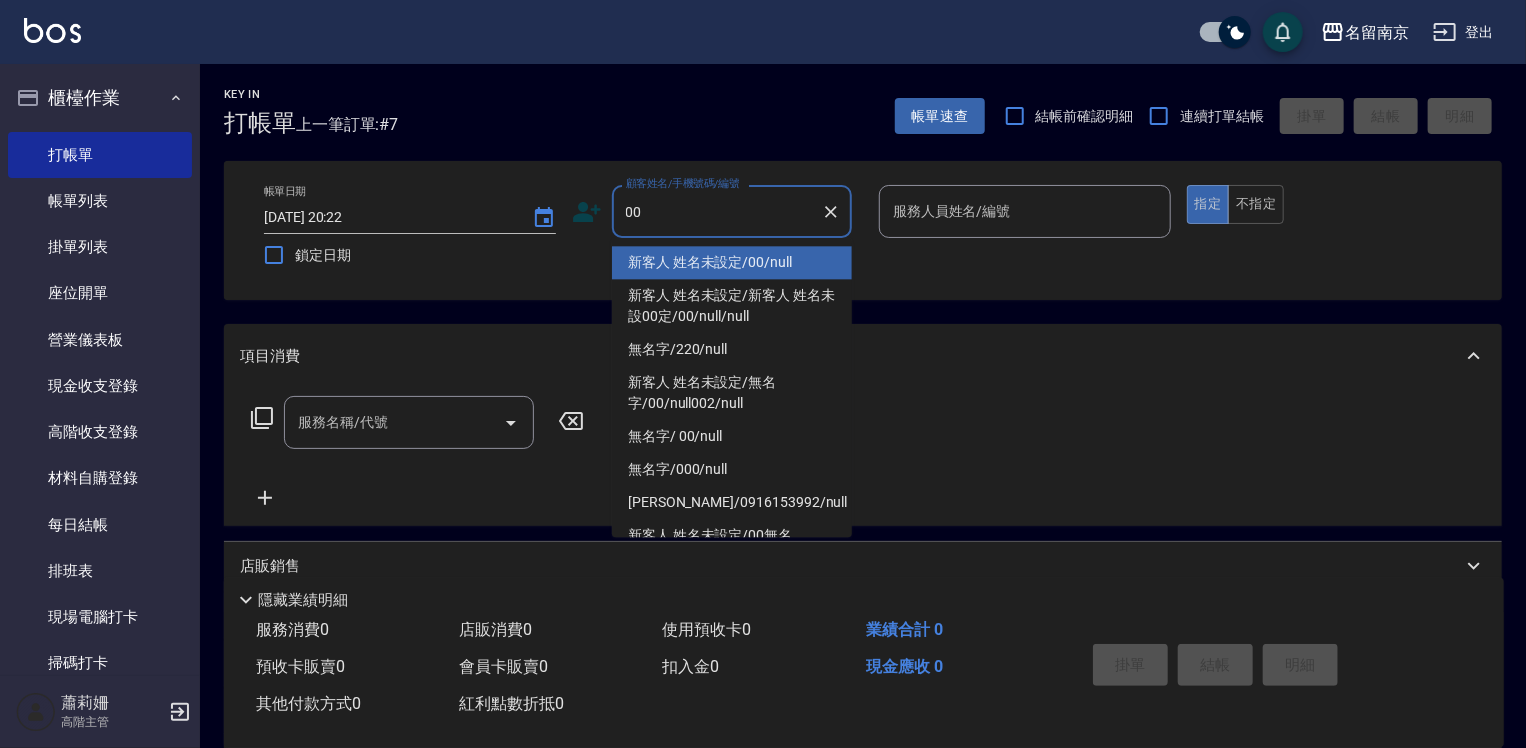 type on "新客人 姓名未設定/00/null" 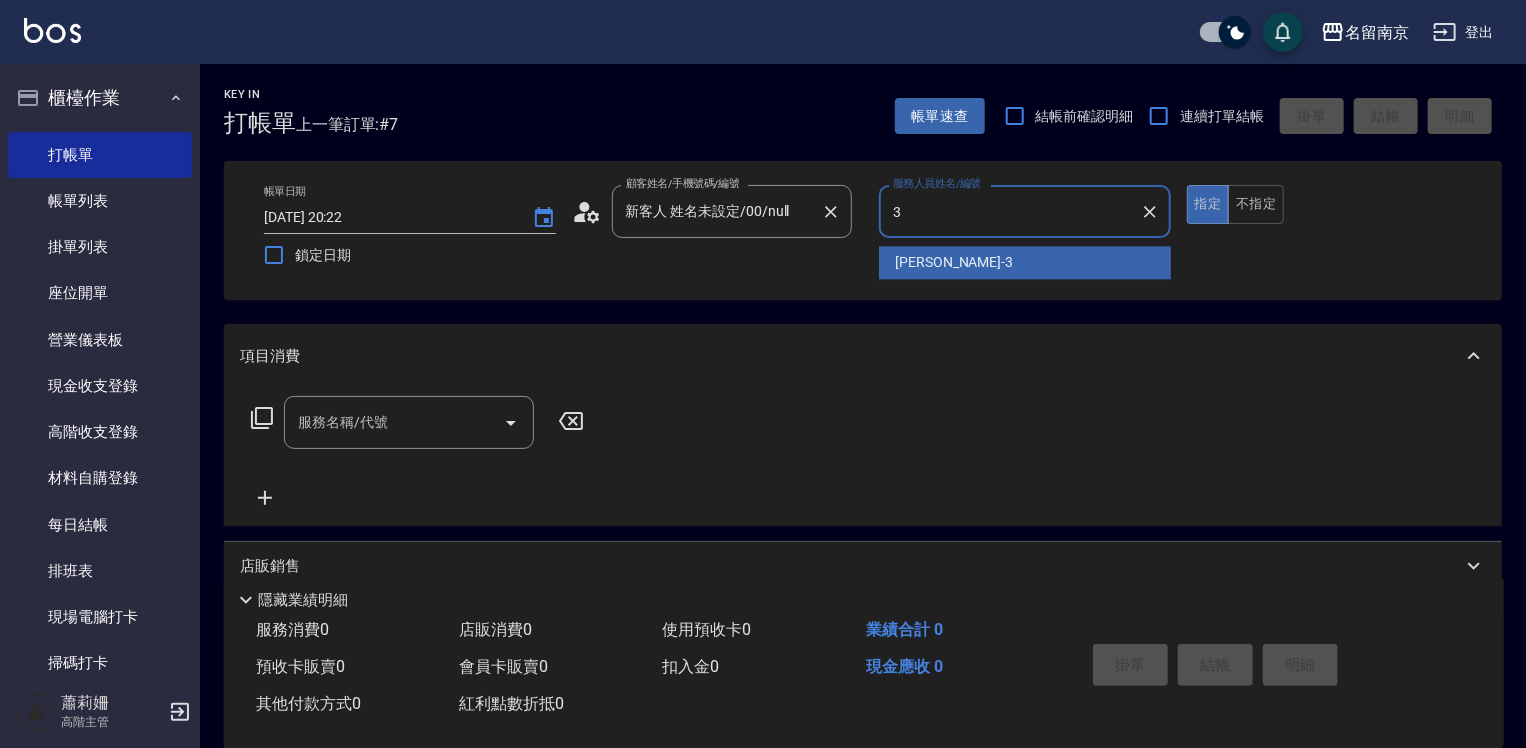 type on "[PERSON_NAME]-3" 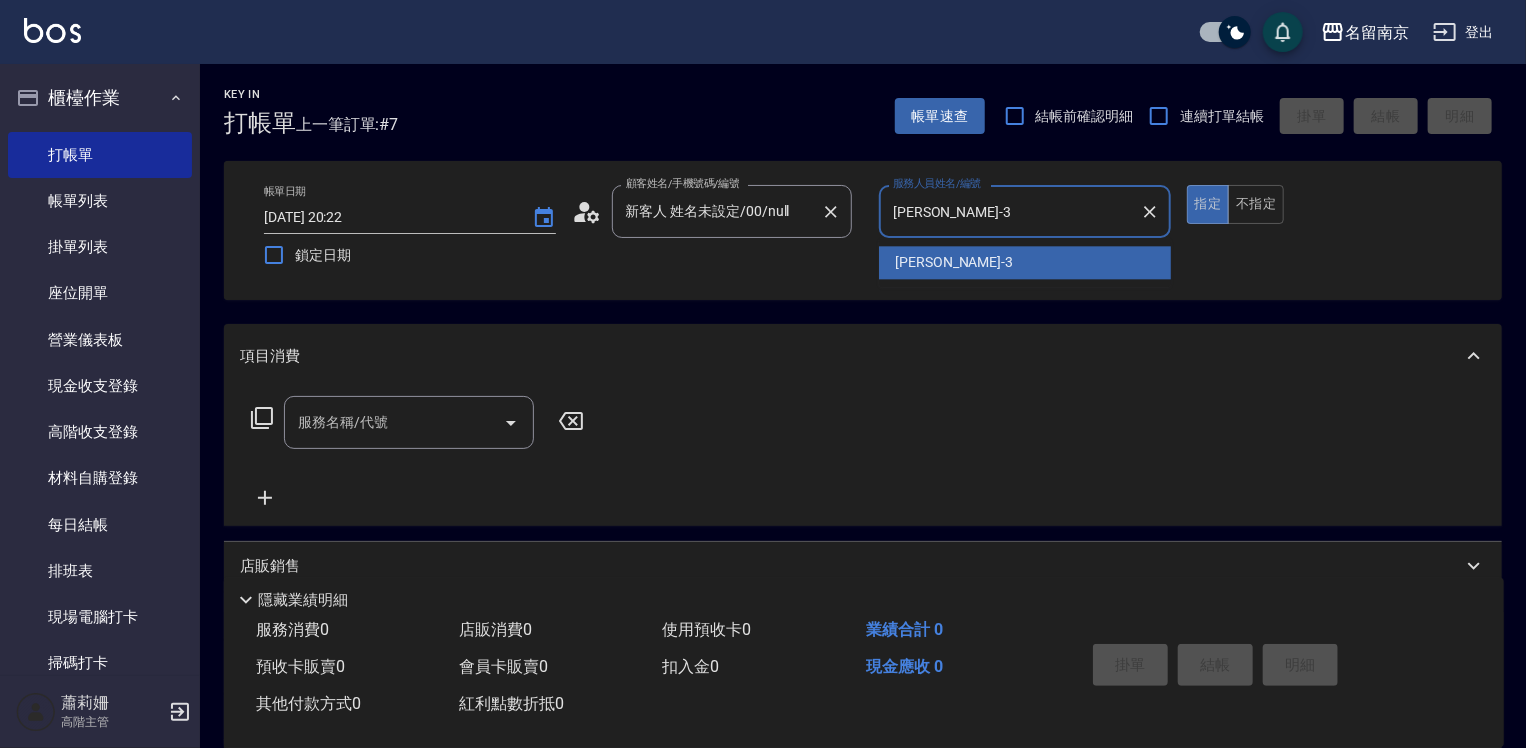 type on "true" 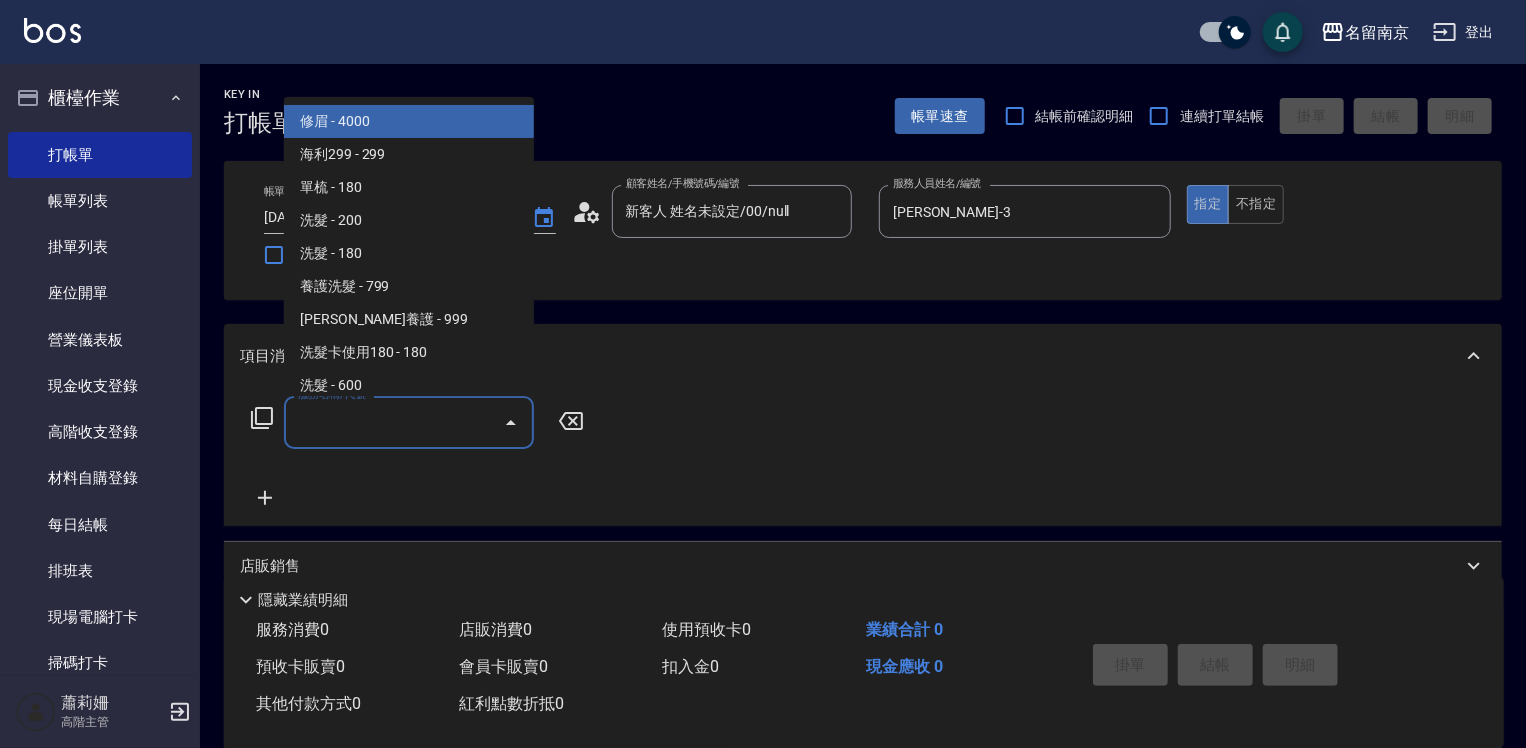 click on "服務名稱/代號" at bounding box center (394, 422) 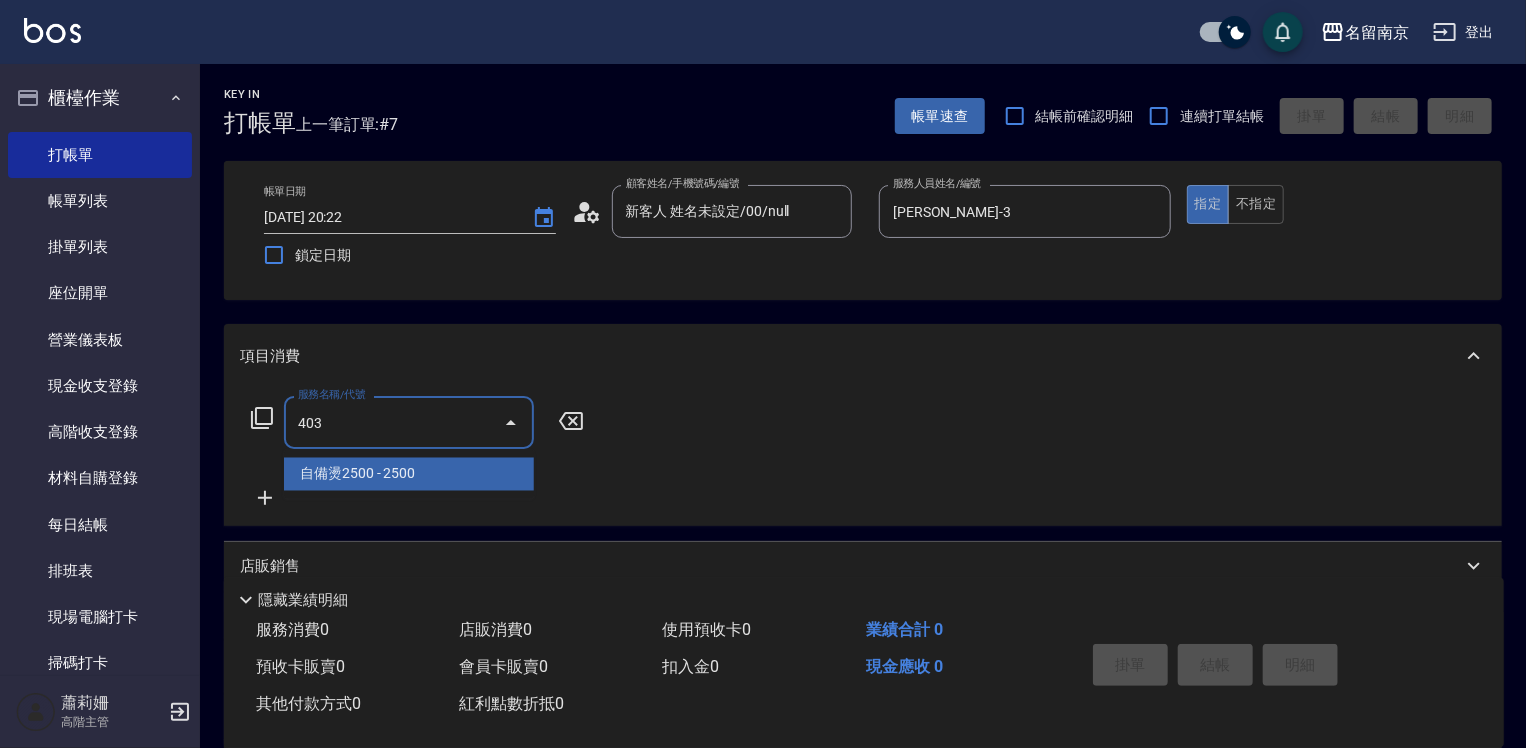 type on "自備燙2500(403)" 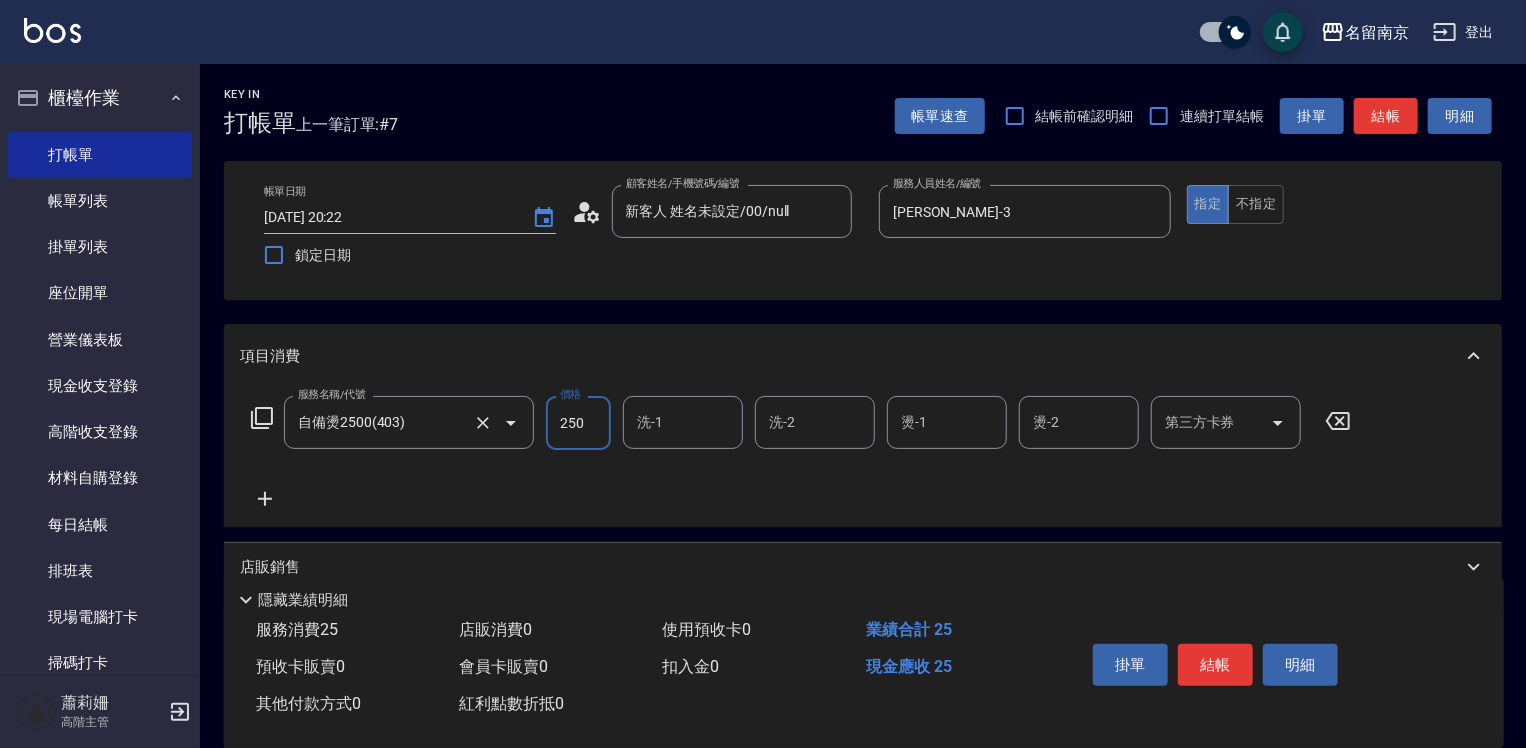 type on "2500" 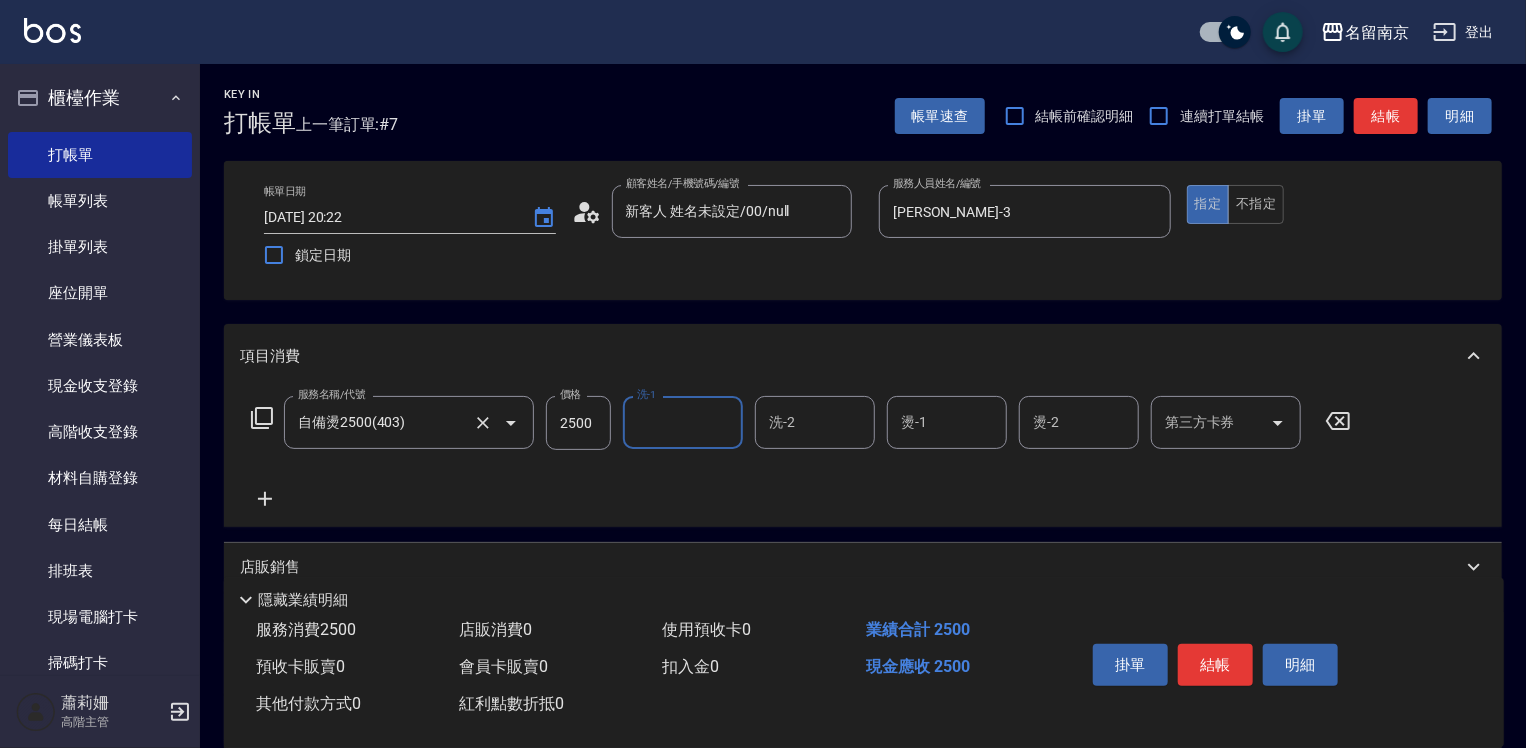 type on "2" 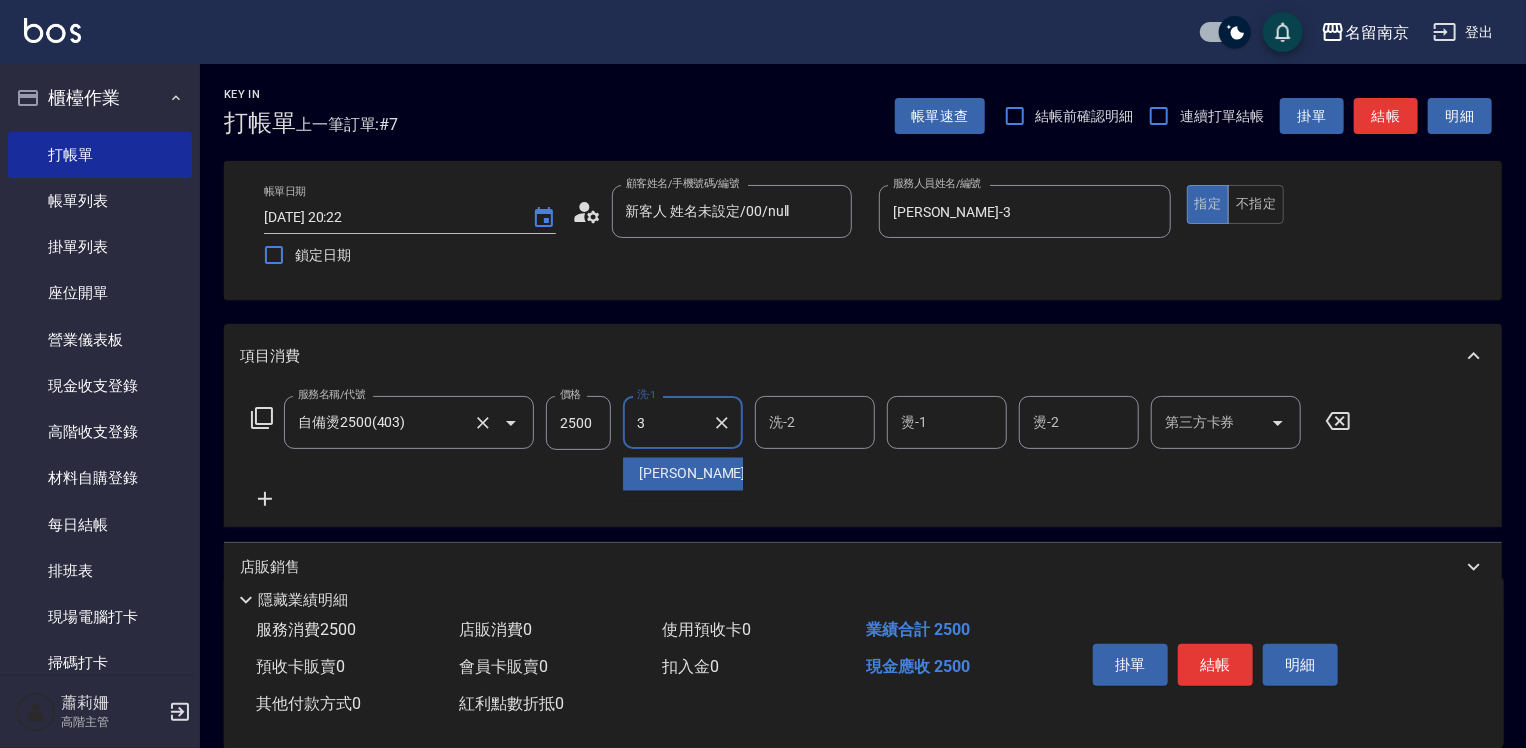 type on "[PERSON_NAME]-3" 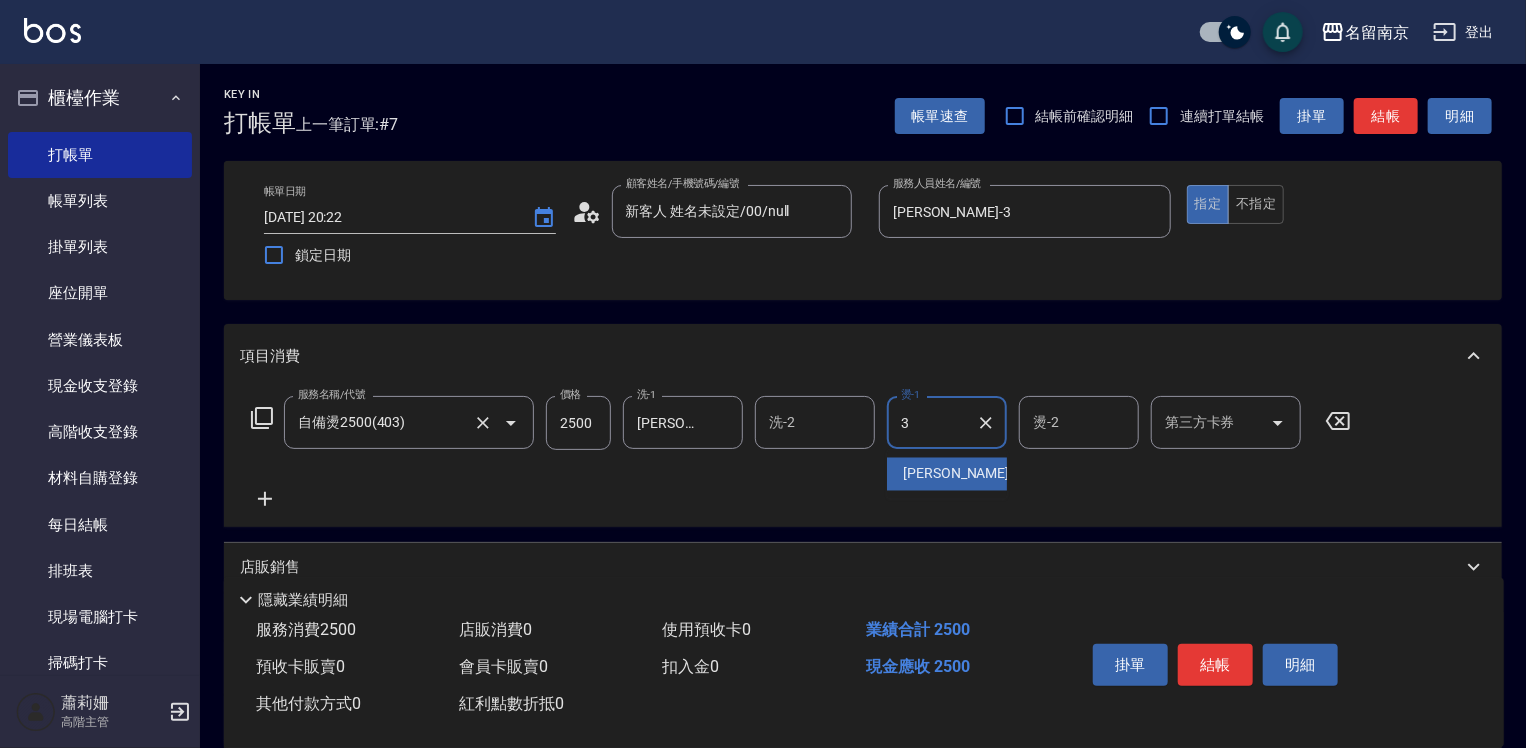 type on "[PERSON_NAME]-3" 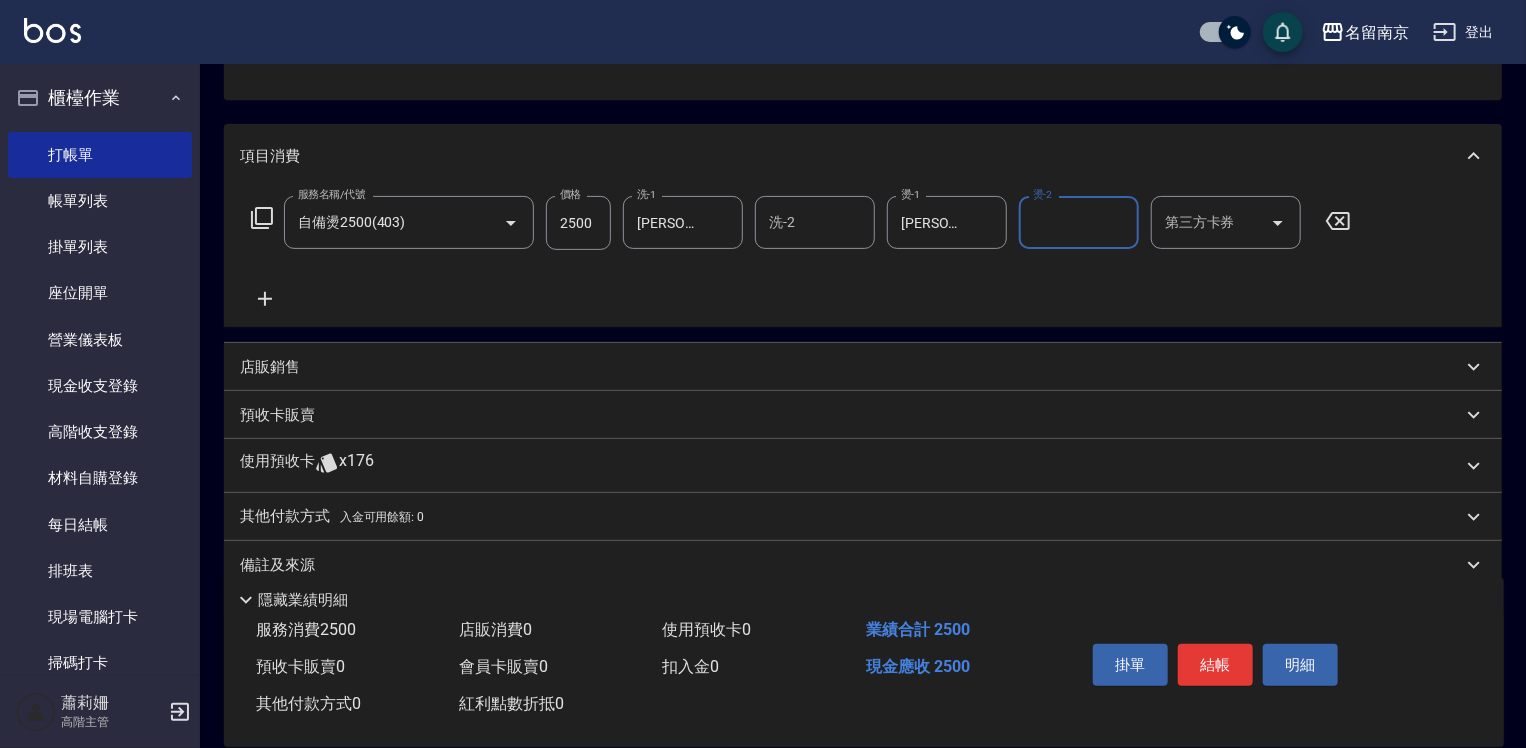 scroll, scrollTop: 231, scrollLeft: 0, axis: vertical 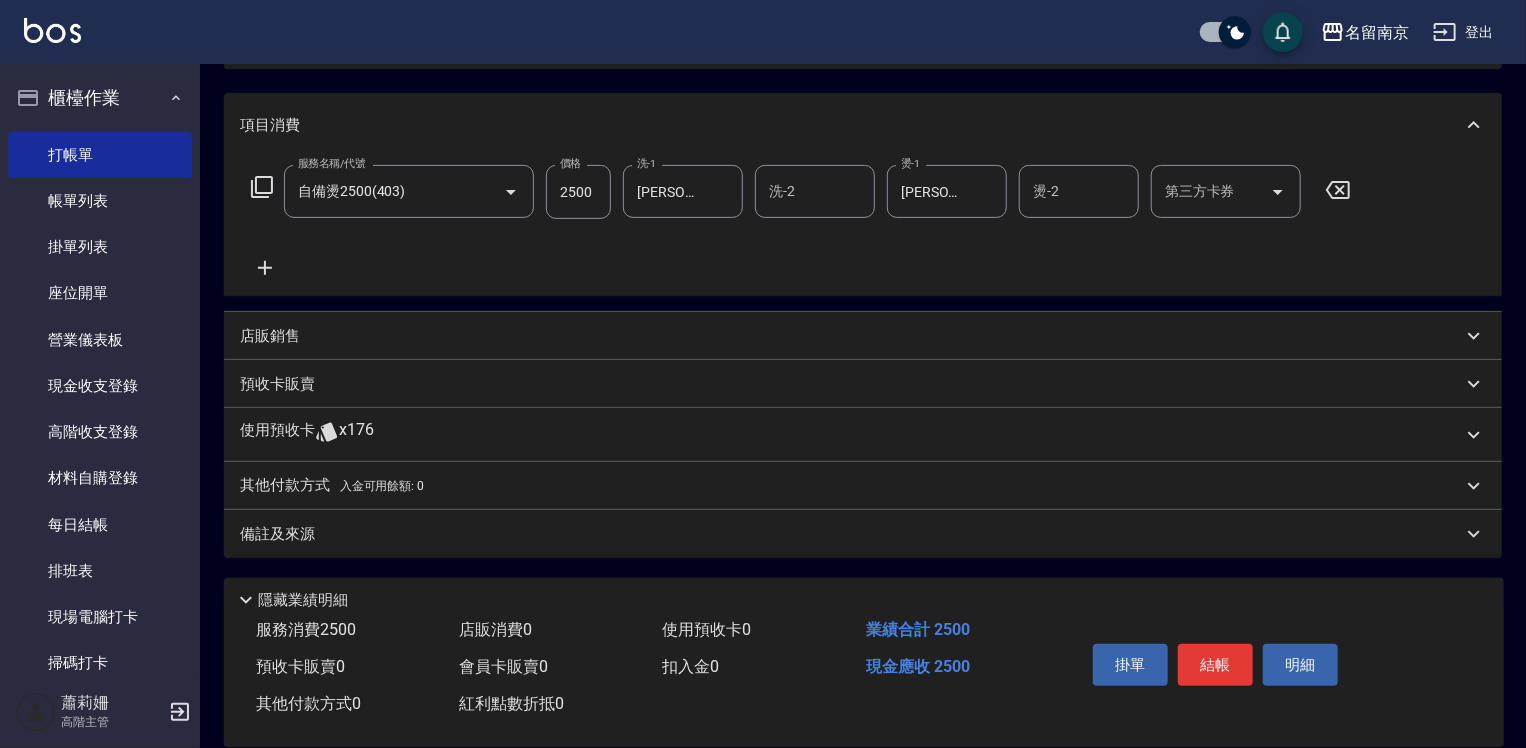 click on "其他付款方式 入金可用餘額: 0" at bounding box center (332, 486) 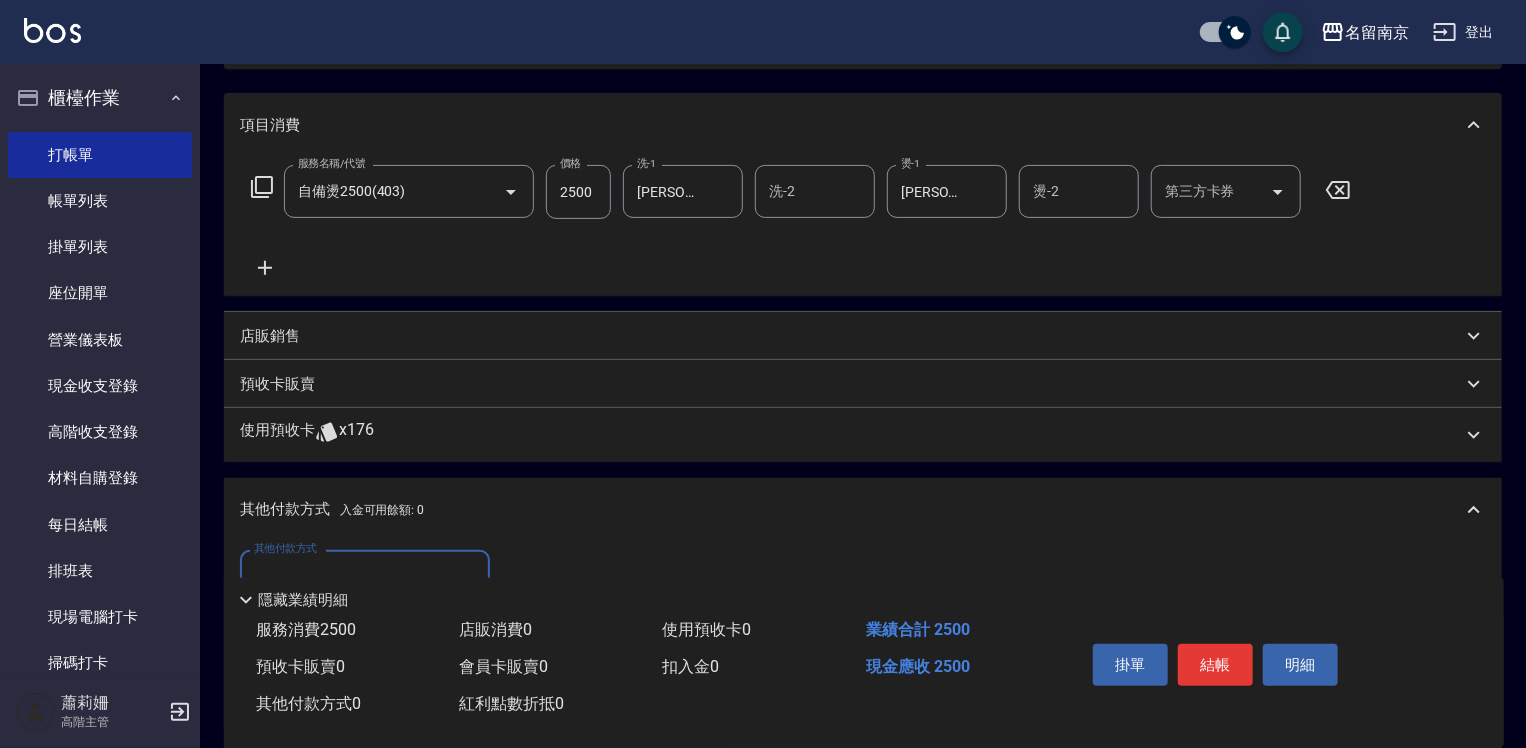scroll, scrollTop: 0, scrollLeft: 0, axis: both 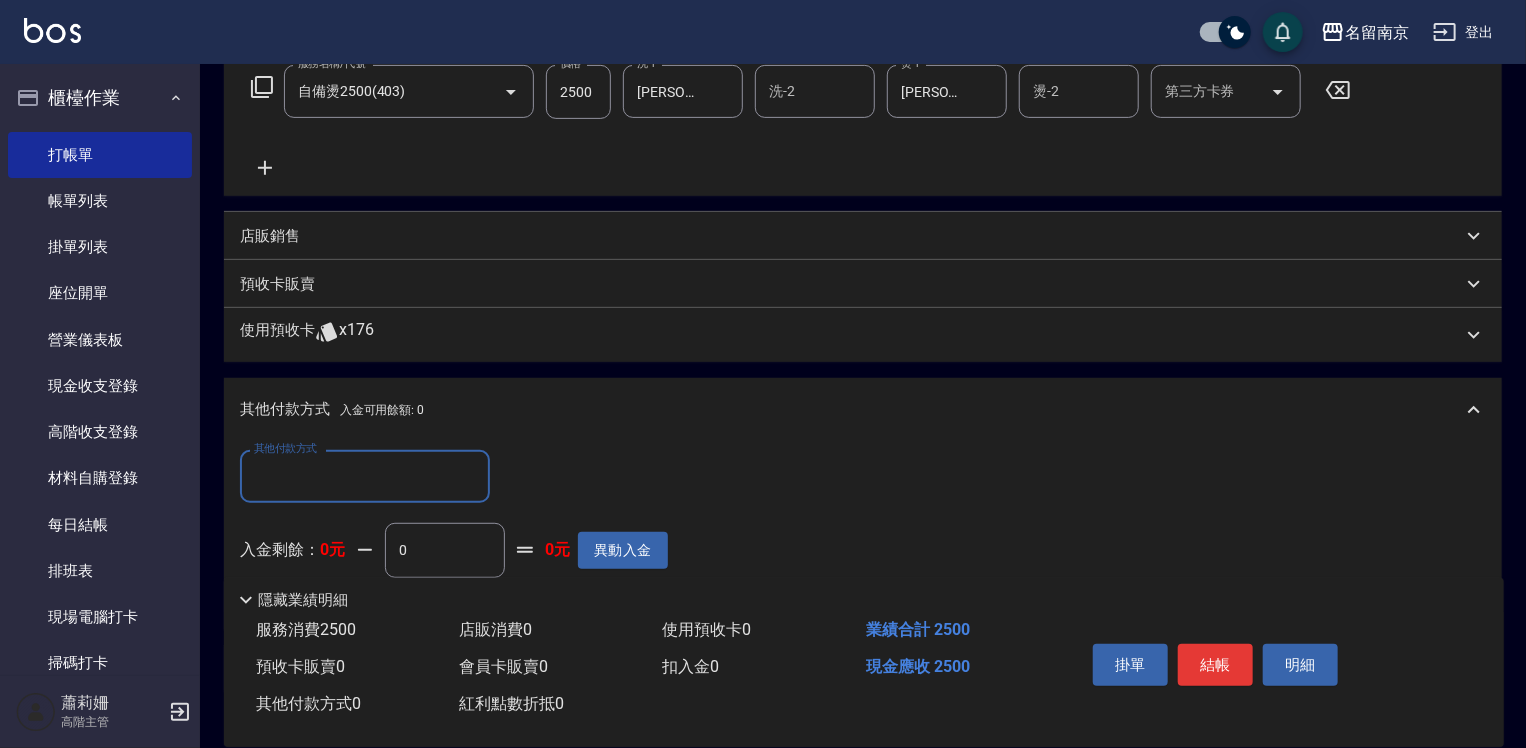 click on "其他付款方式" at bounding box center (365, 476) 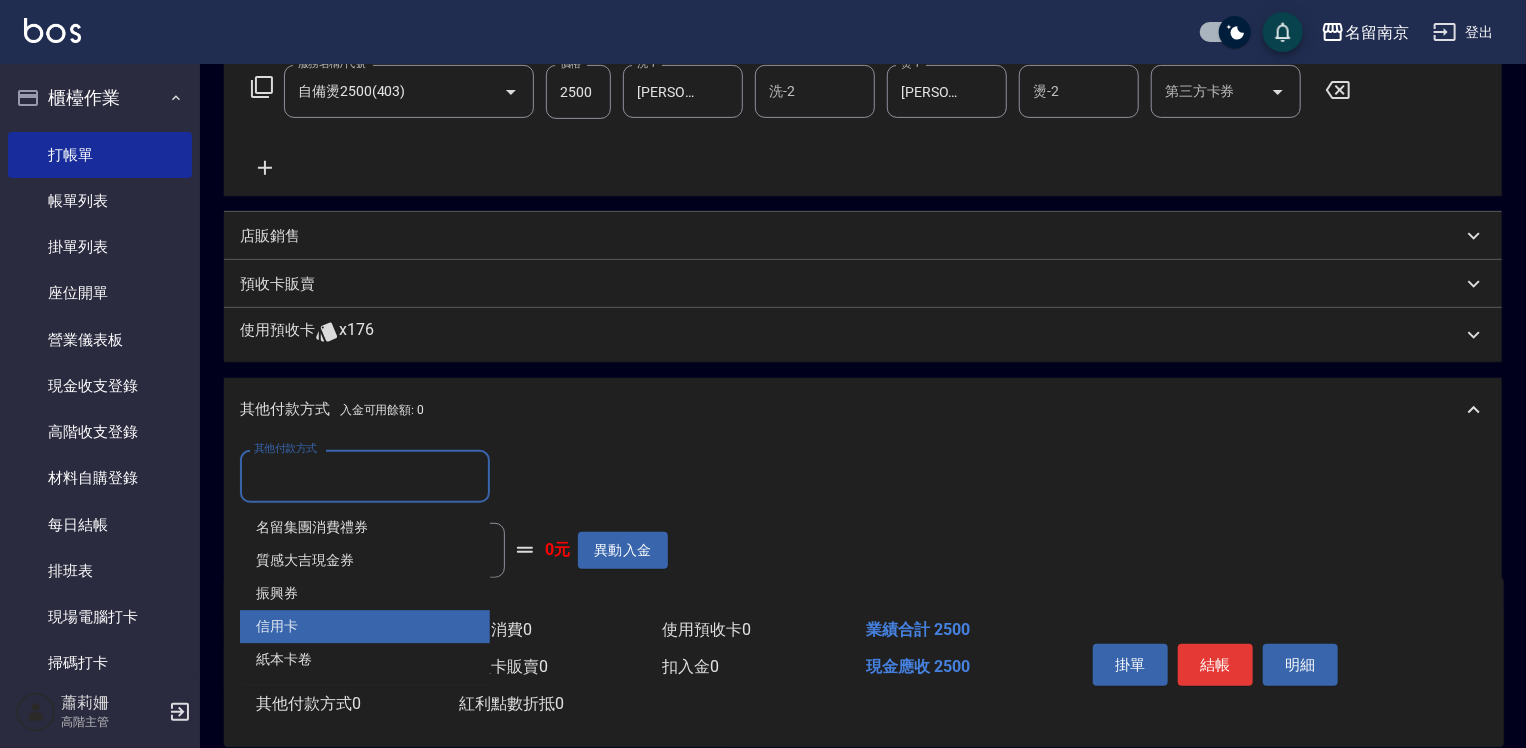 click on "信用卡" at bounding box center (365, 626) 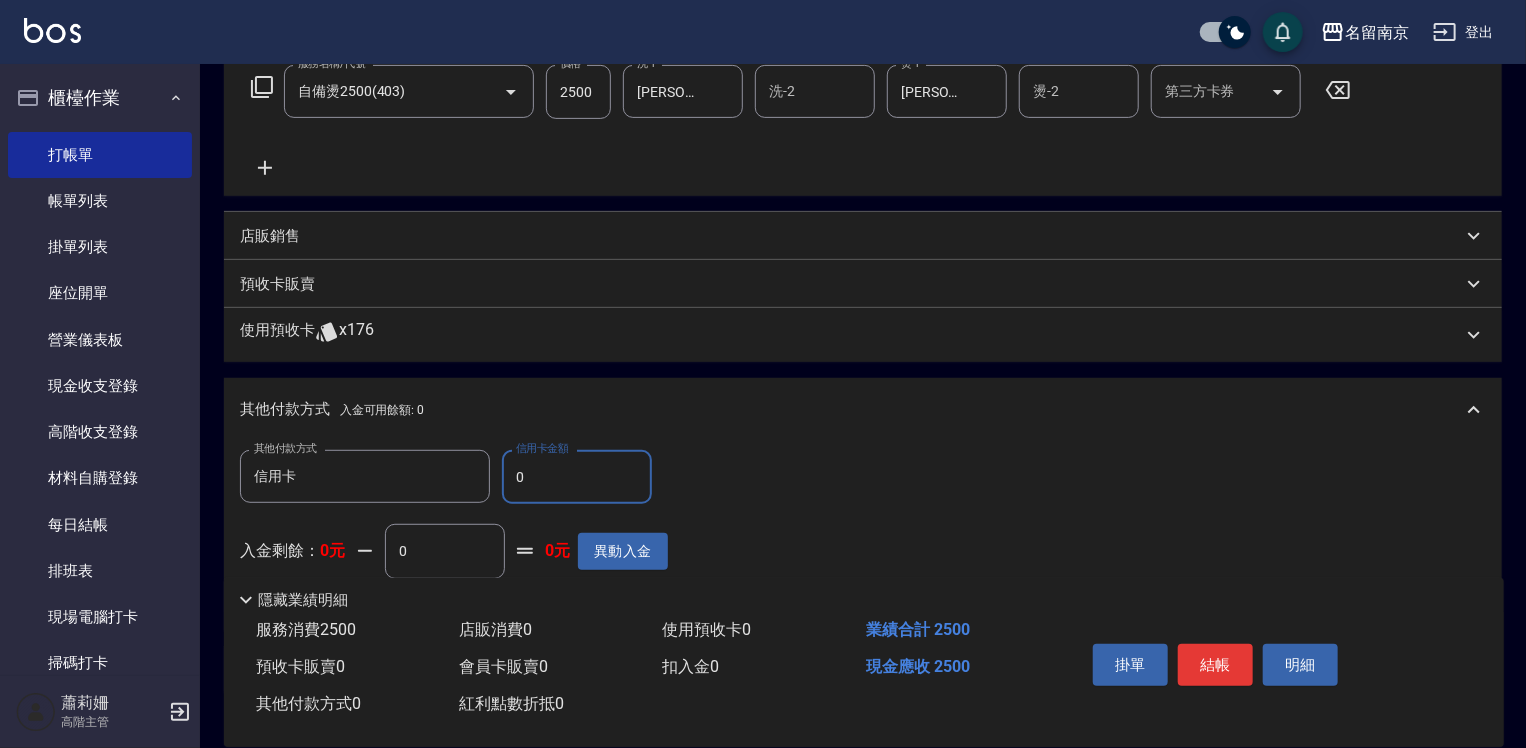 click on "0" at bounding box center (577, 477) 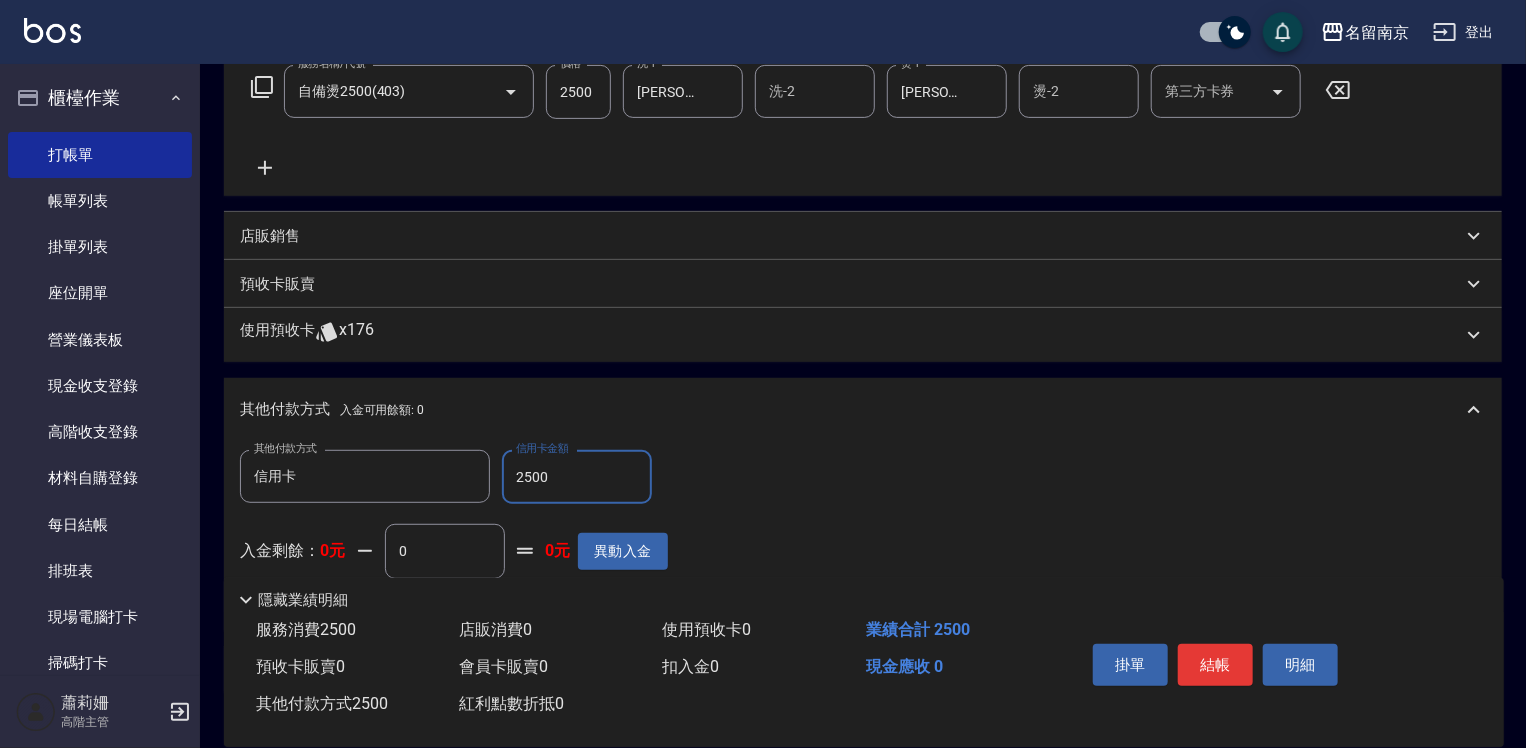 click on "2500" at bounding box center [577, 477] 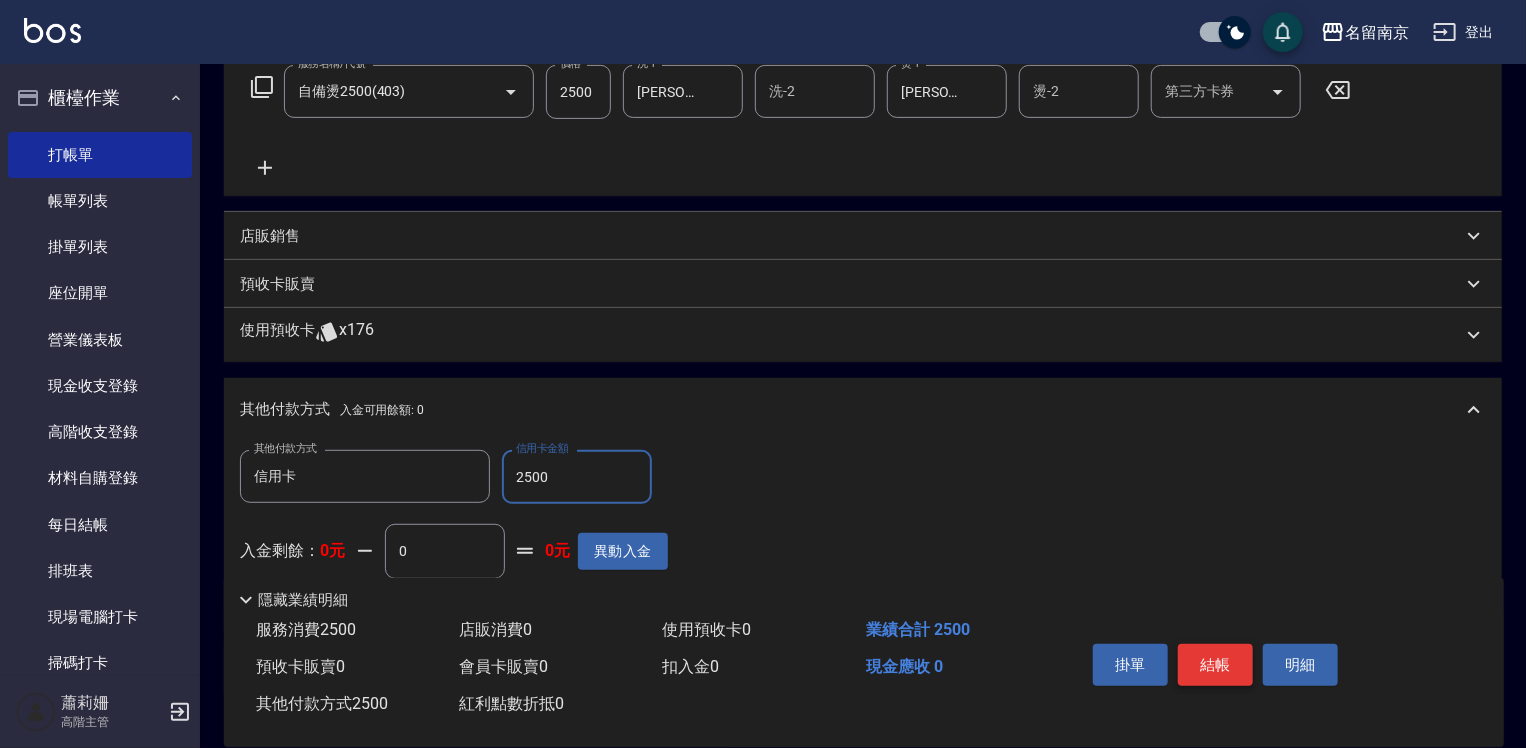 type on "2500" 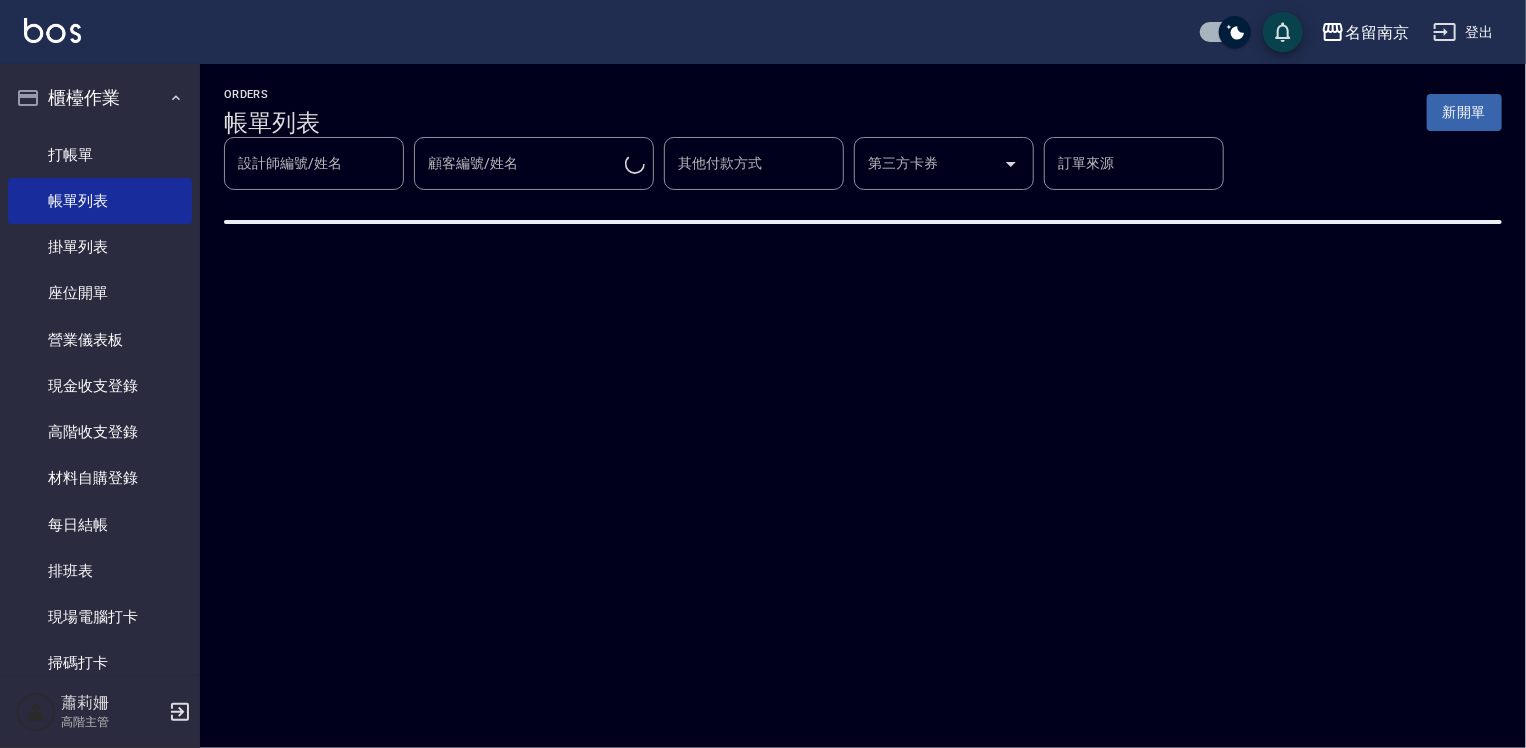 scroll, scrollTop: 0, scrollLeft: 0, axis: both 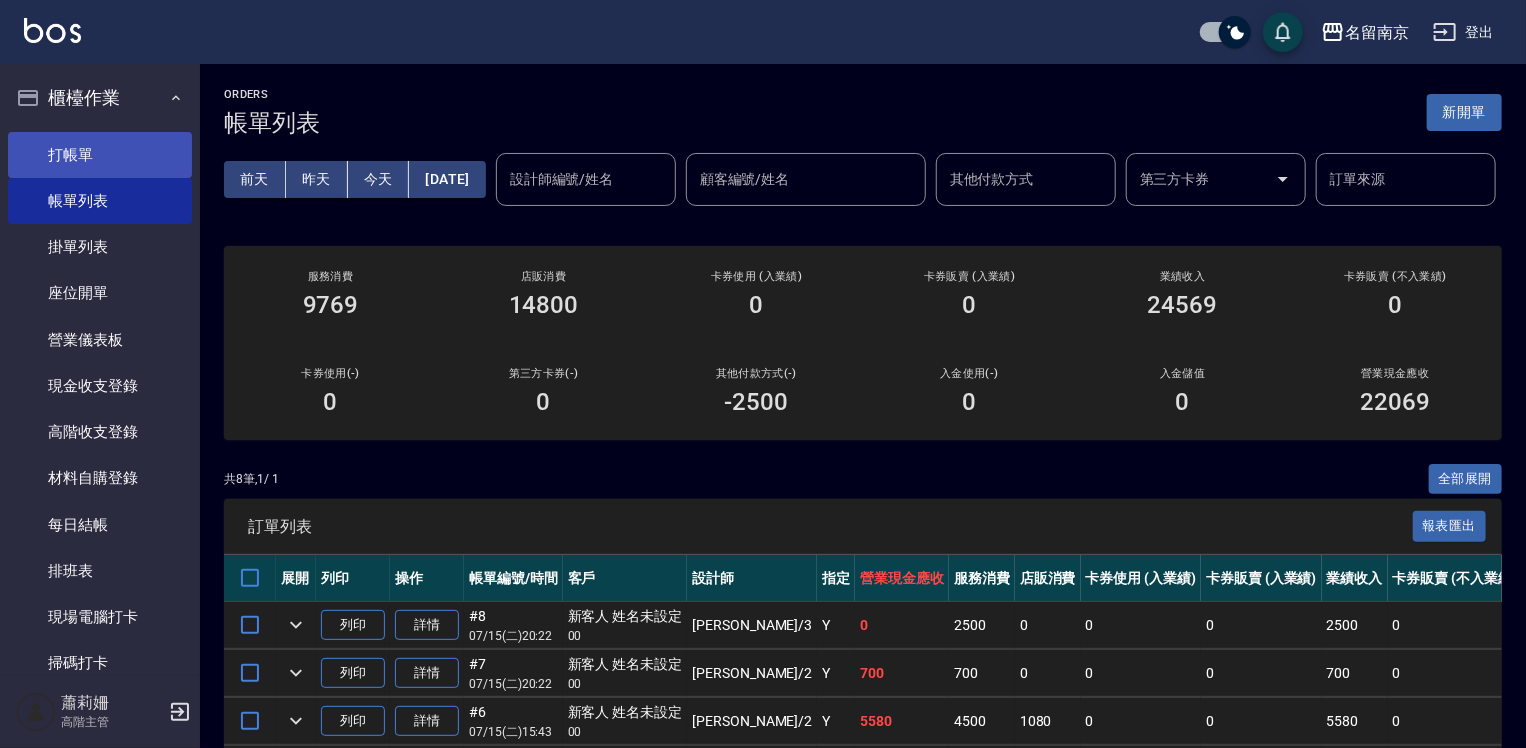 click on "打帳單" at bounding box center (100, 155) 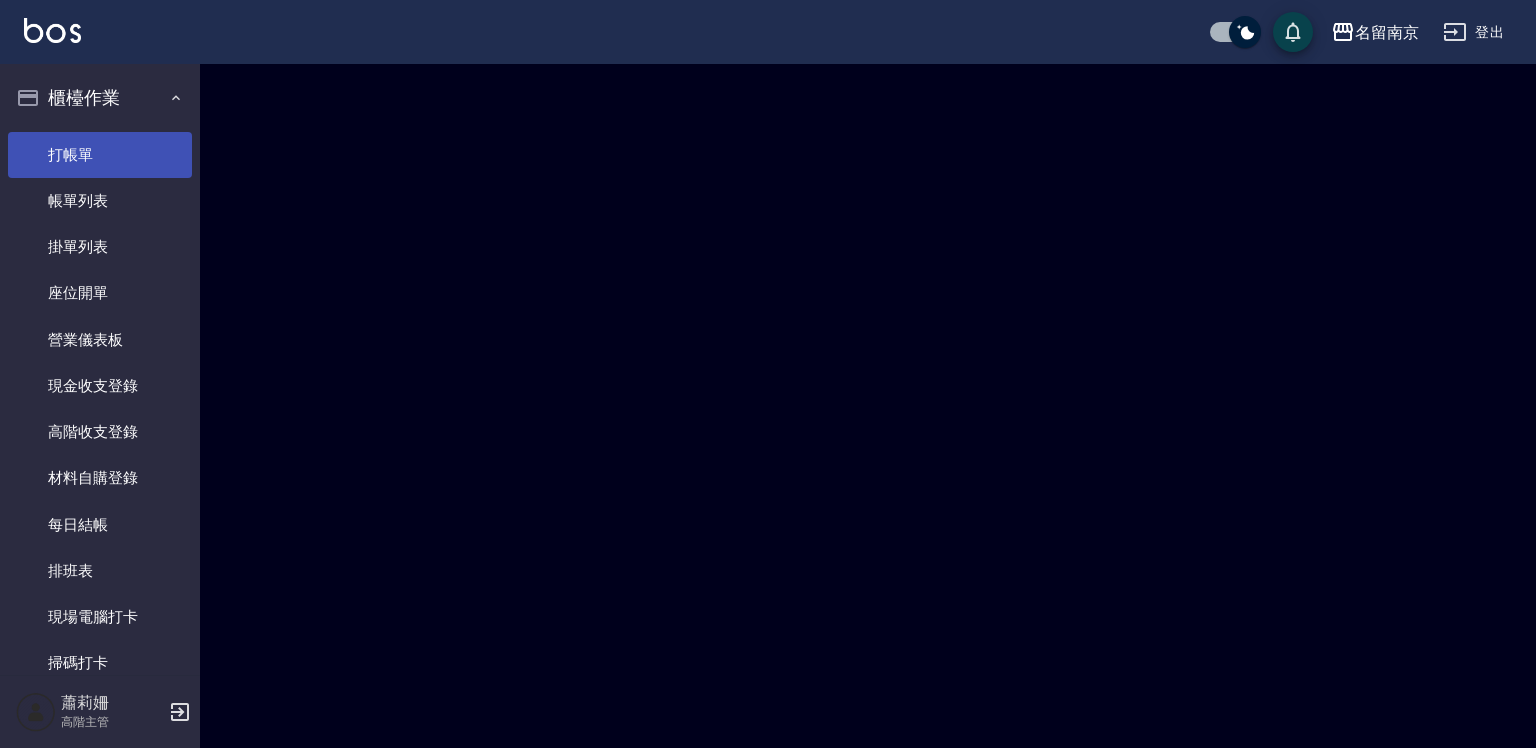 click on "打帳單" at bounding box center [100, 155] 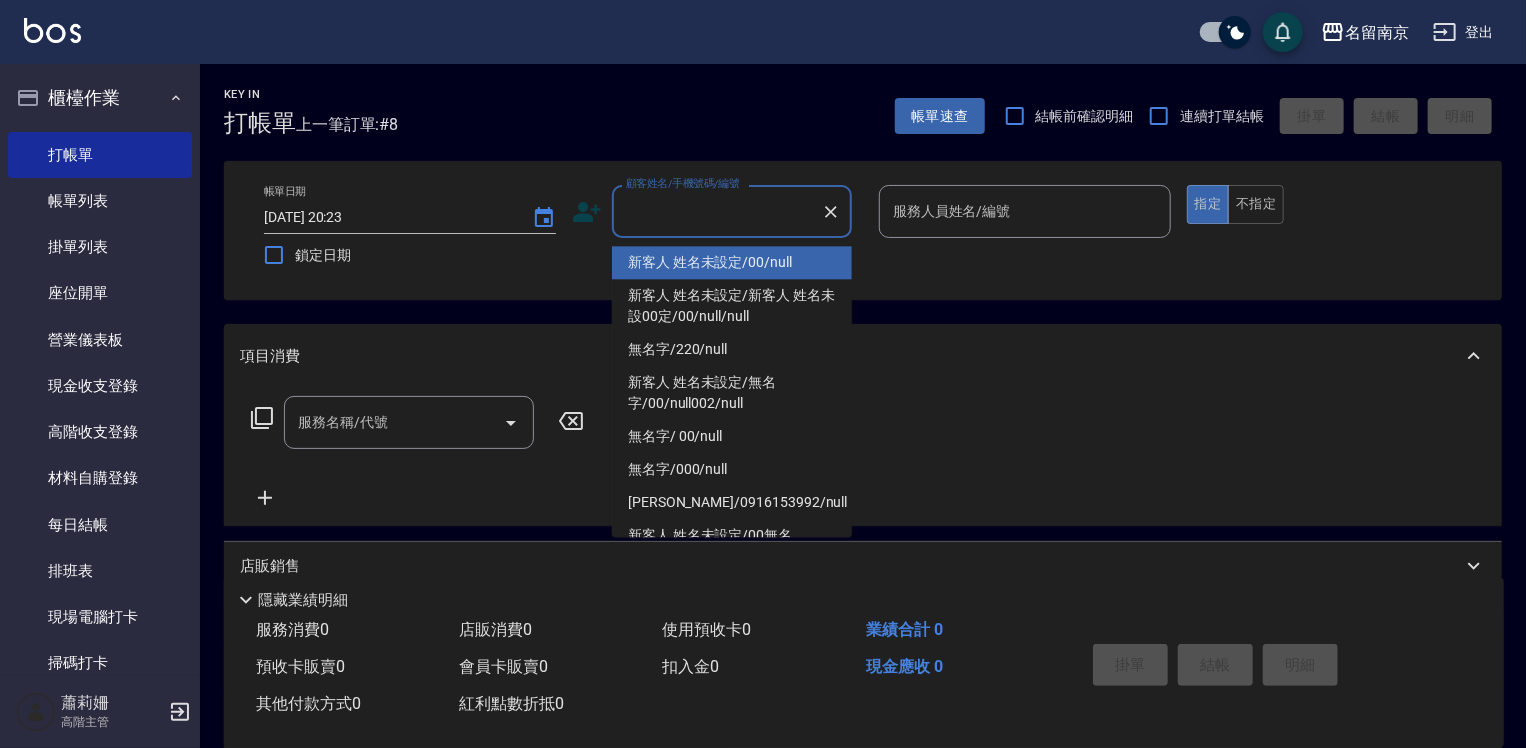 click on "顧客姓名/手機號碼/編號" at bounding box center (717, 211) 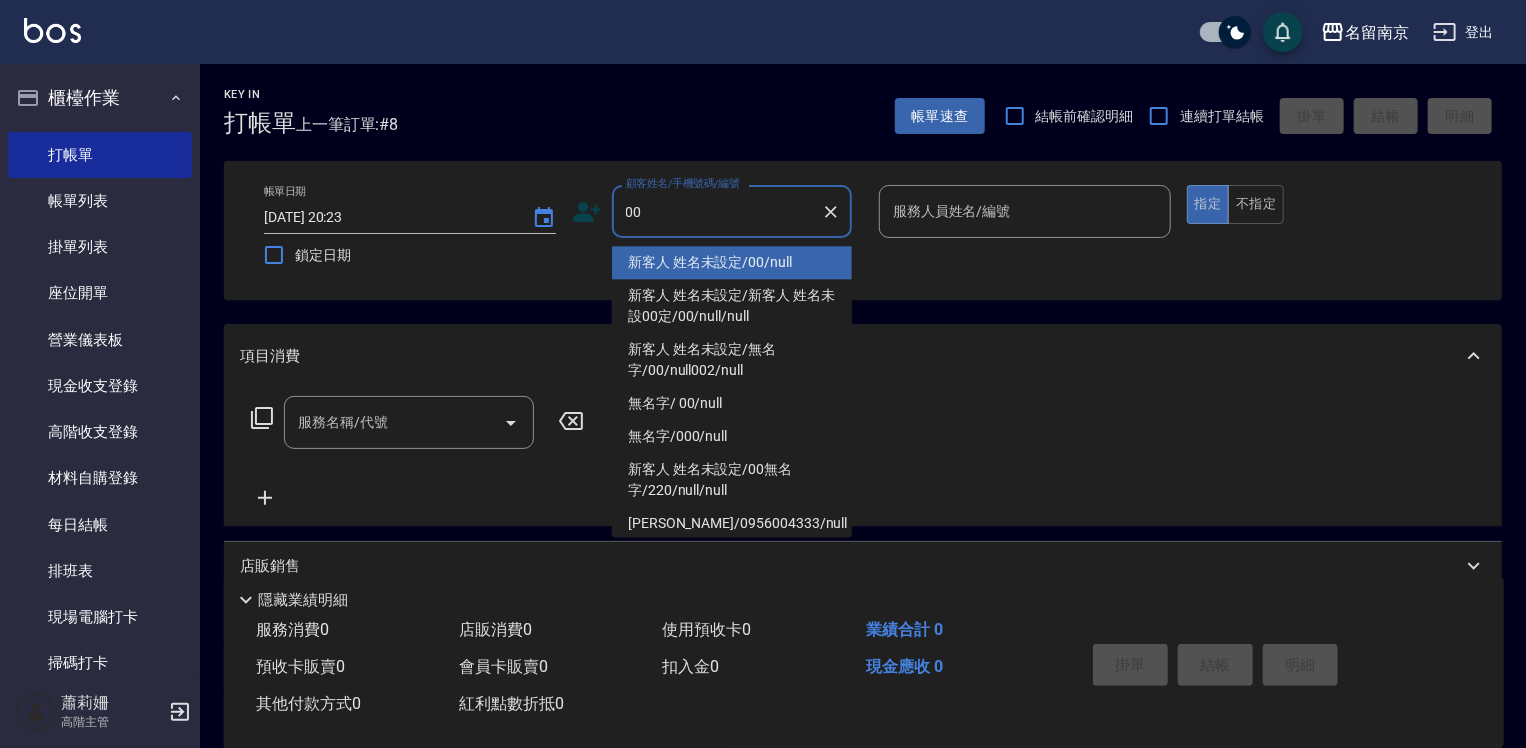 type on "新客人 姓名未設定/00/null" 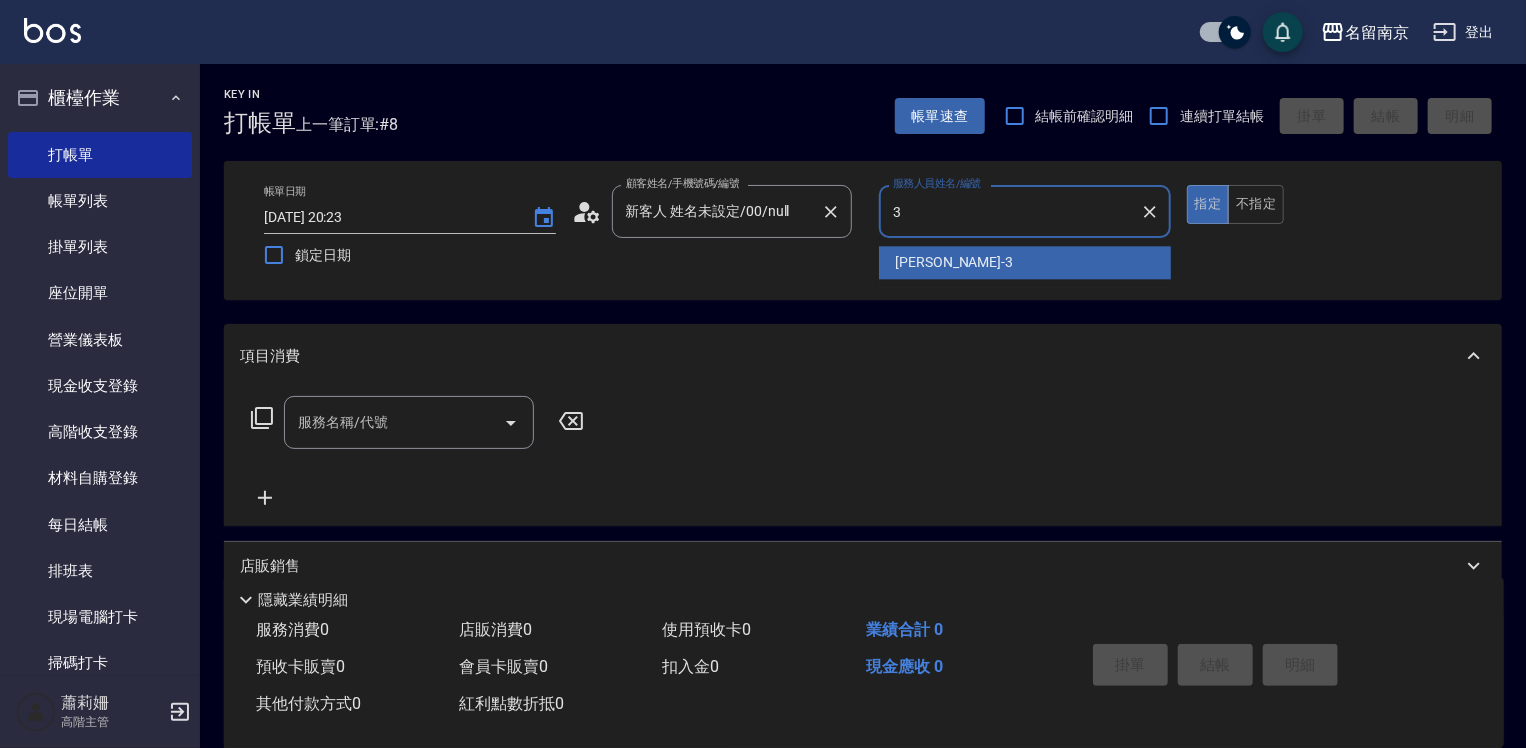 type on "[PERSON_NAME]-3" 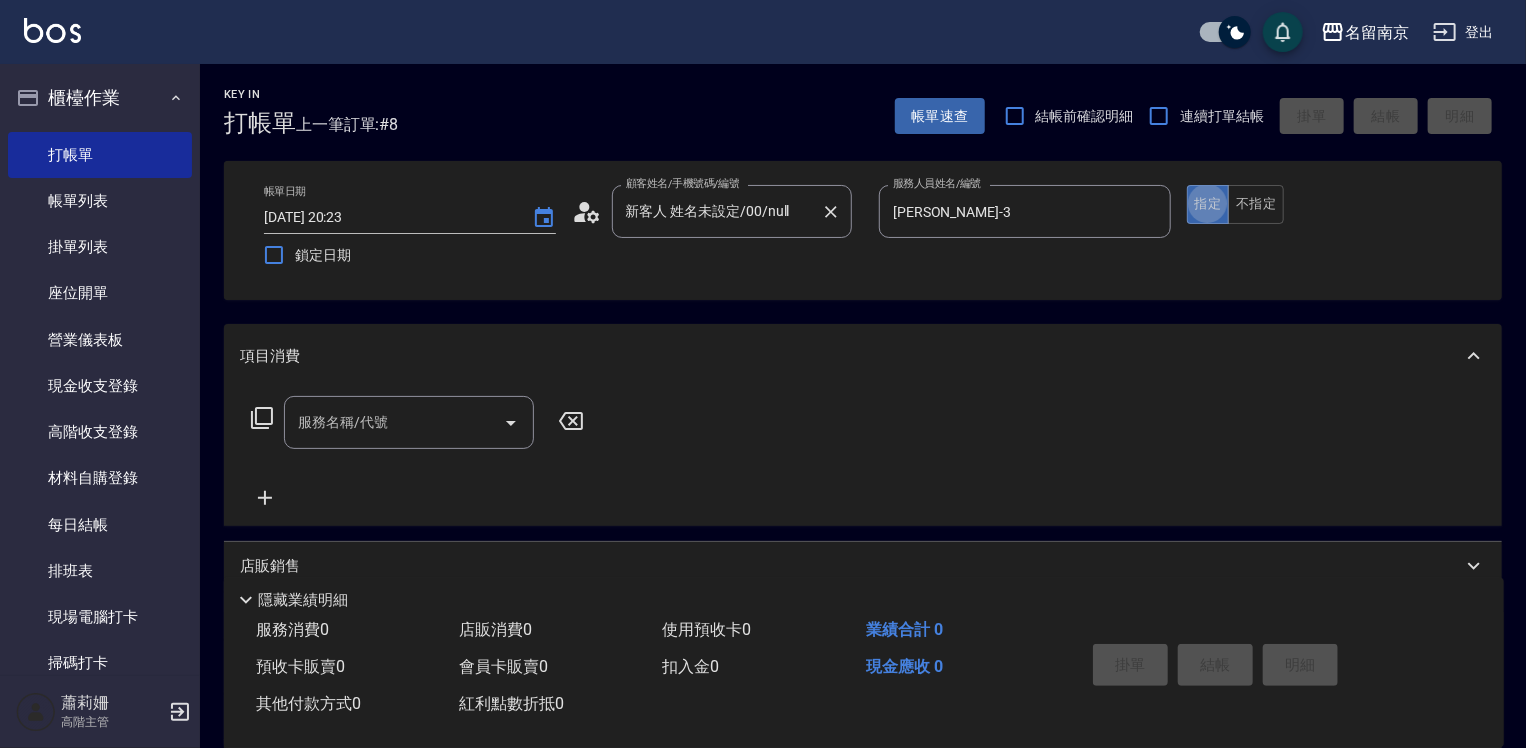 type on "true" 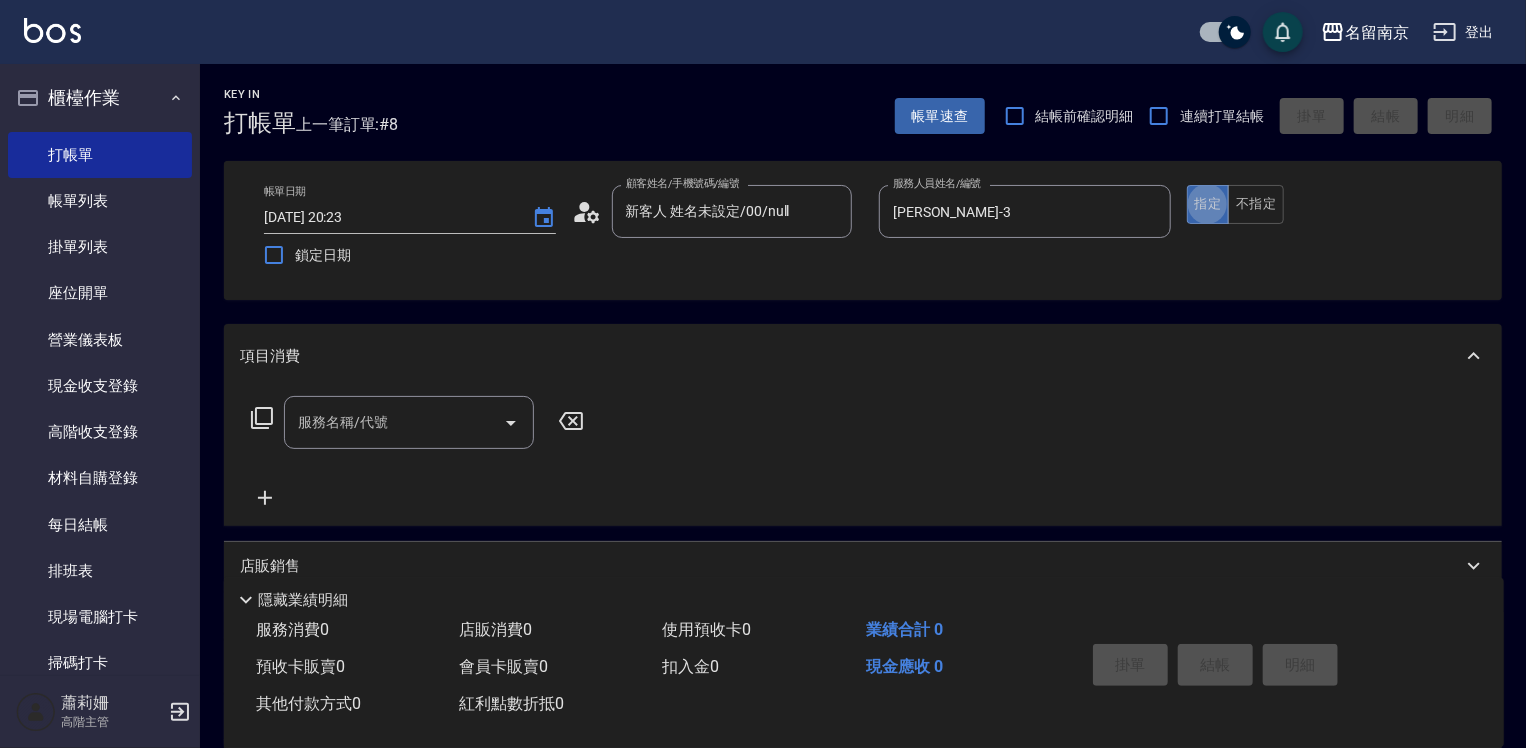 click on "服務名稱/代號" at bounding box center [394, 422] 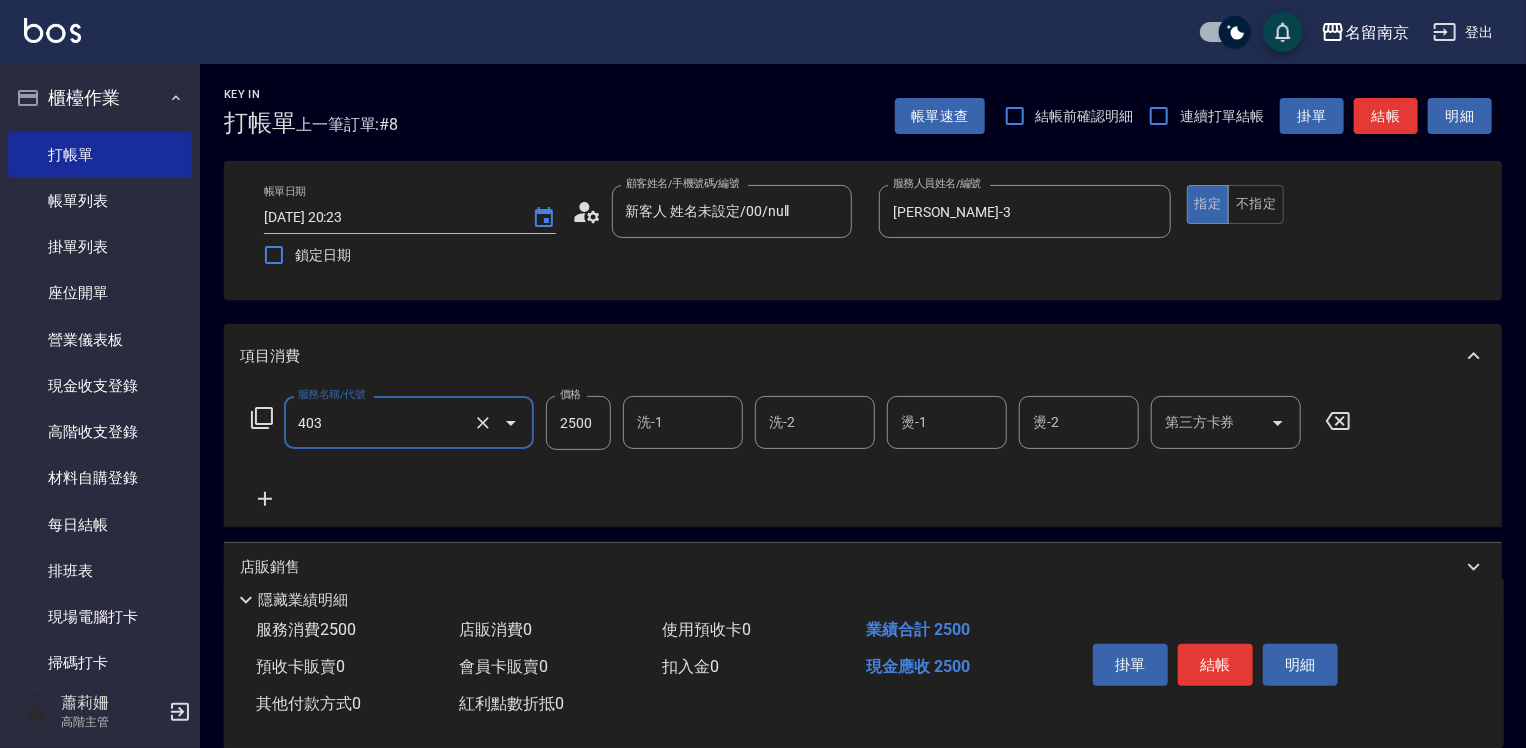 type on "自備燙2500(403)" 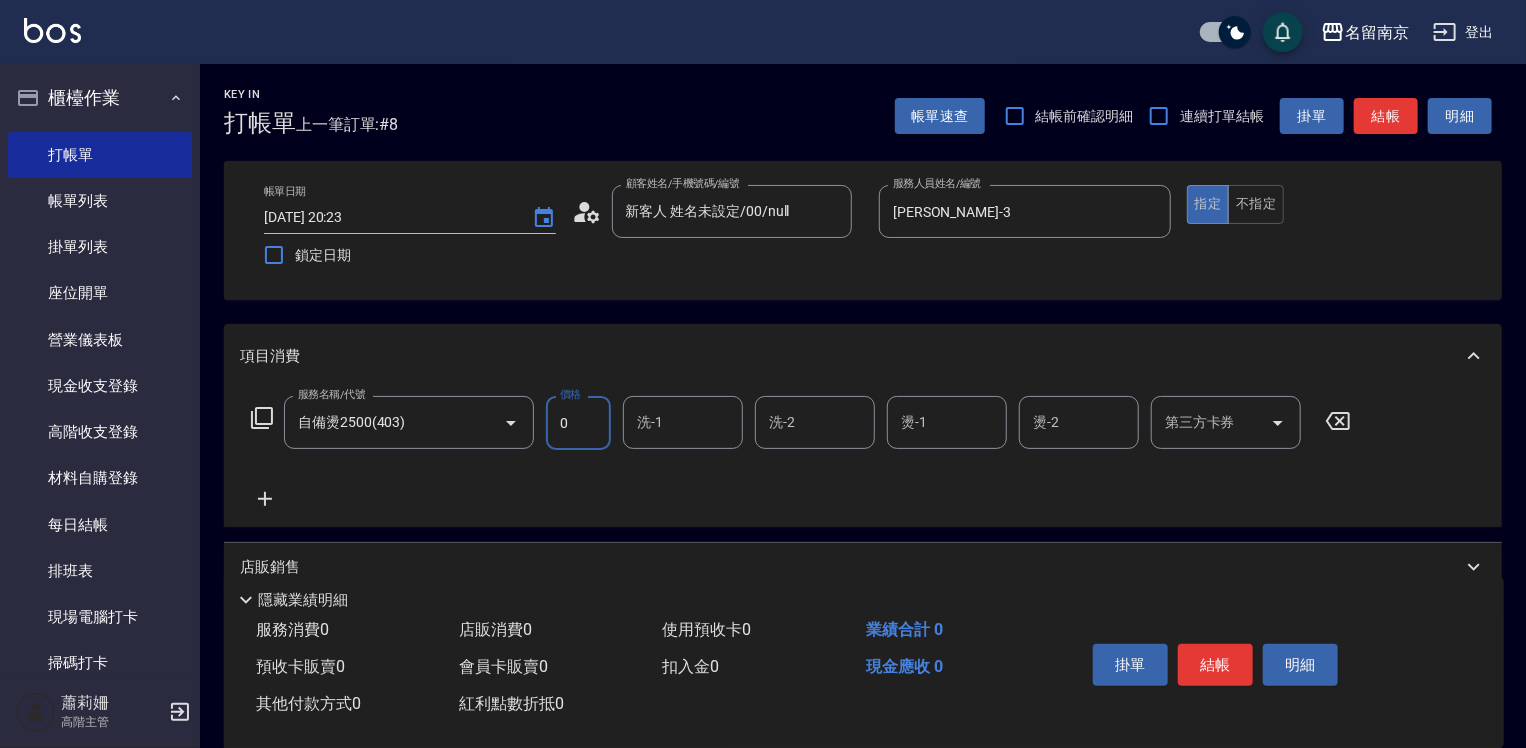 click on "0" at bounding box center (578, 423) 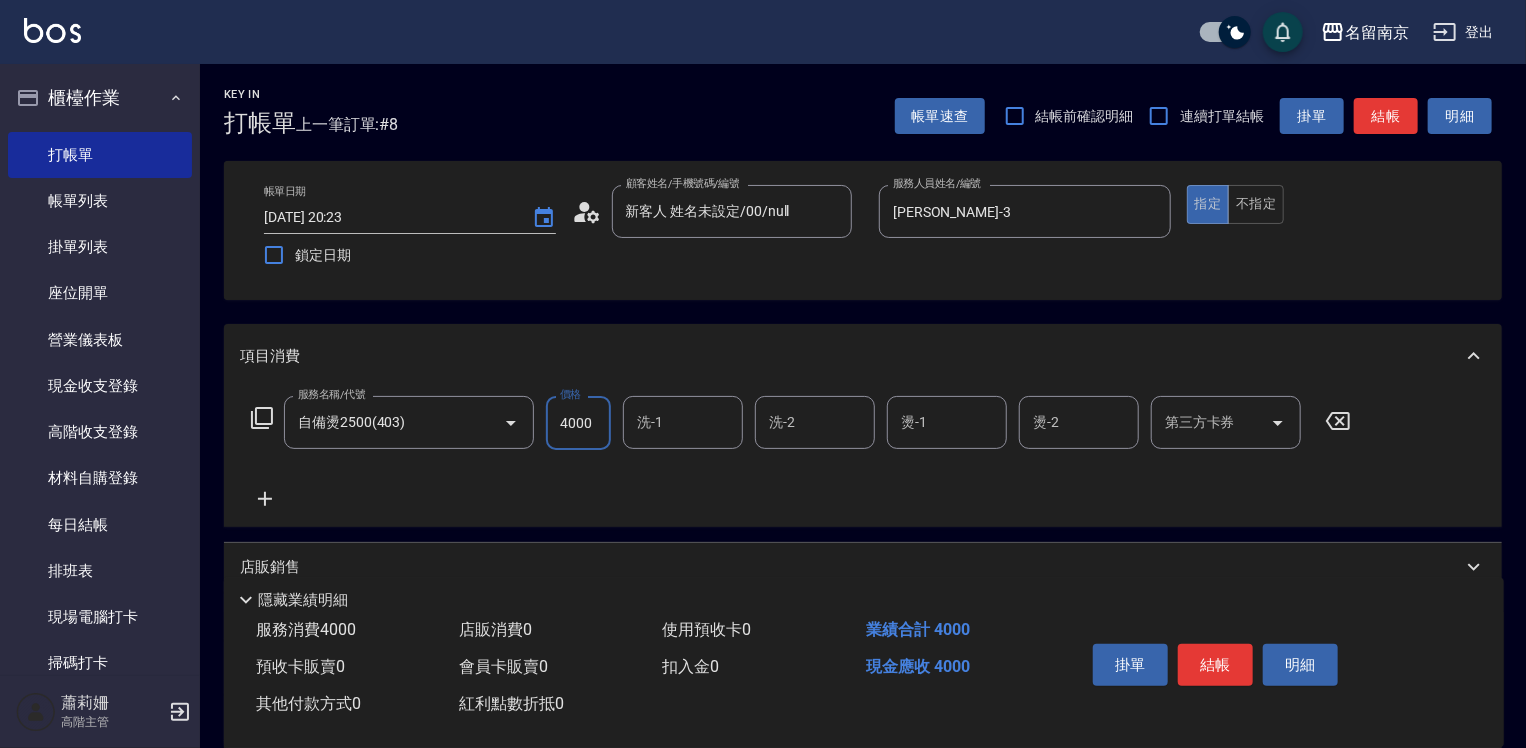 type on "4000" 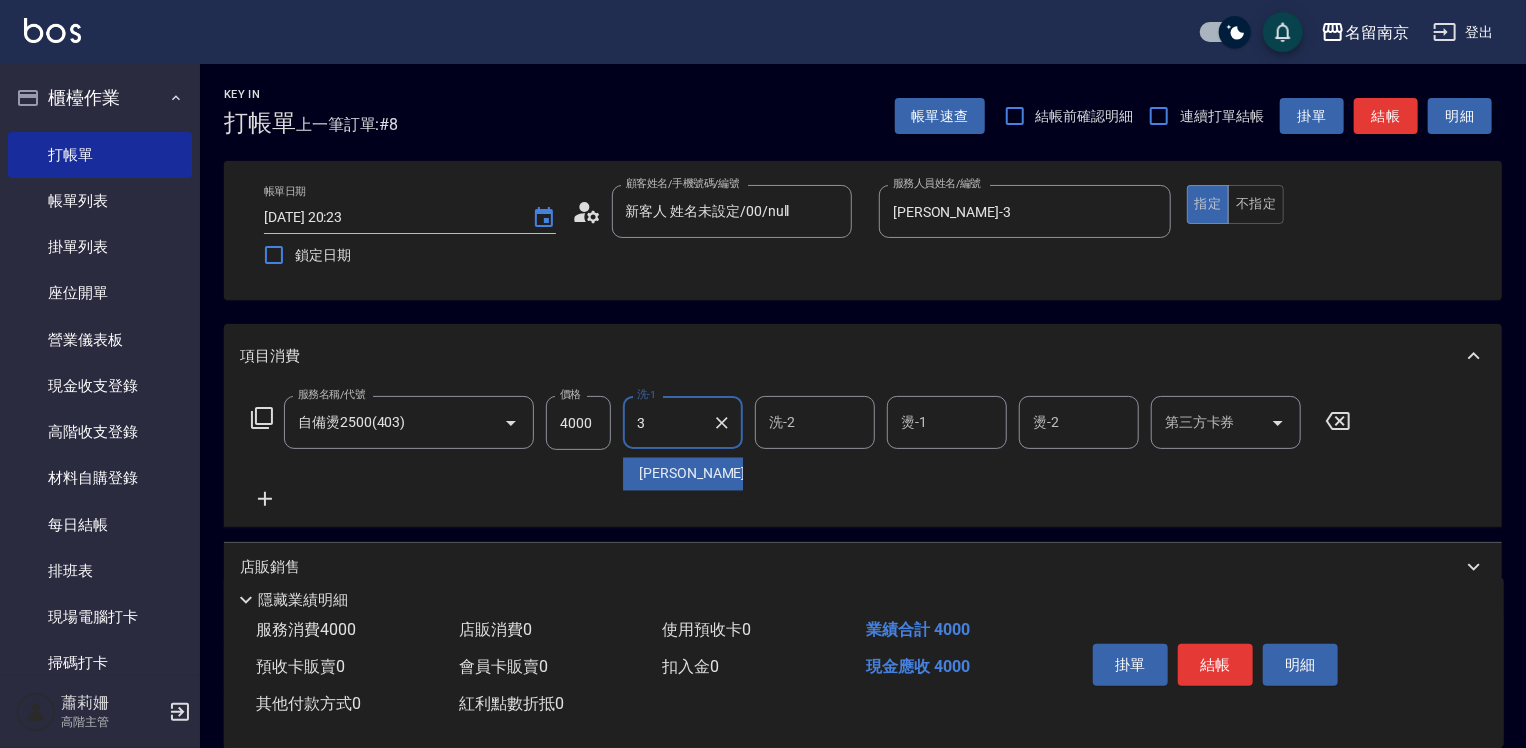 type on "[PERSON_NAME]-3" 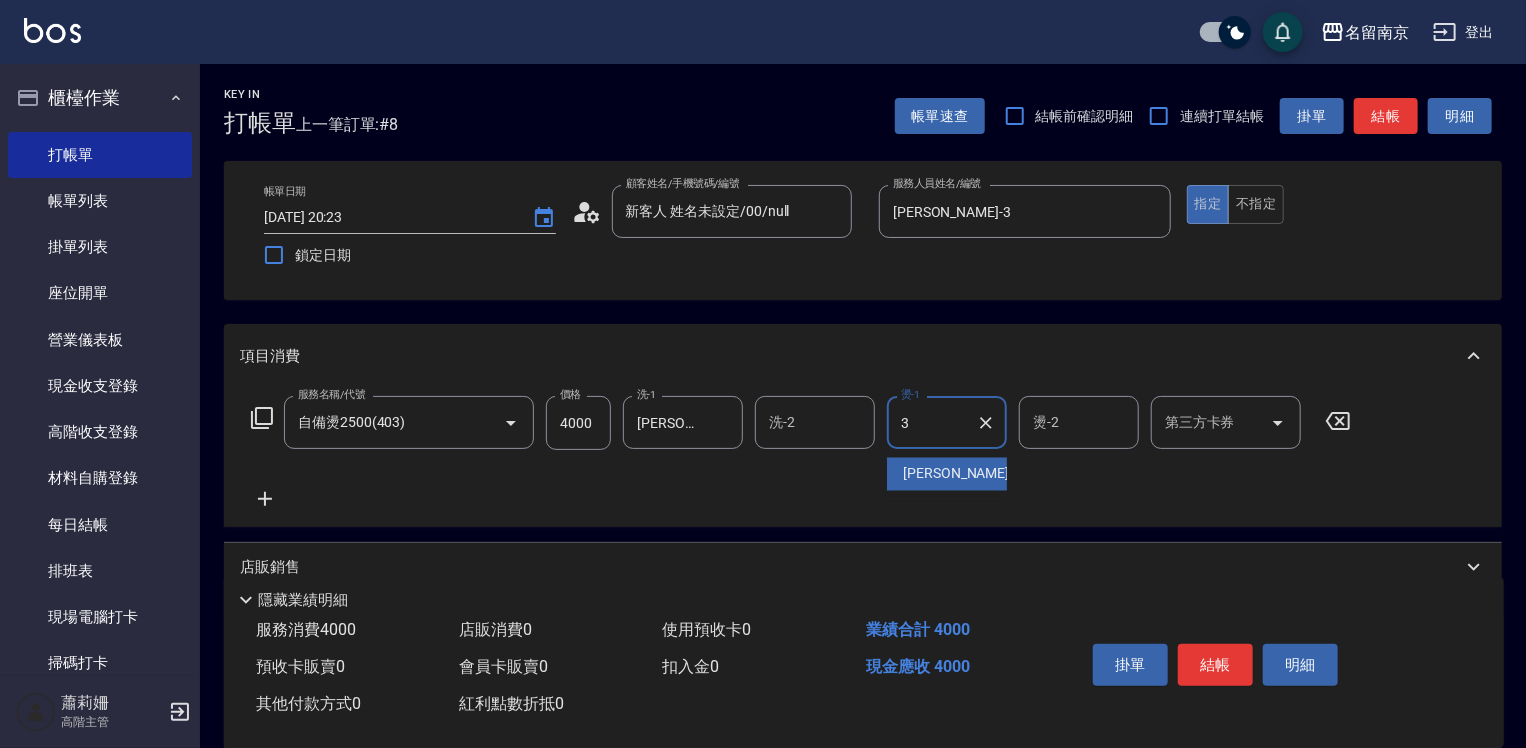 type on "[PERSON_NAME]-3" 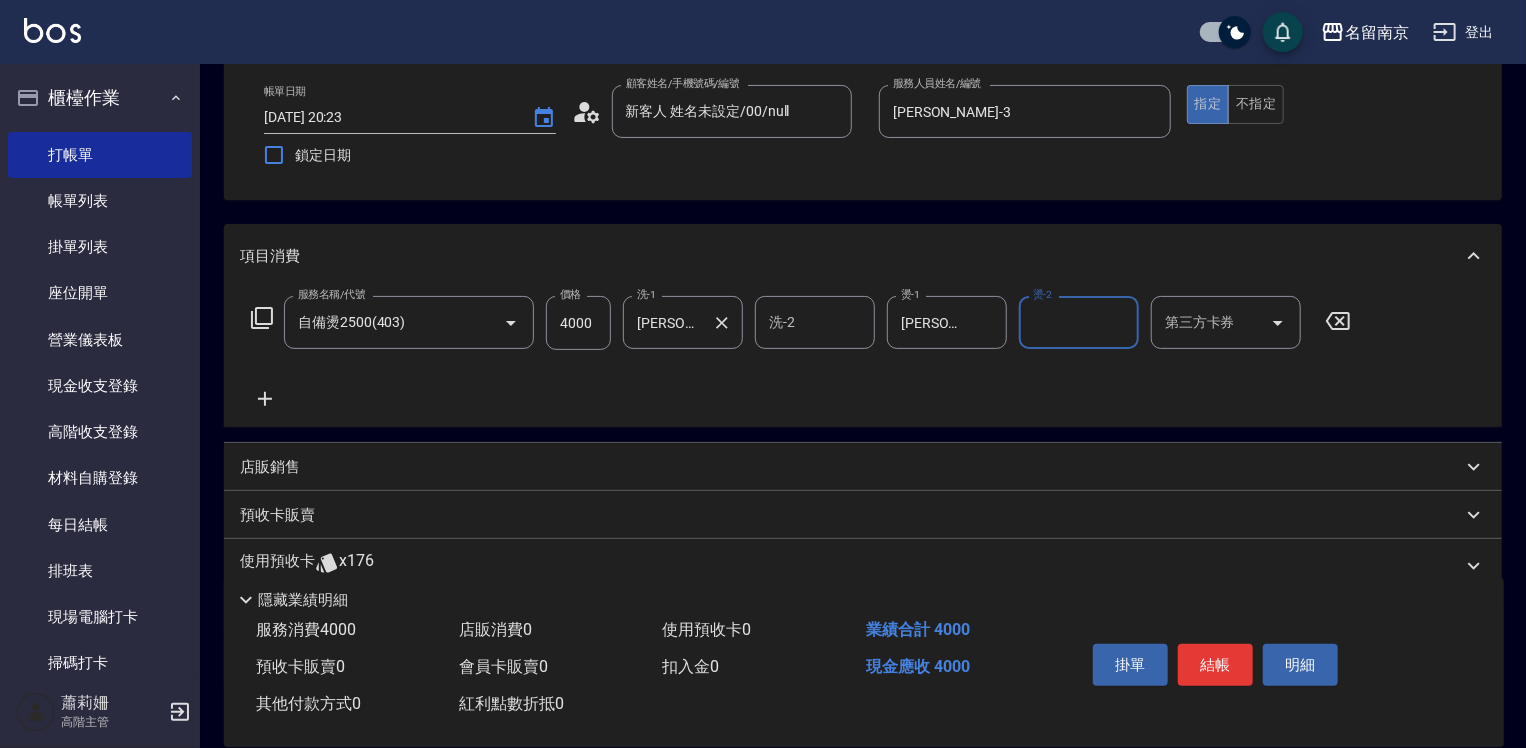 scroll, scrollTop: 231, scrollLeft: 0, axis: vertical 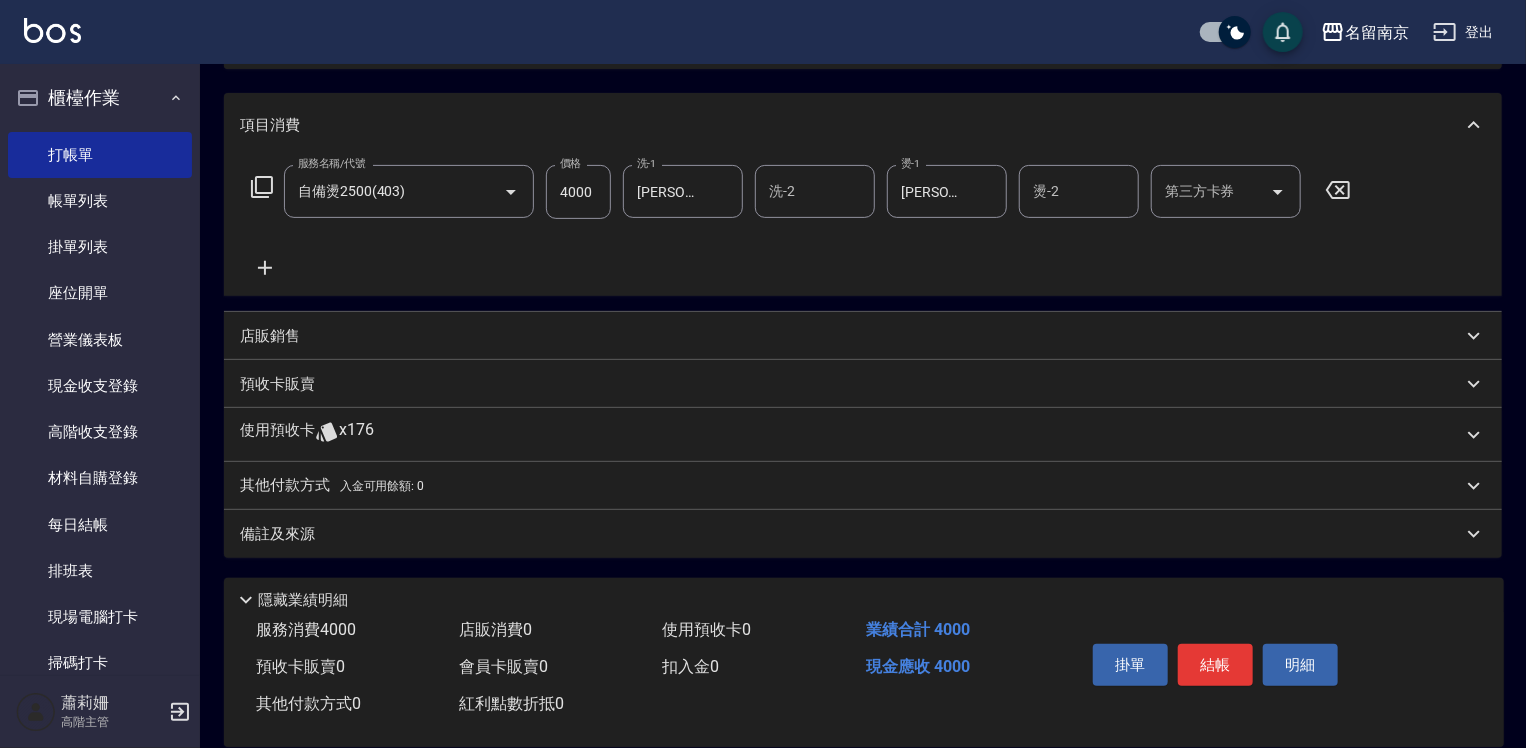 click 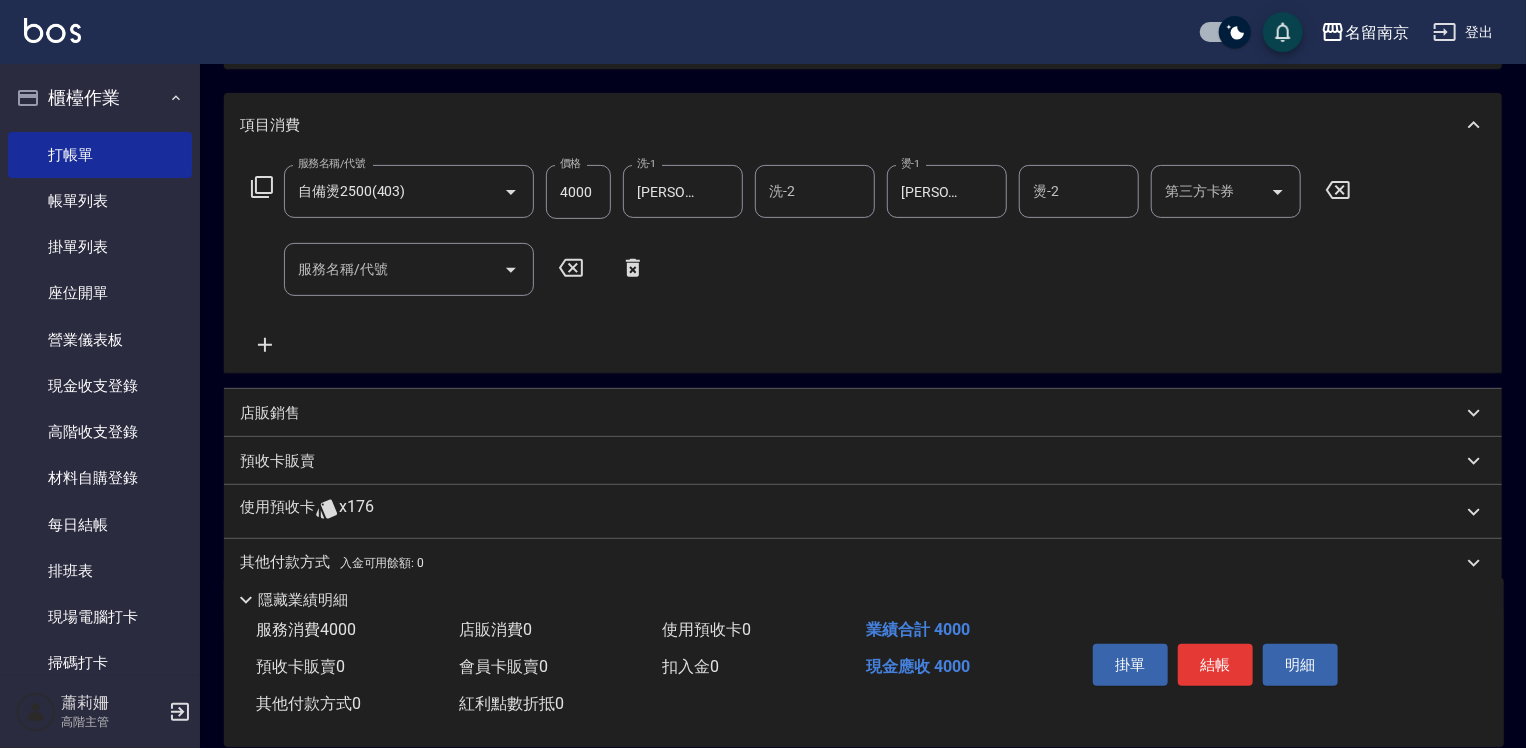click 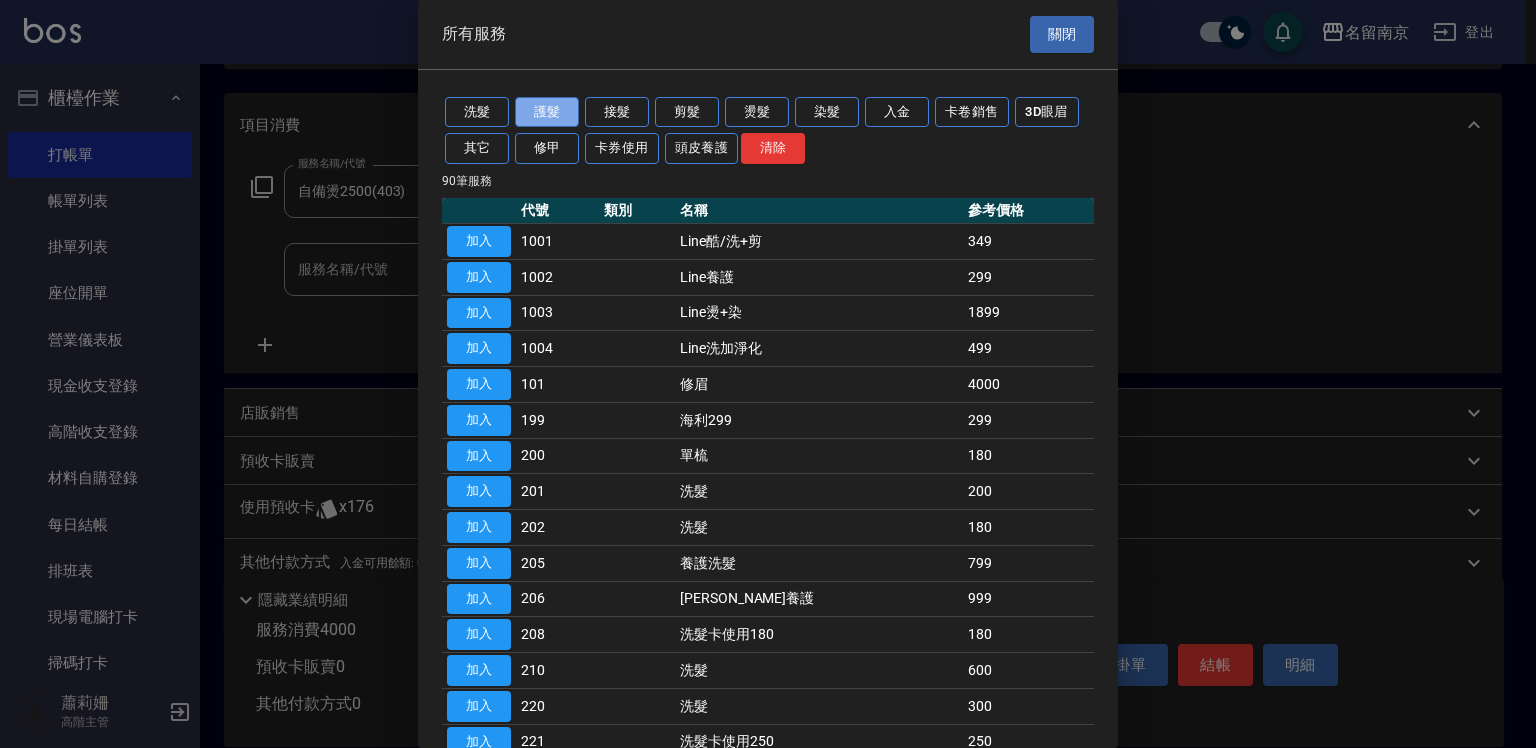 click on "護髮" at bounding box center [547, 112] 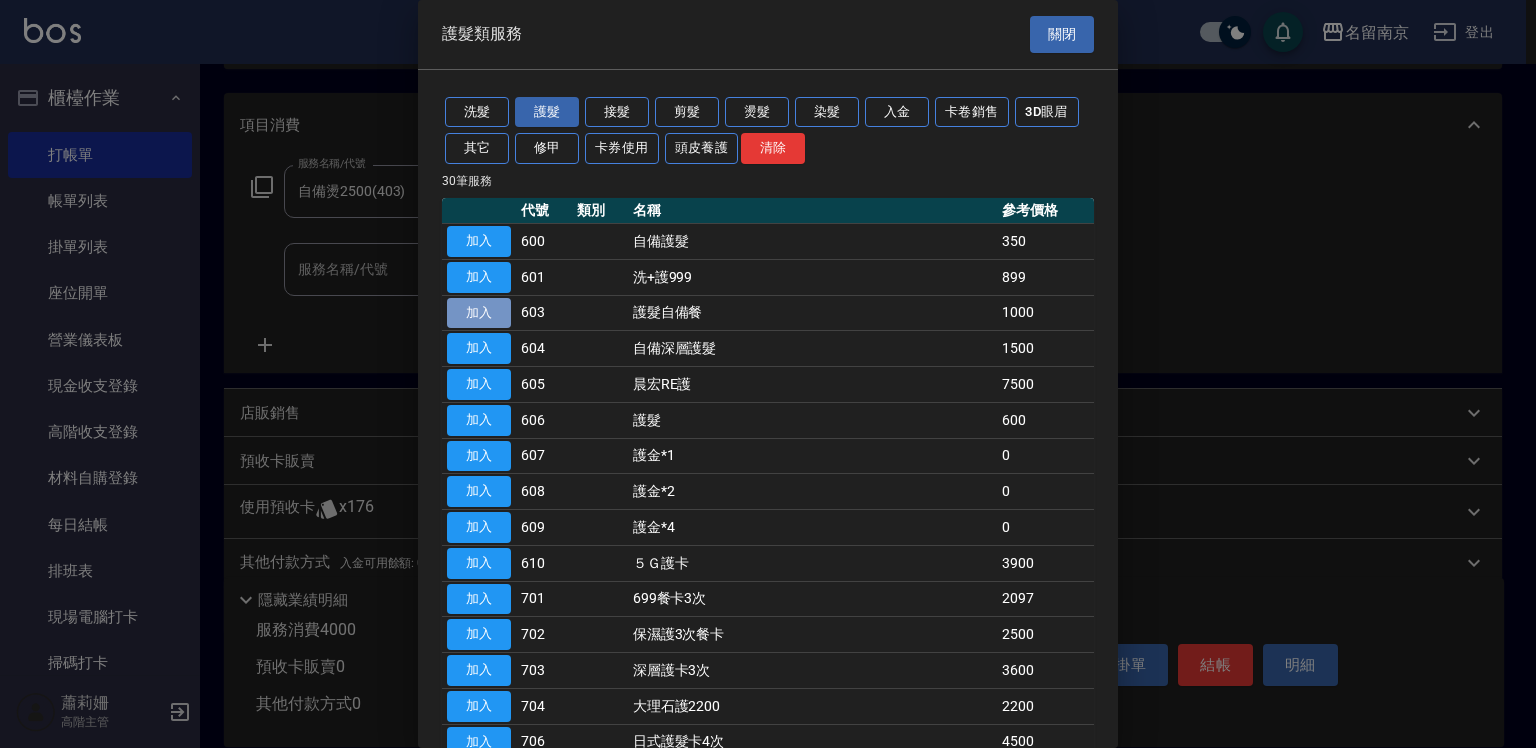 click on "加入" at bounding box center [479, 313] 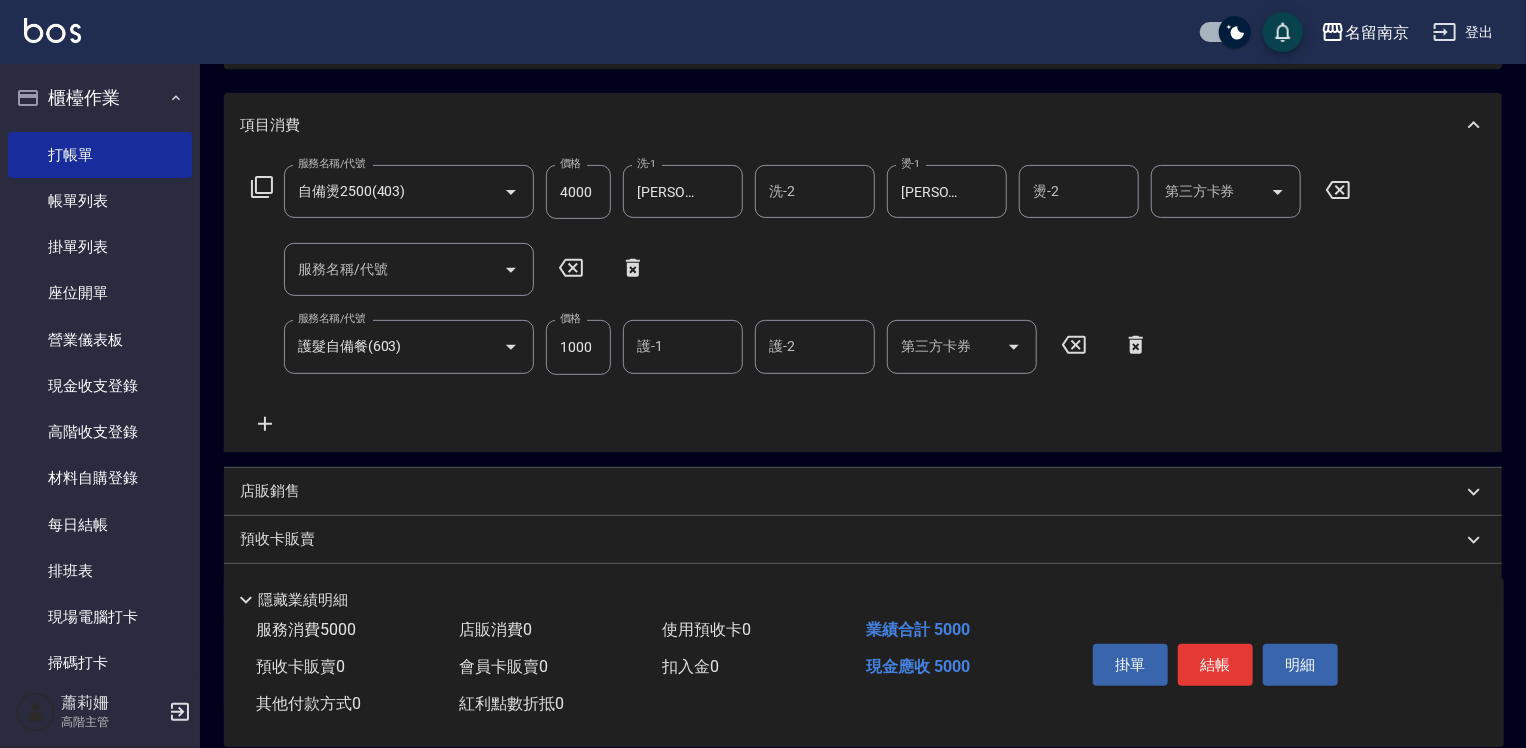 click on "服務名稱/代號 護髮自備餐(603) 服務名稱/代號 價格 1000 價格 護-1 護-1 護-2 護-2 第三方卡券 第三方卡券" at bounding box center [700, 347] 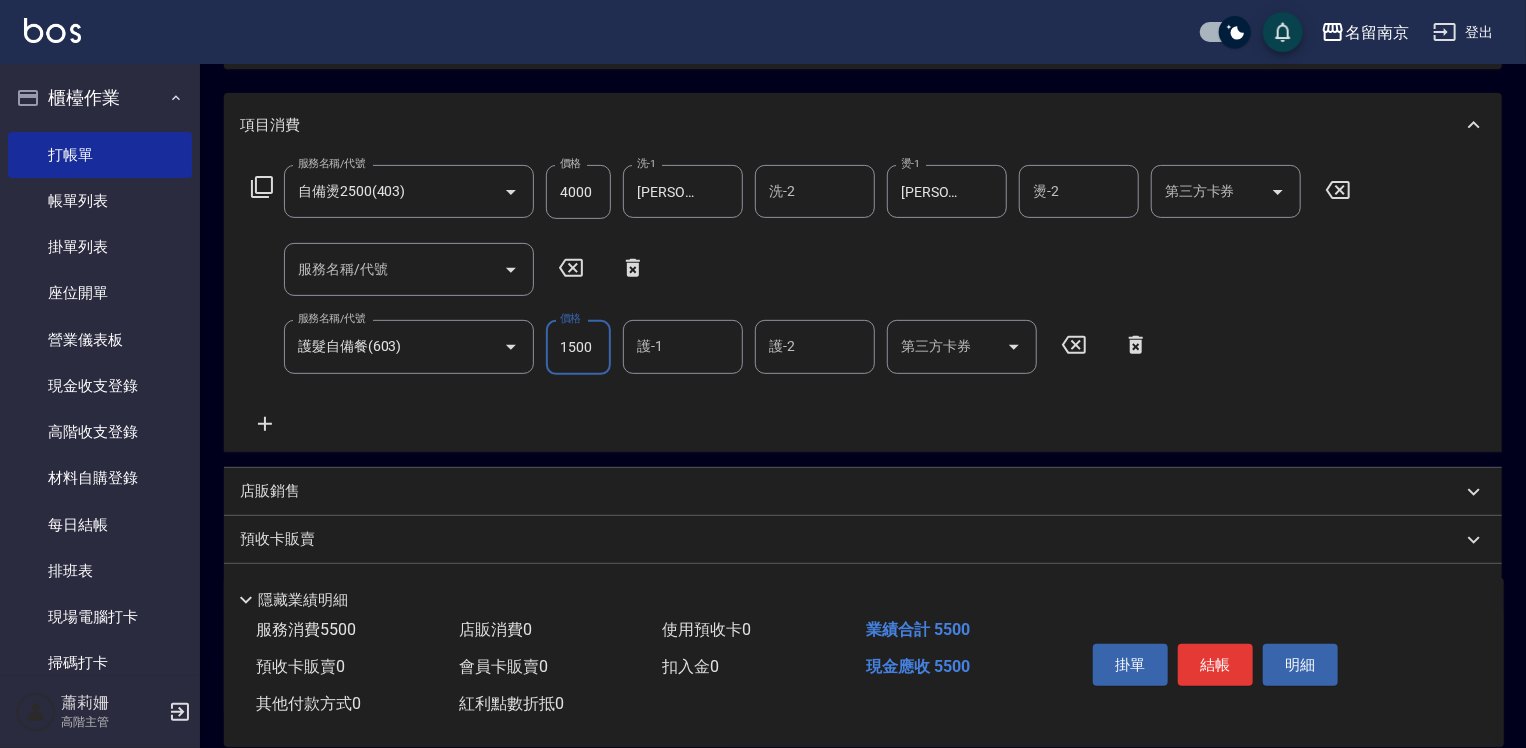 type on "1500" 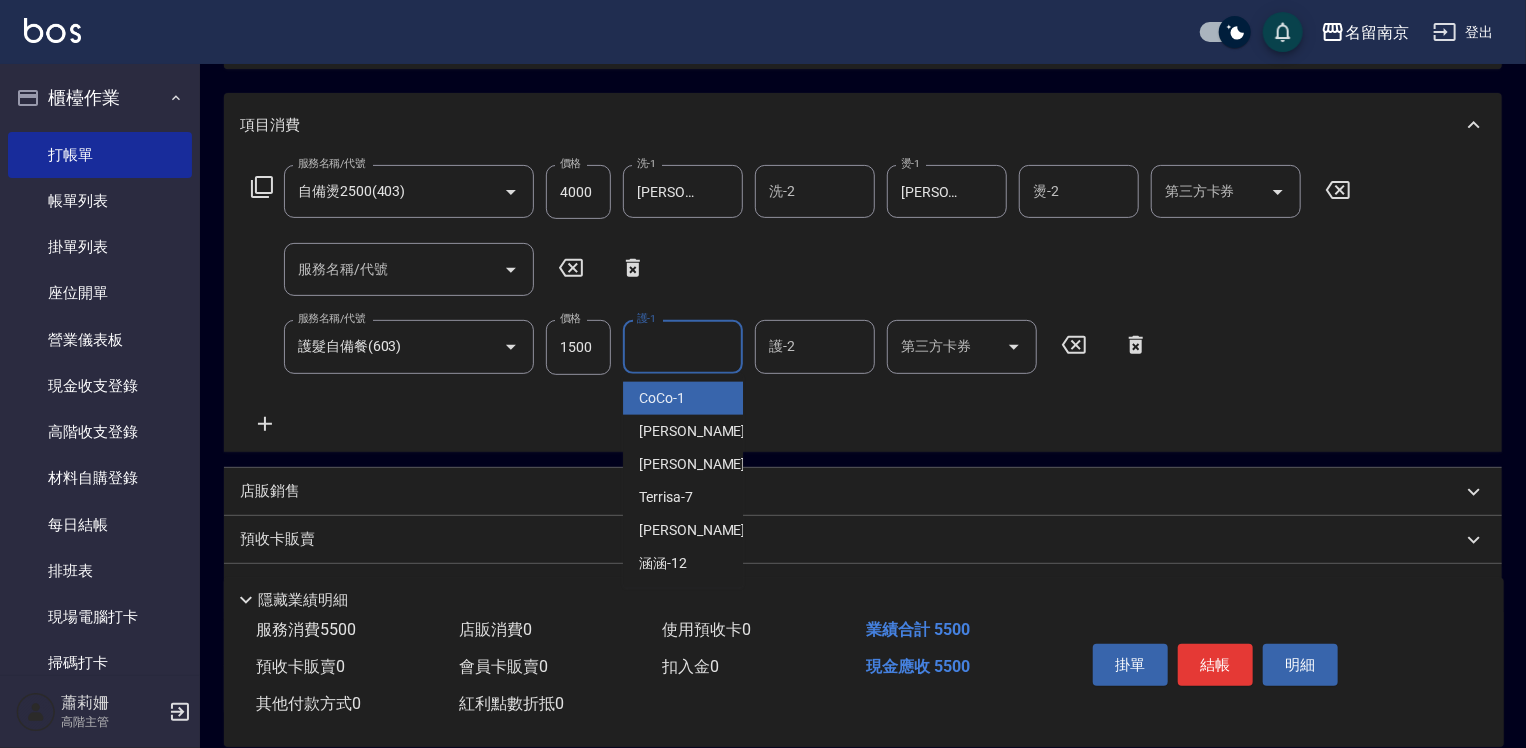 click on "護-1" at bounding box center (683, 346) 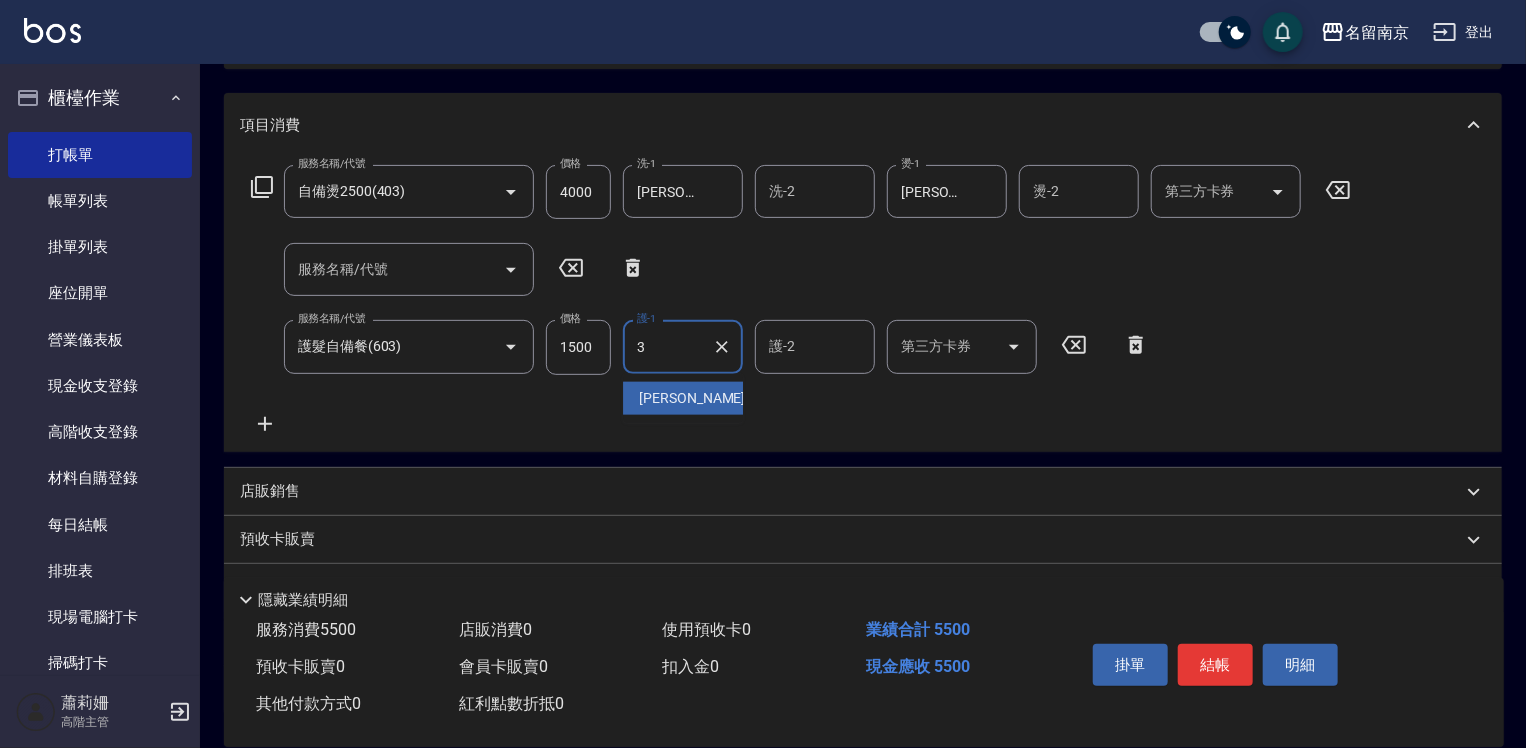 type on "[PERSON_NAME]-3" 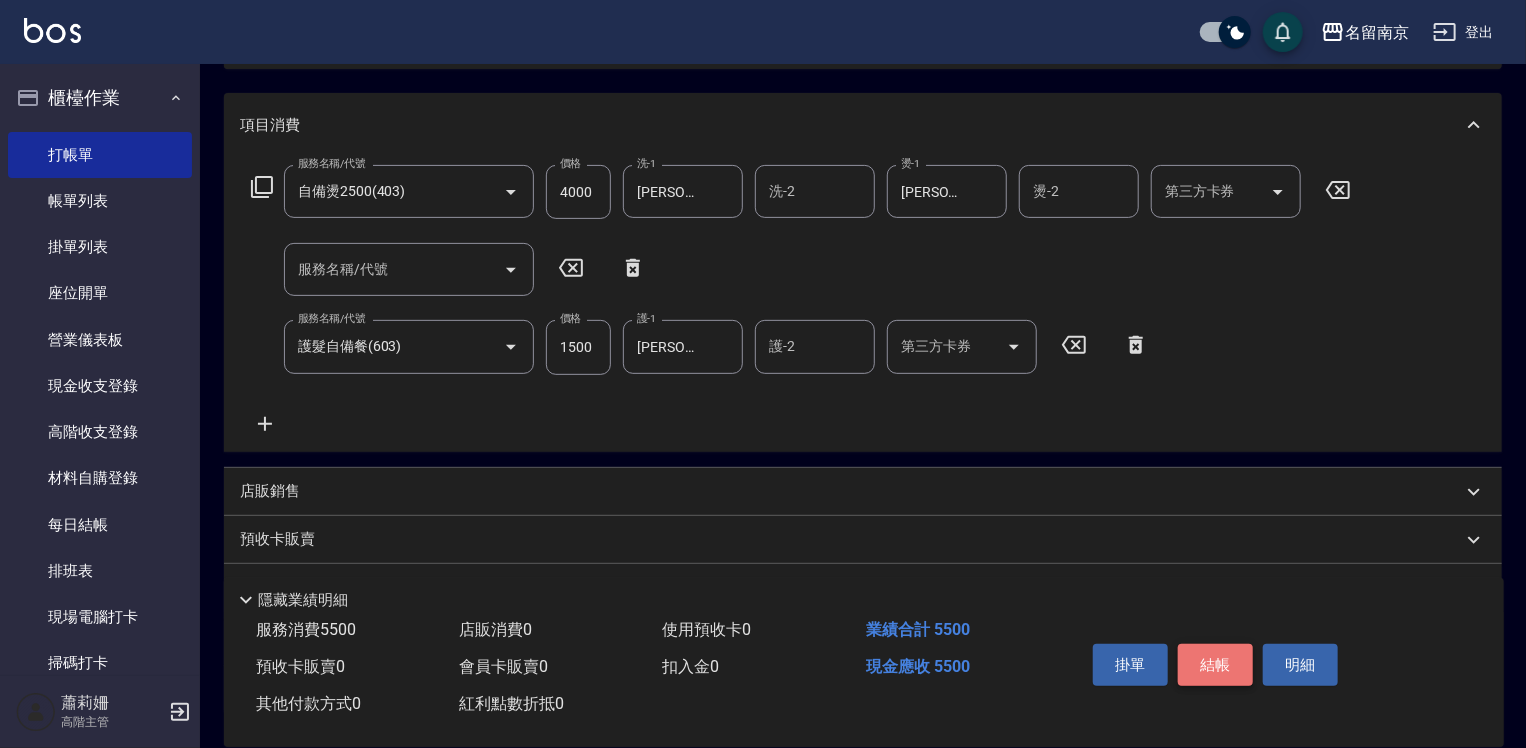 click on "結帳" at bounding box center (1215, 665) 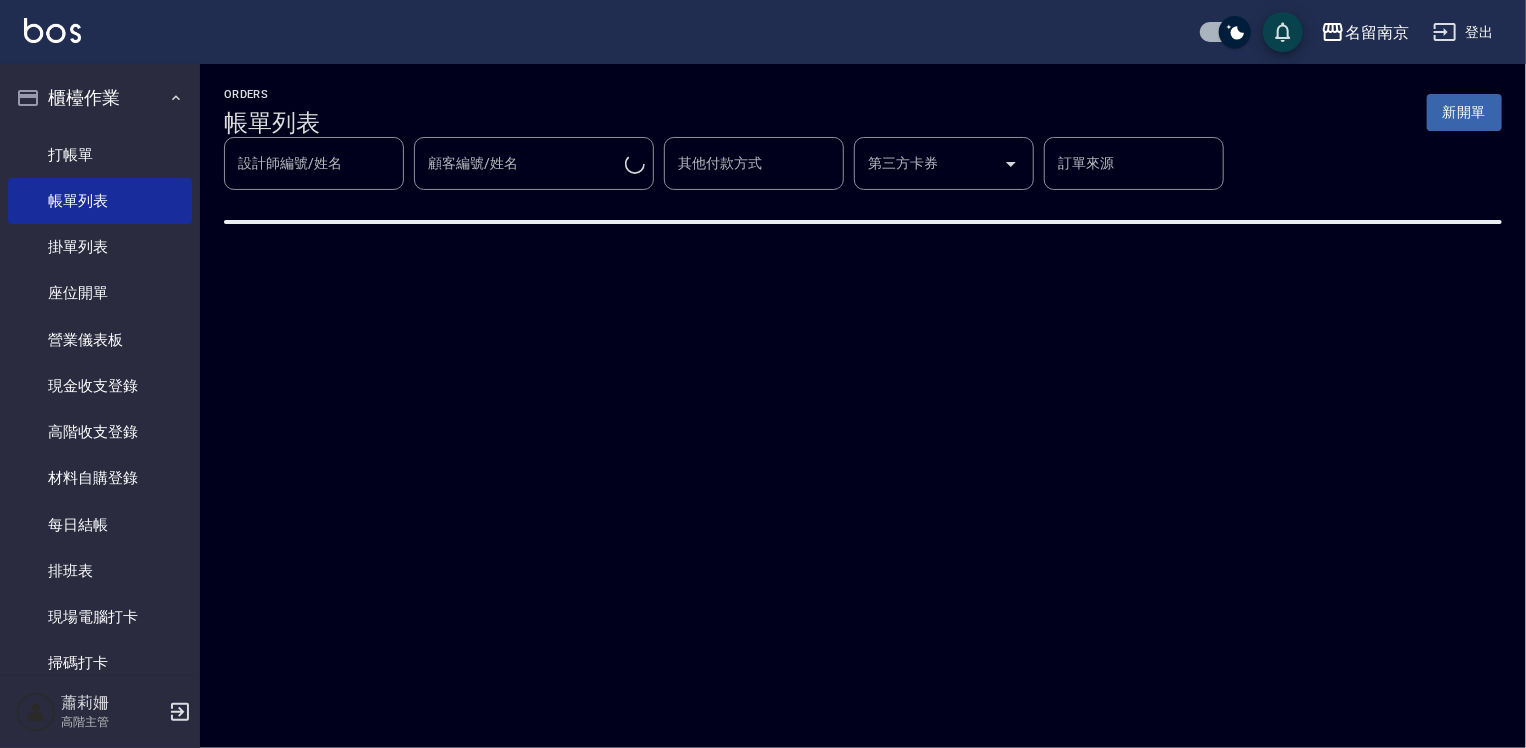 scroll, scrollTop: 0, scrollLeft: 0, axis: both 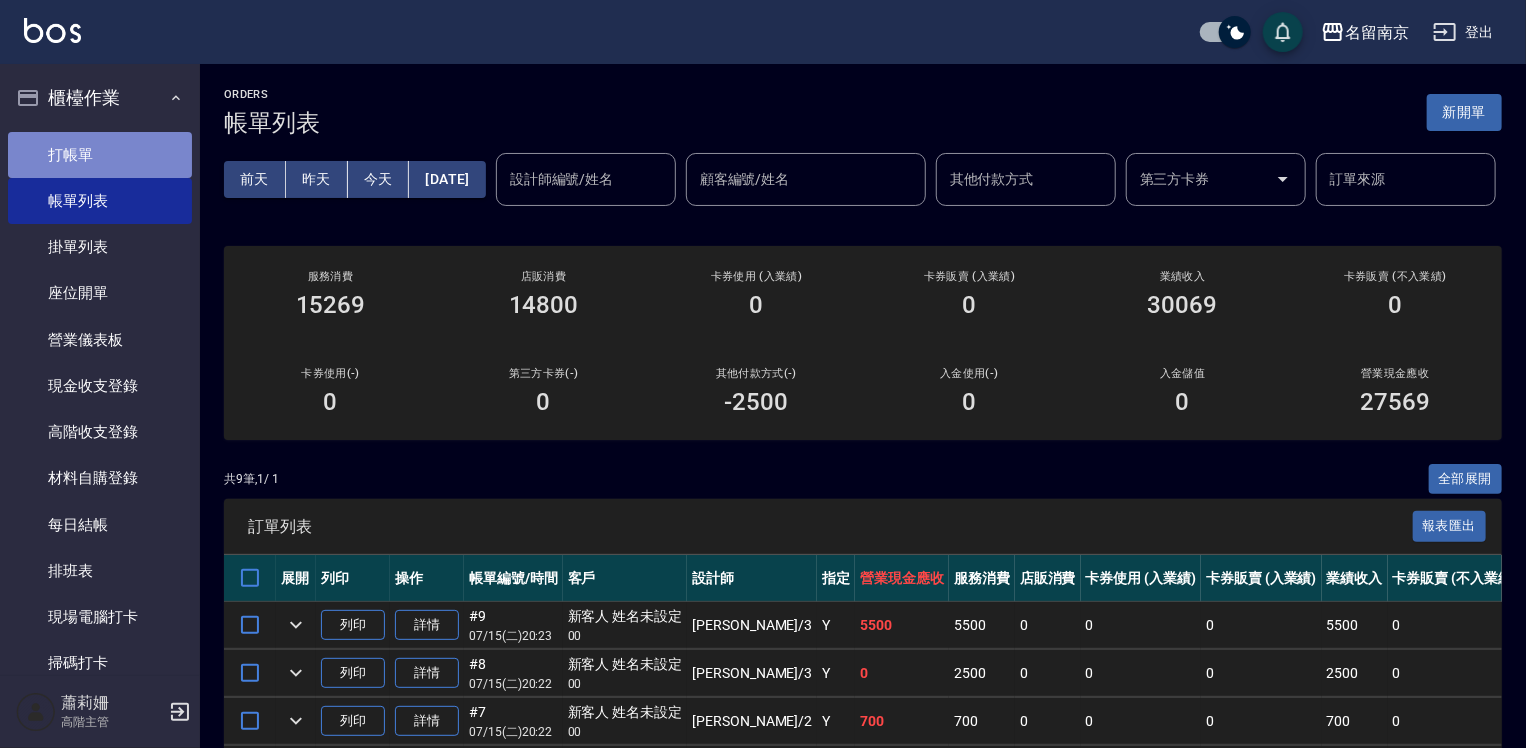 click on "打帳單" at bounding box center [100, 155] 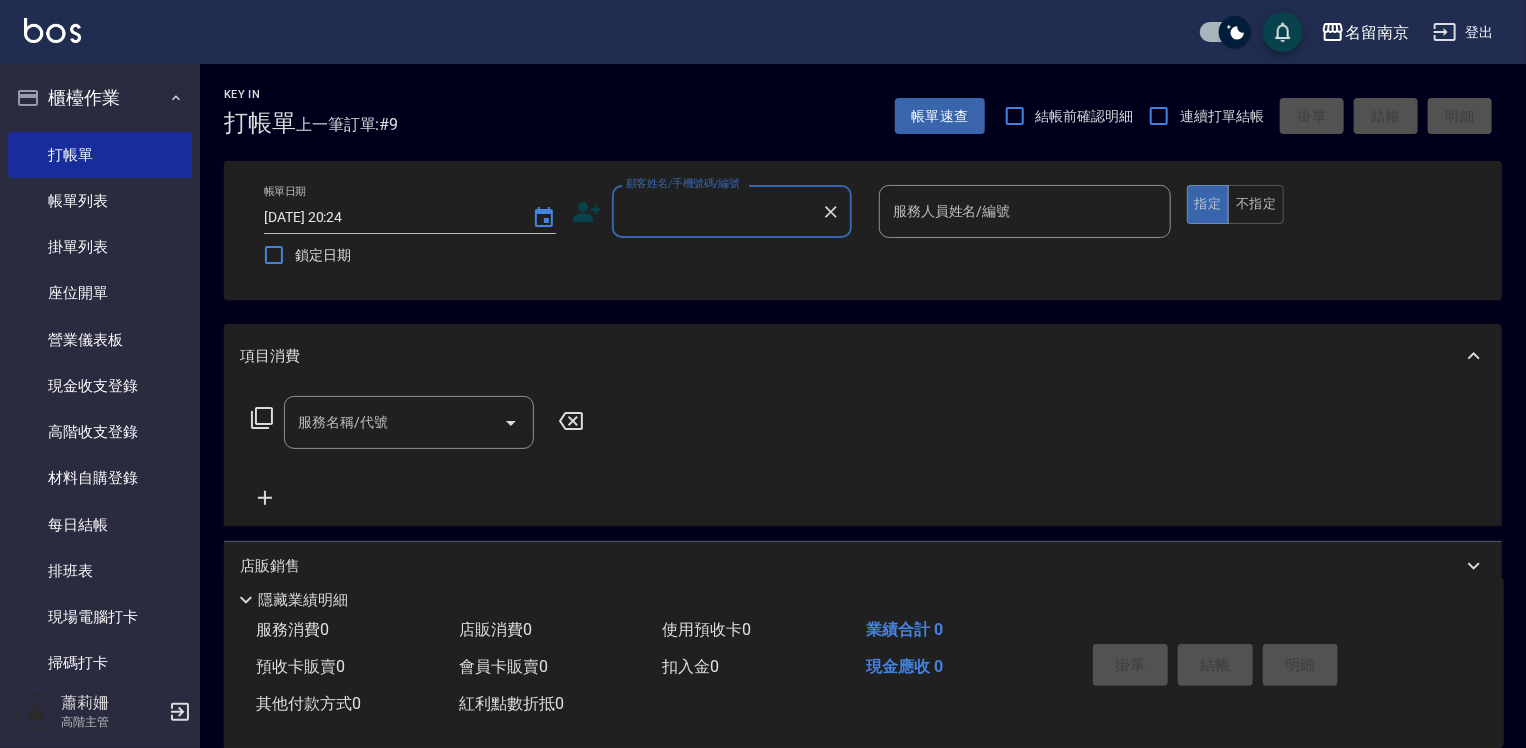 drag, startPoint x: 648, startPoint y: 176, endPoint x: 712, endPoint y: 201, distance: 68.70953 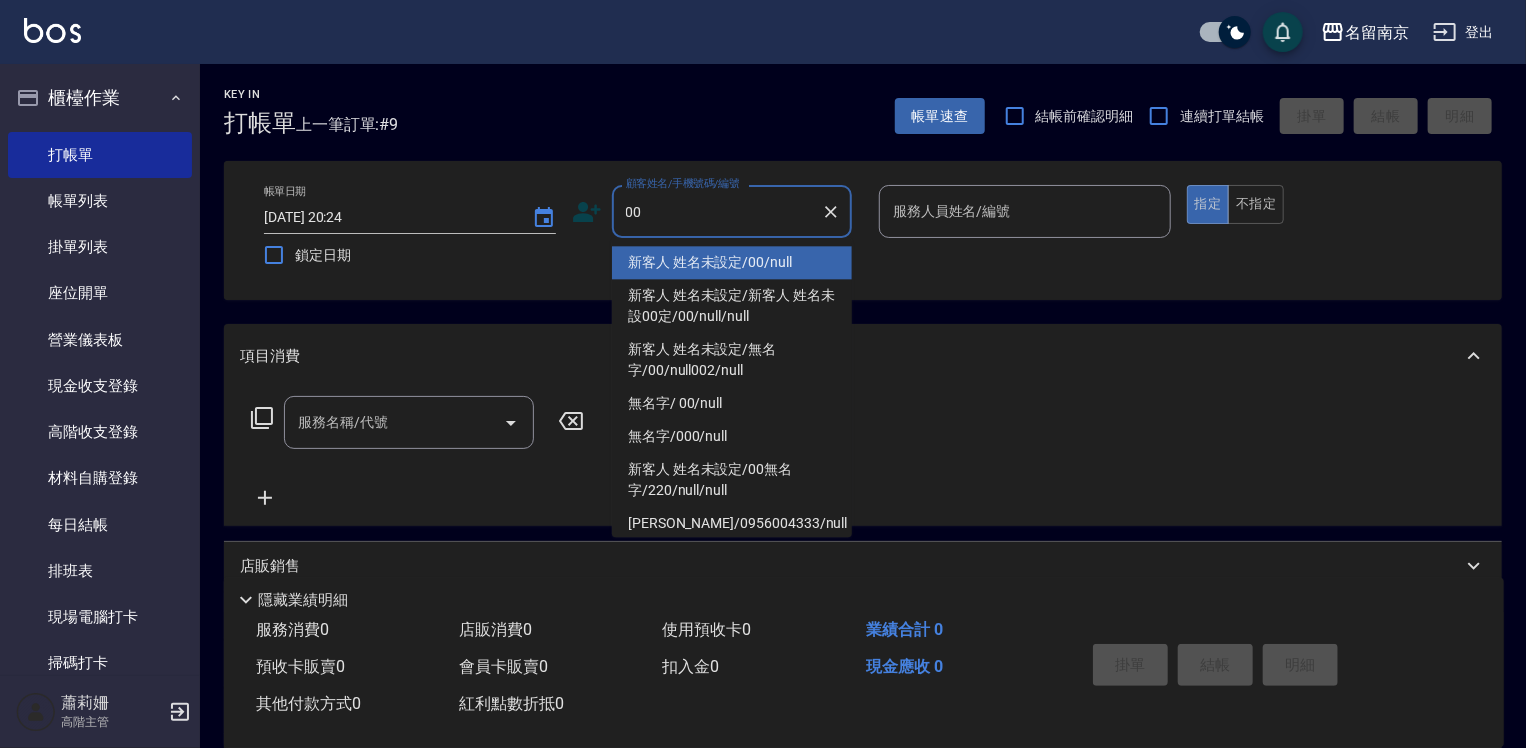 type on "新客人 姓名未設定/00/null" 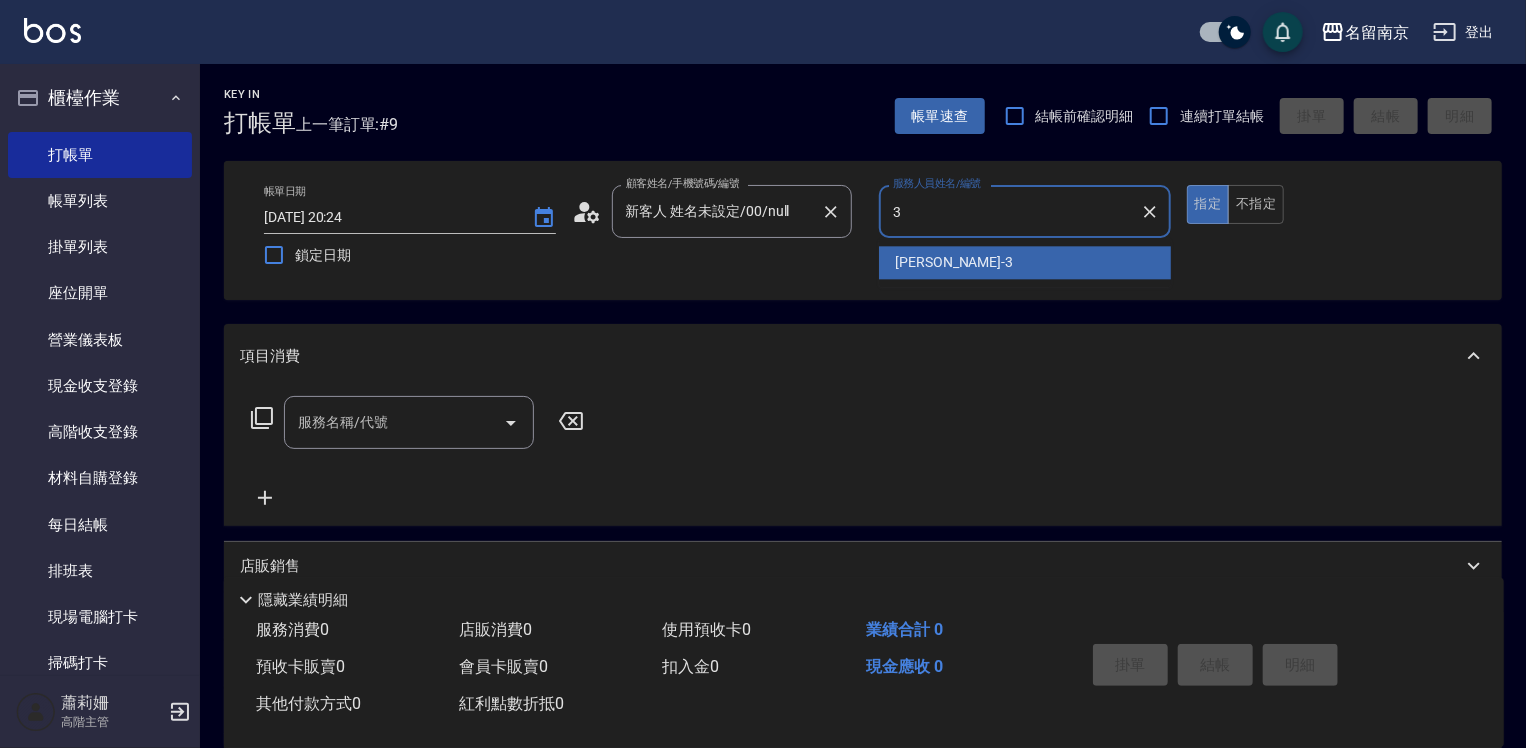 type on "[PERSON_NAME]-3" 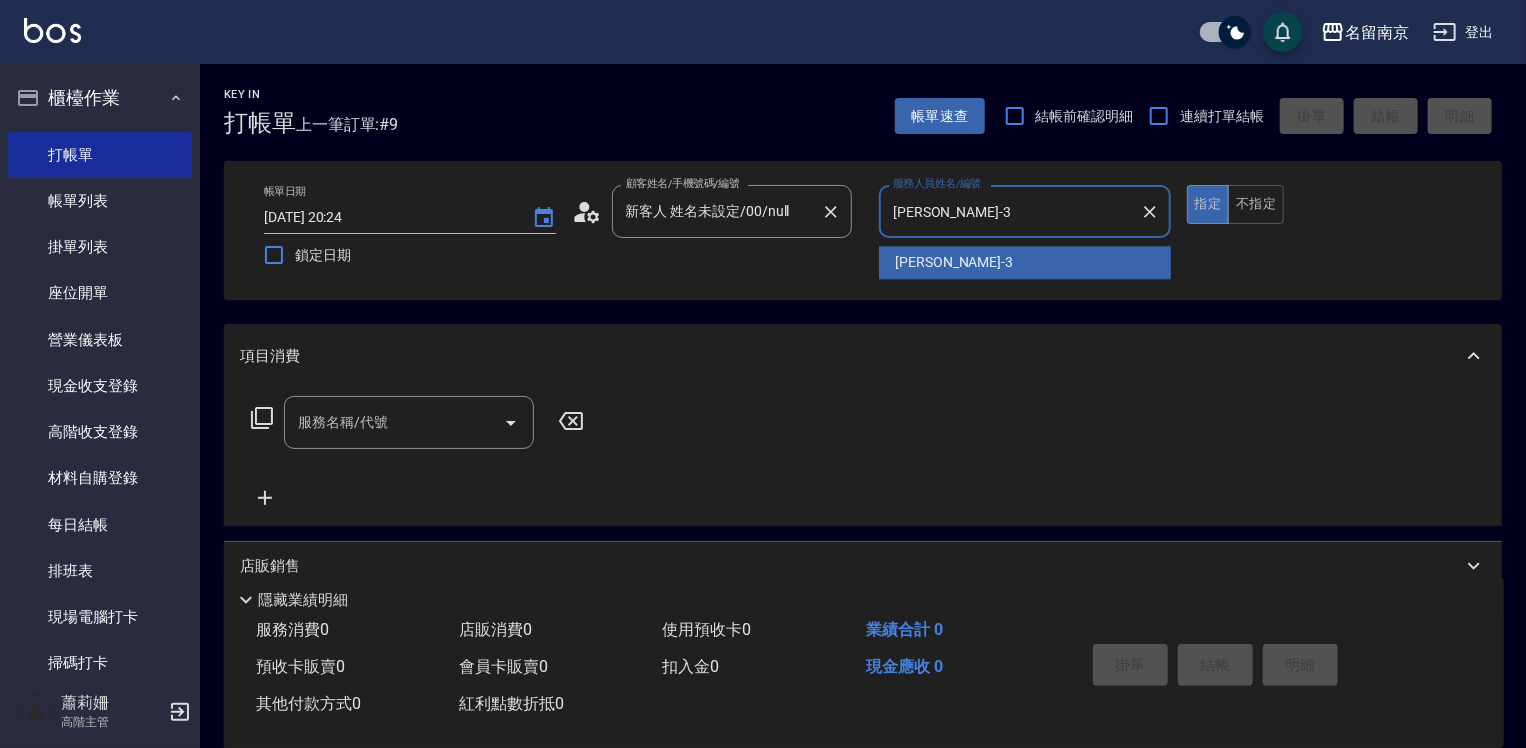 type on "true" 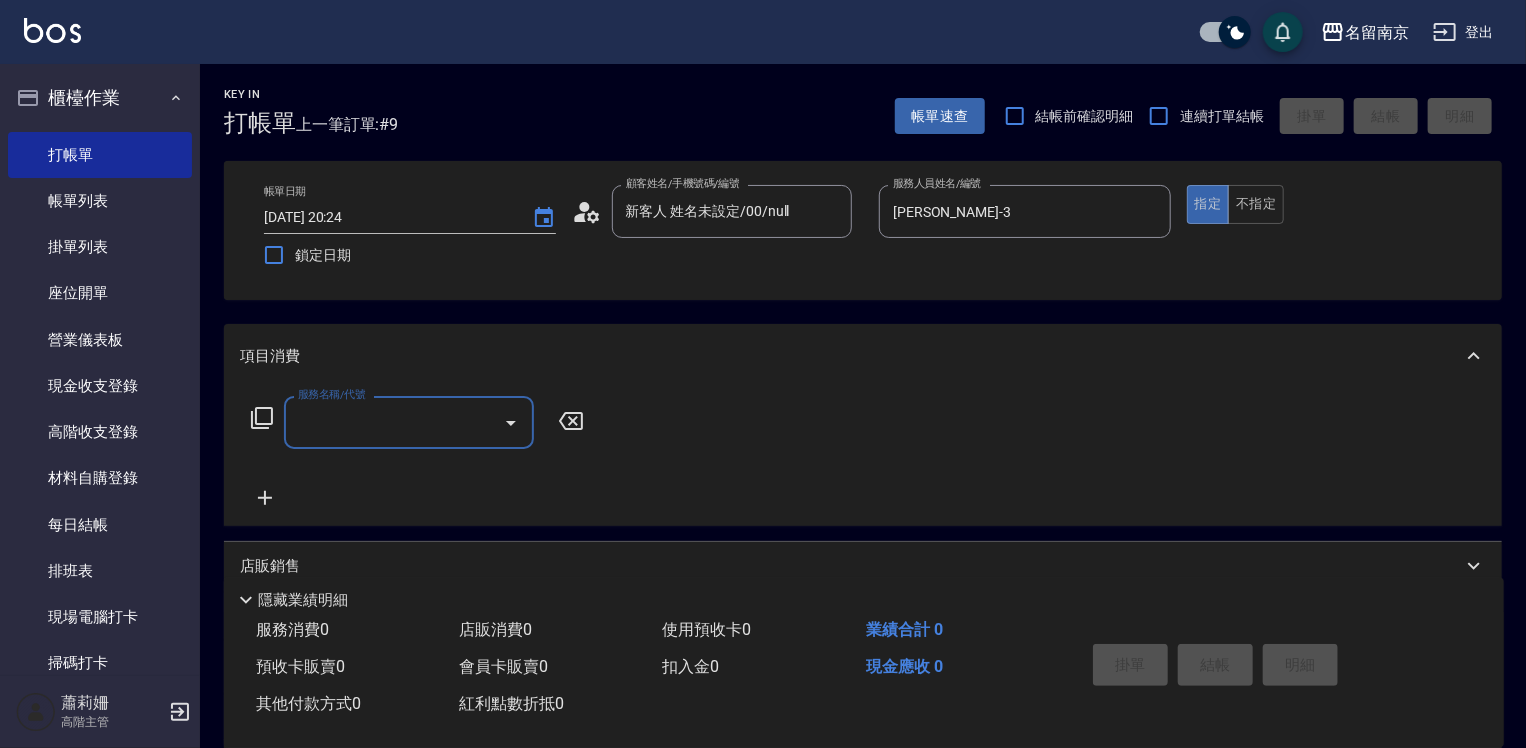click on "服務名稱/代號" at bounding box center (409, 422) 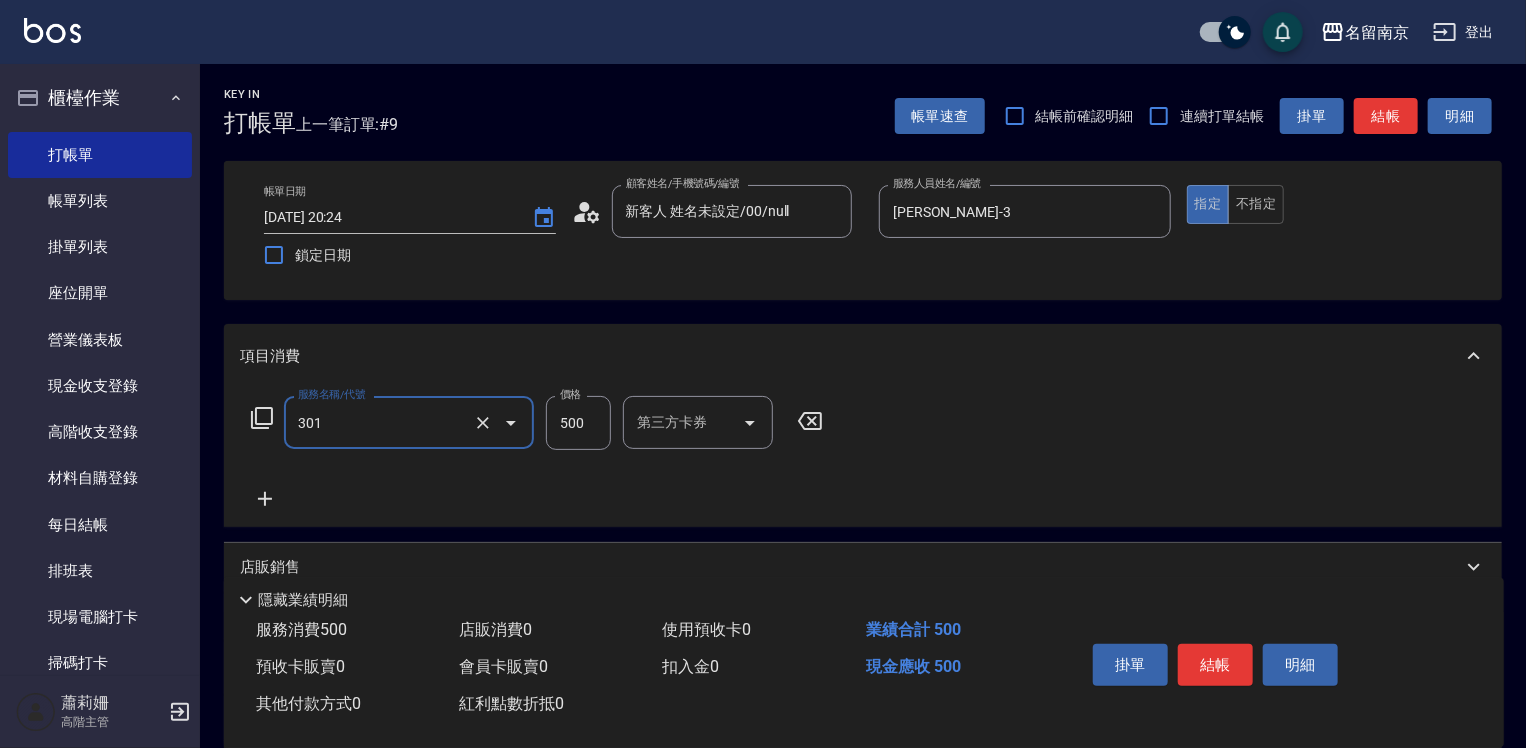 type on "剪髮(301)" 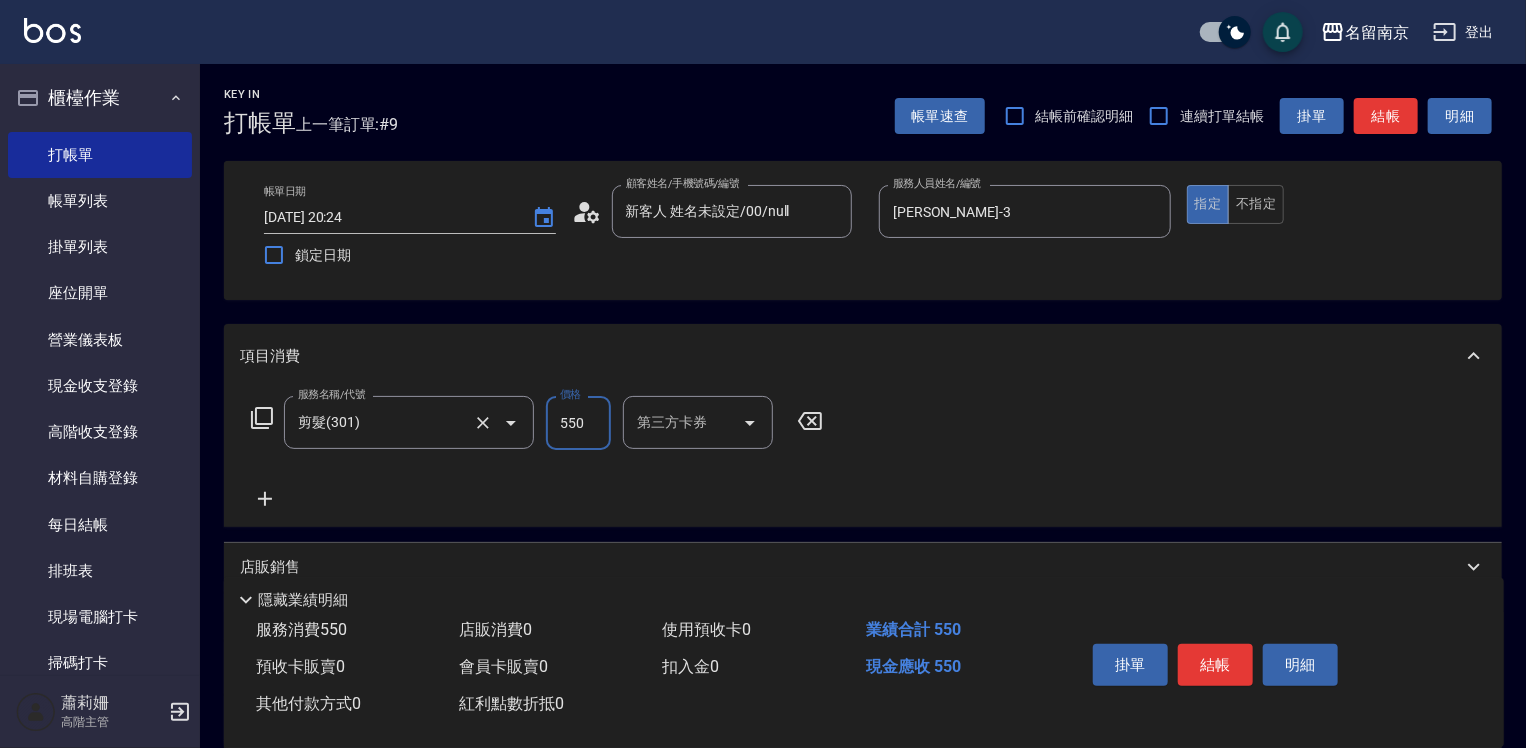 type on "550" 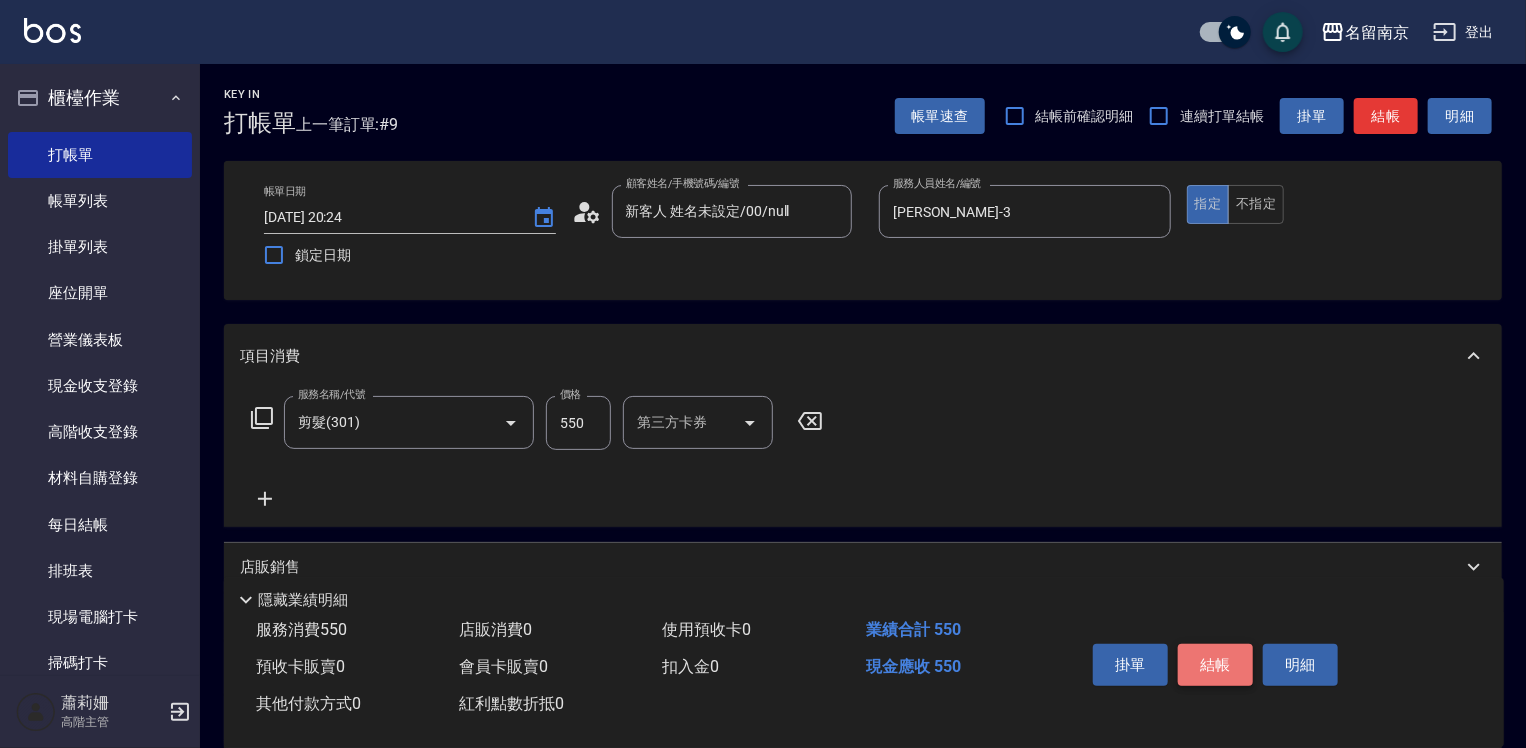 click on "結帳" at bounding box center (1215, 665) 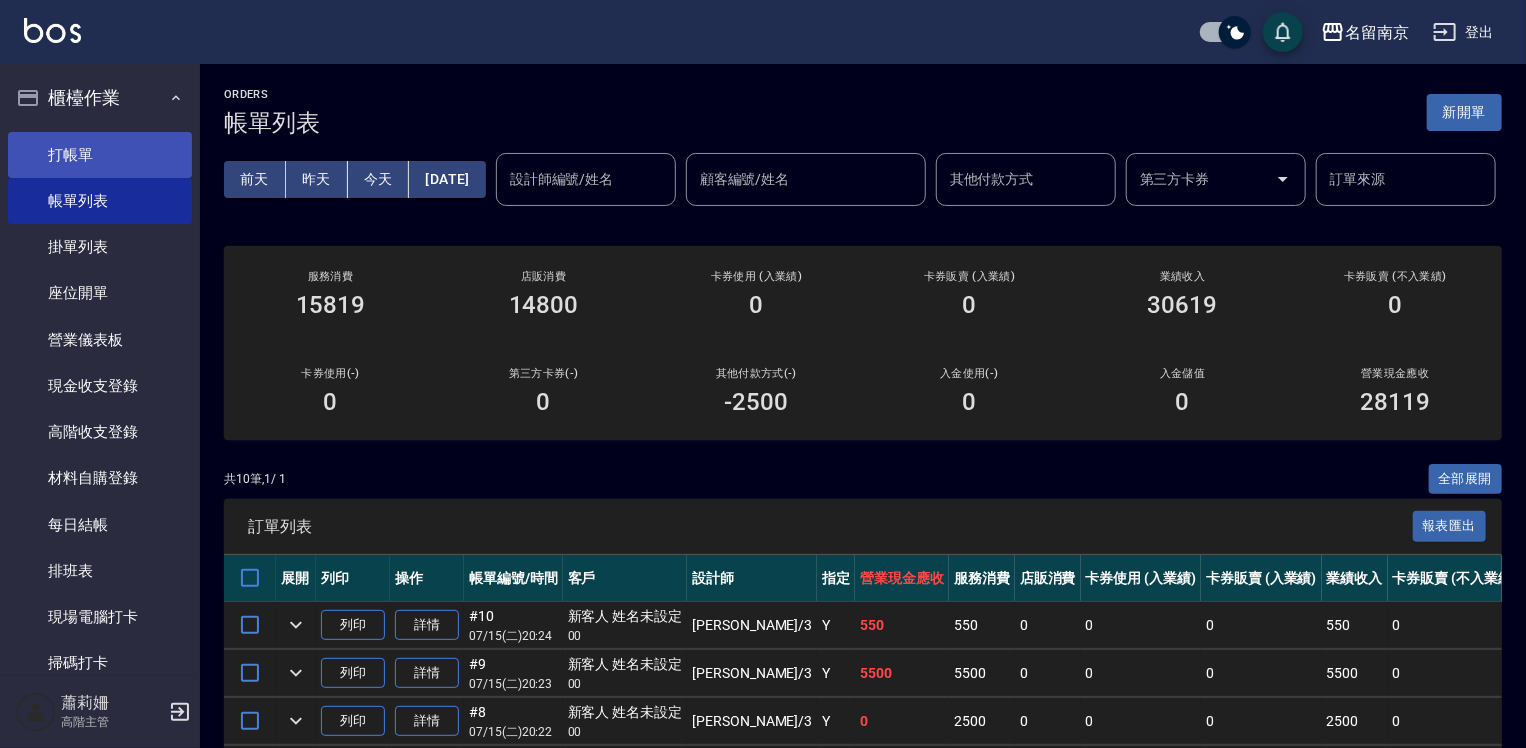 click on "打帳單" at bounding box center (100, 155) 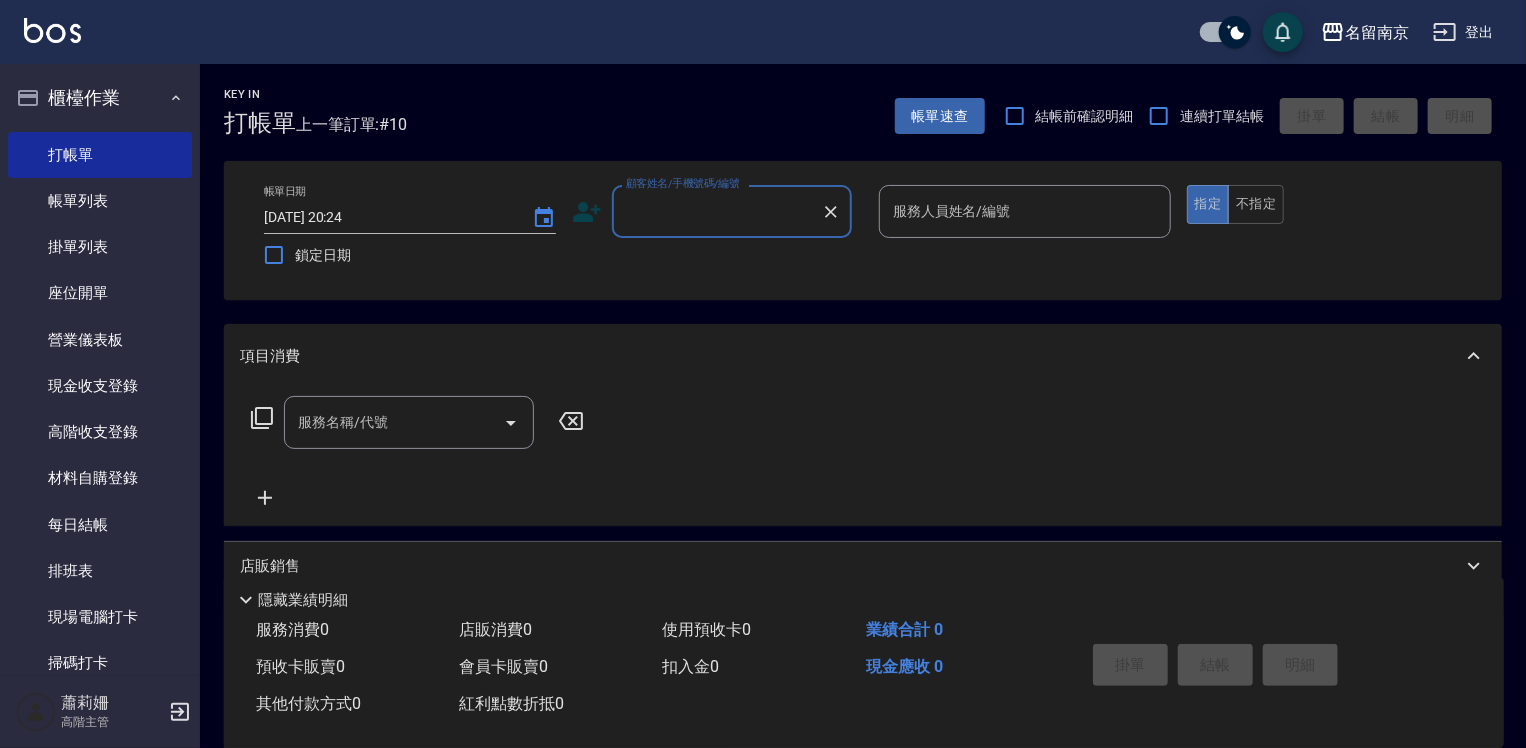 click on "顧客姓名/手機號碼/編號" at bounding box center [717, 211] 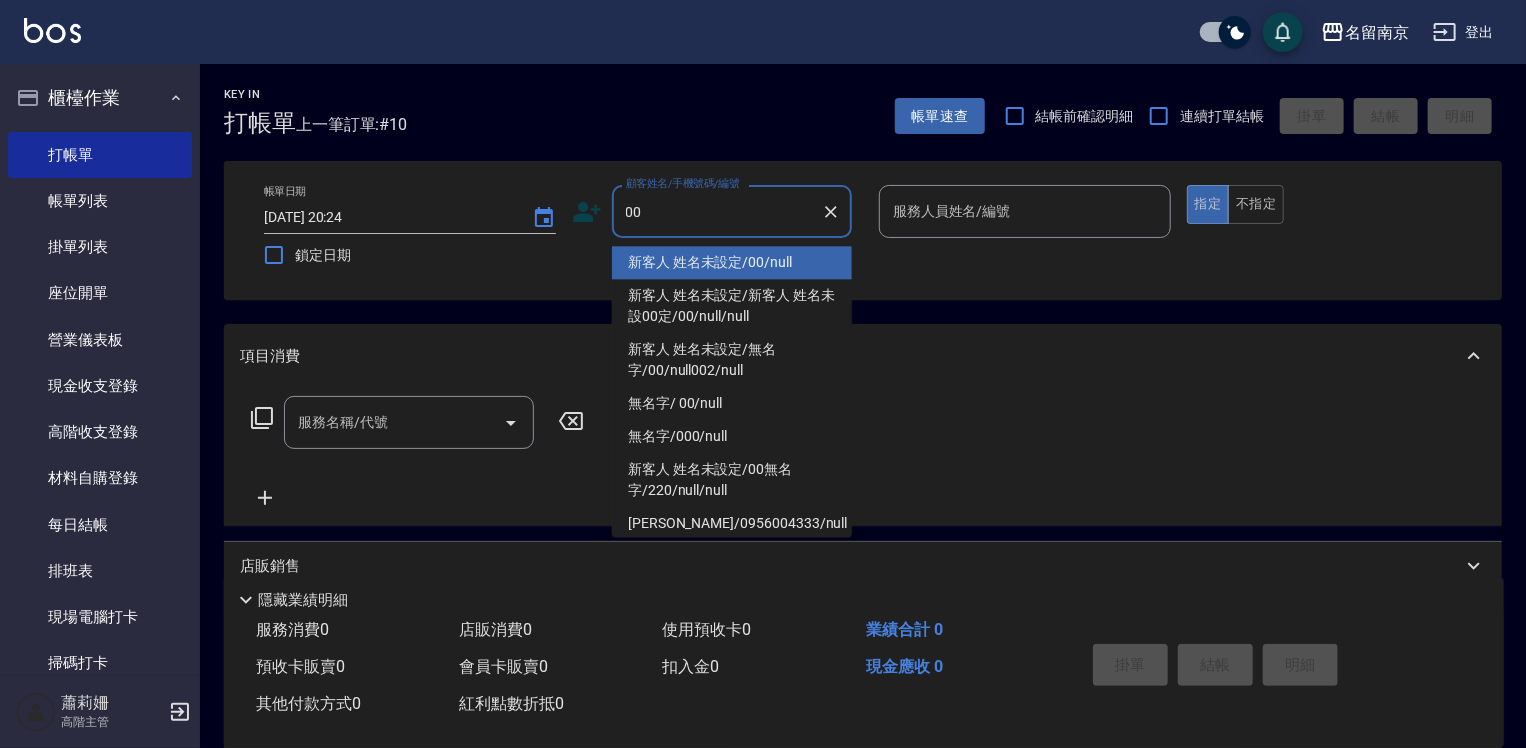 type on "新客人 姓名未設定/00/null" 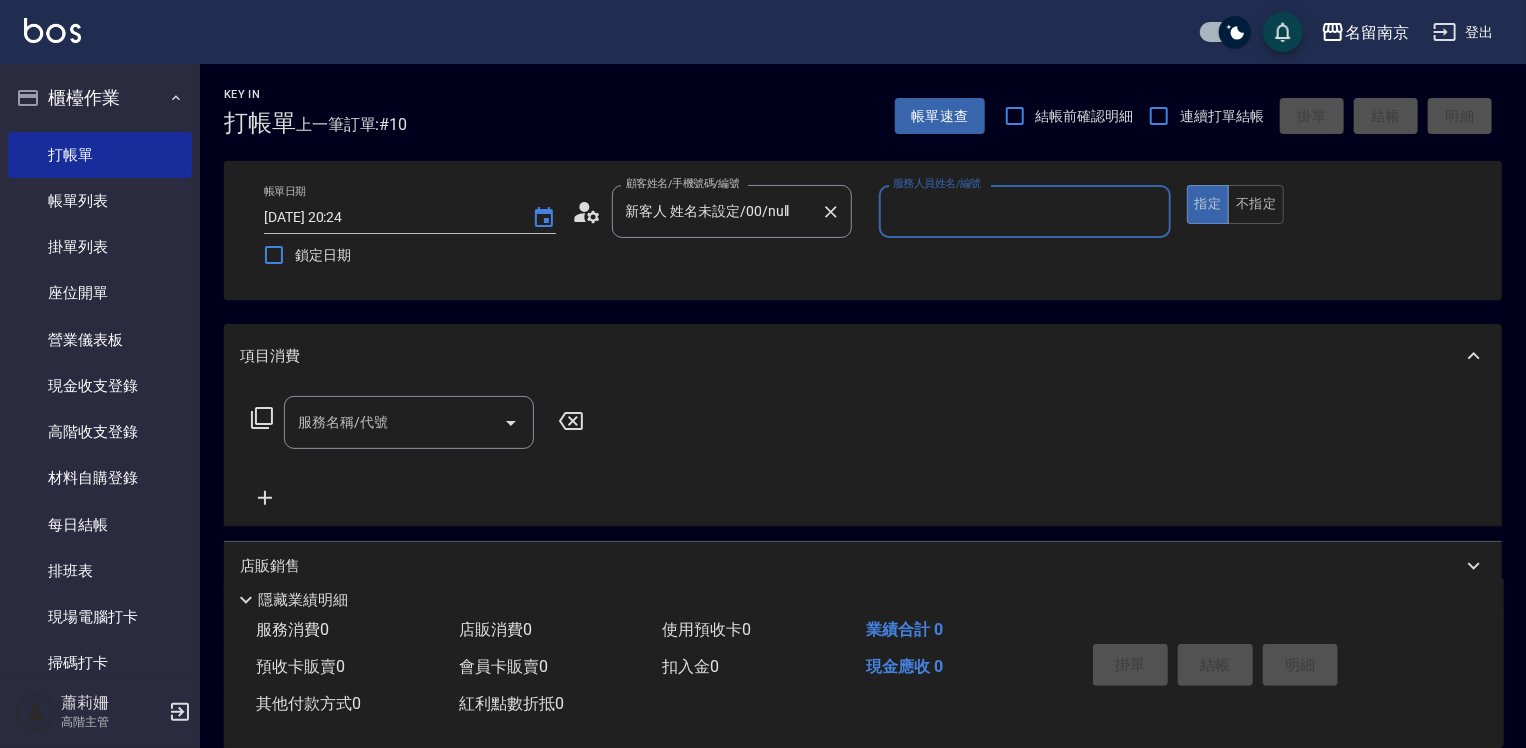 click on "指定" at bounding box center (1208, 204) 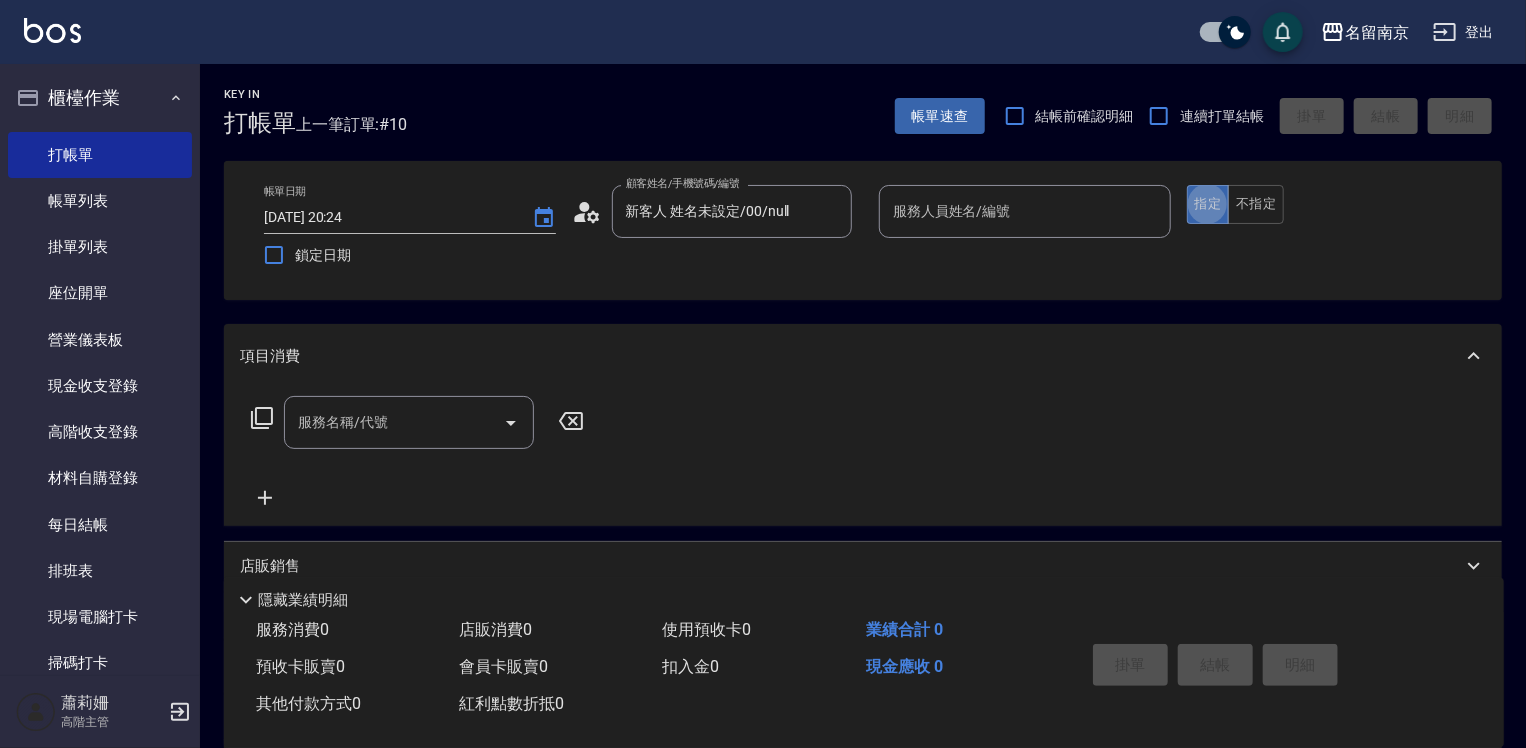 click on "服務人員姓名/編號" at bounding box center (1025, 211) 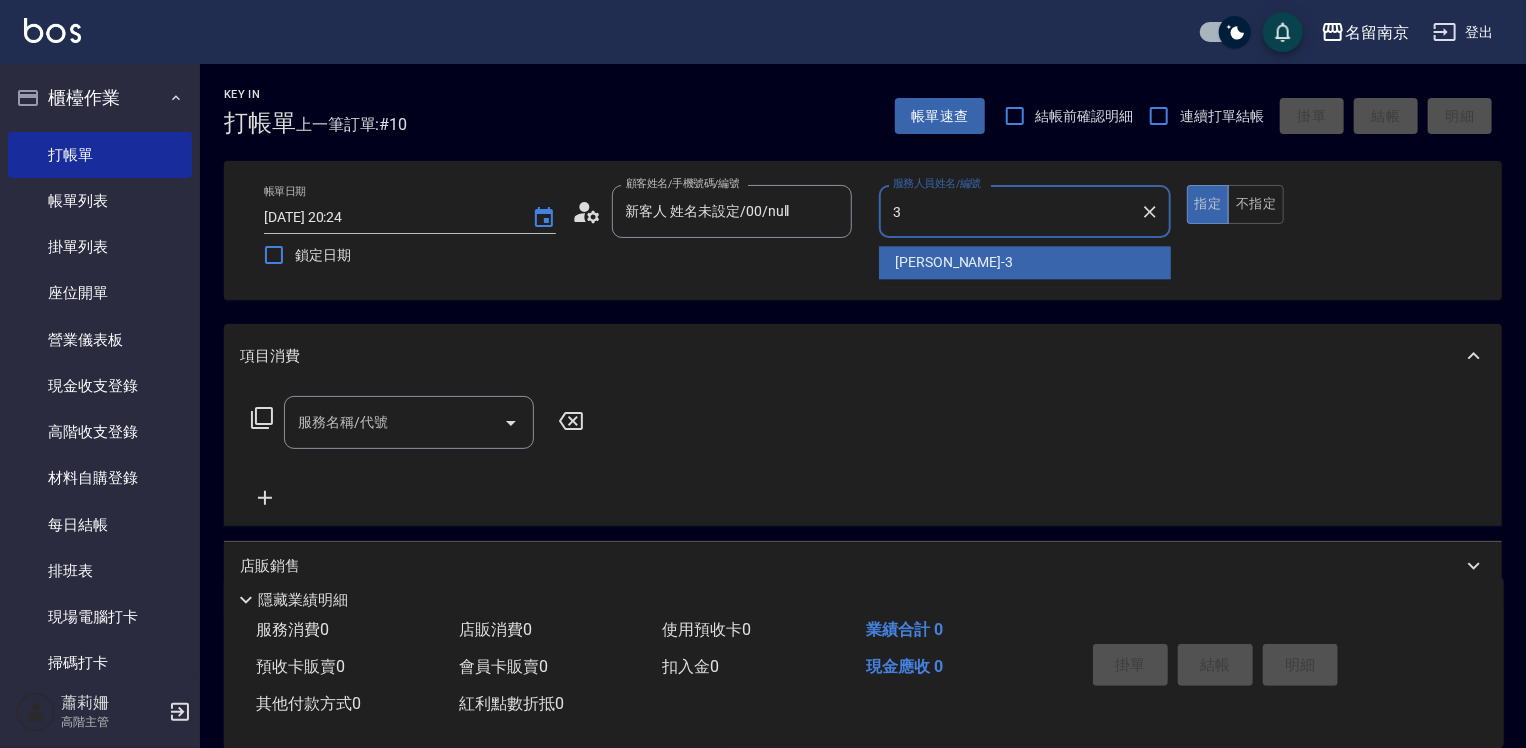 type on "[PERSON_NAME]-3" 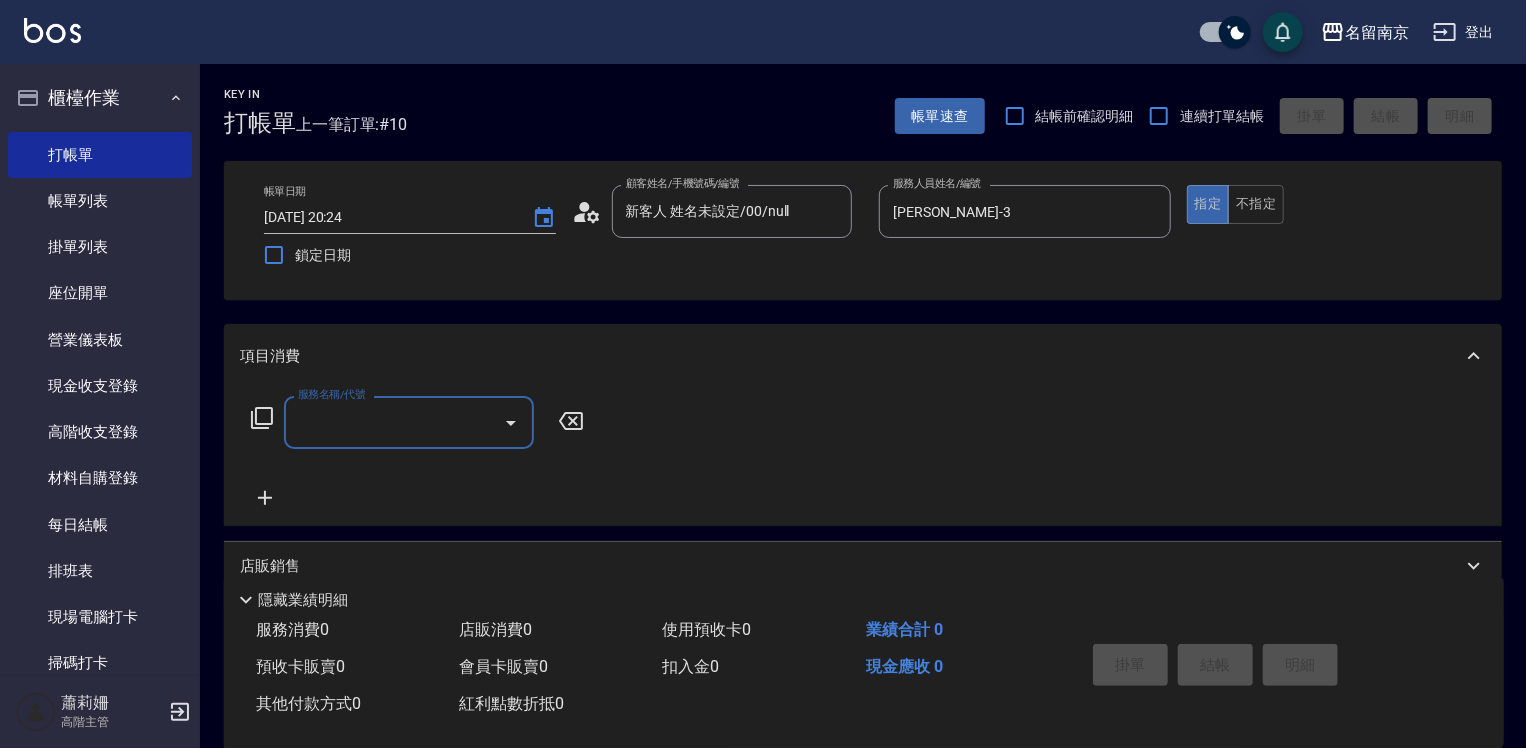 click on "服務名稱/代號" at bounding box center [409, 422] 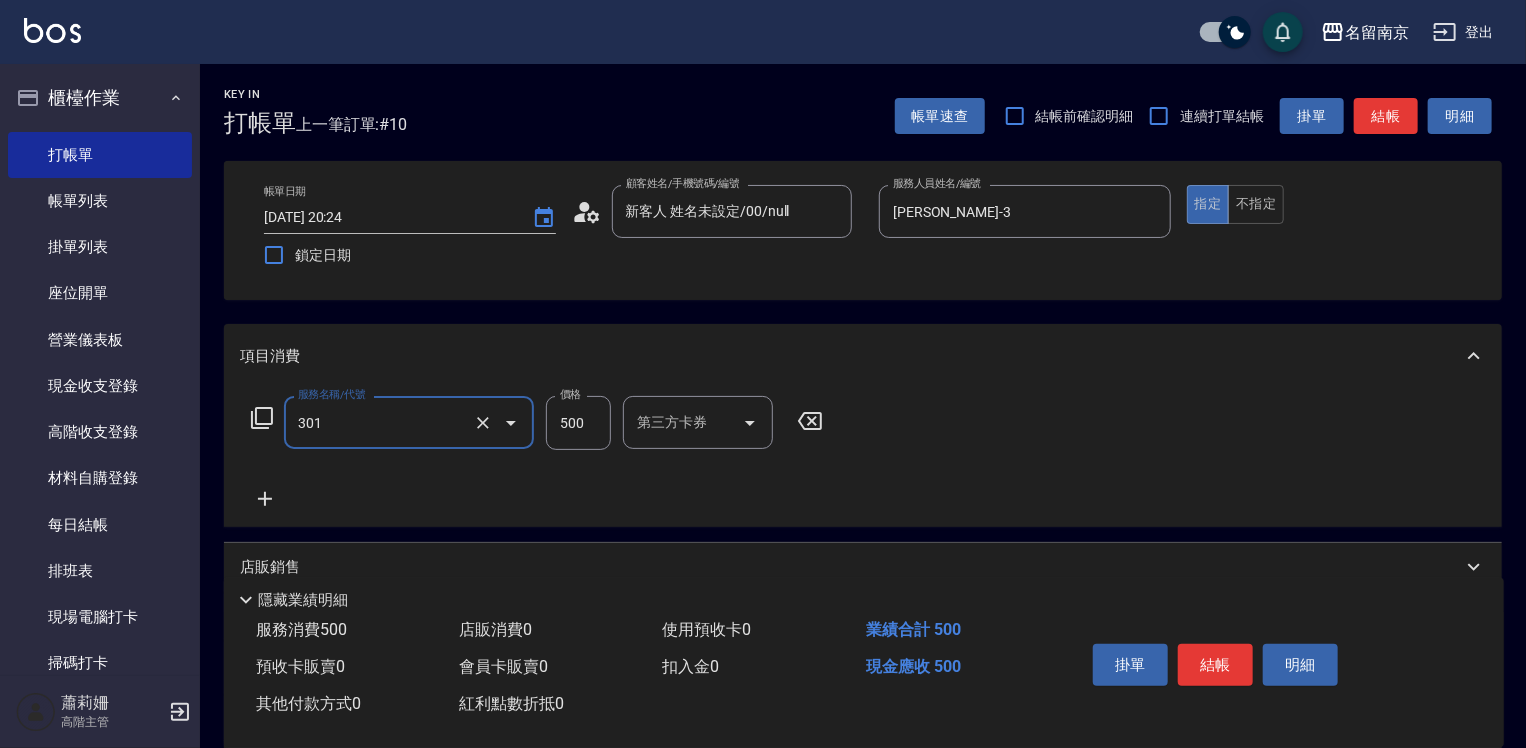 type on "剪髮(301)" 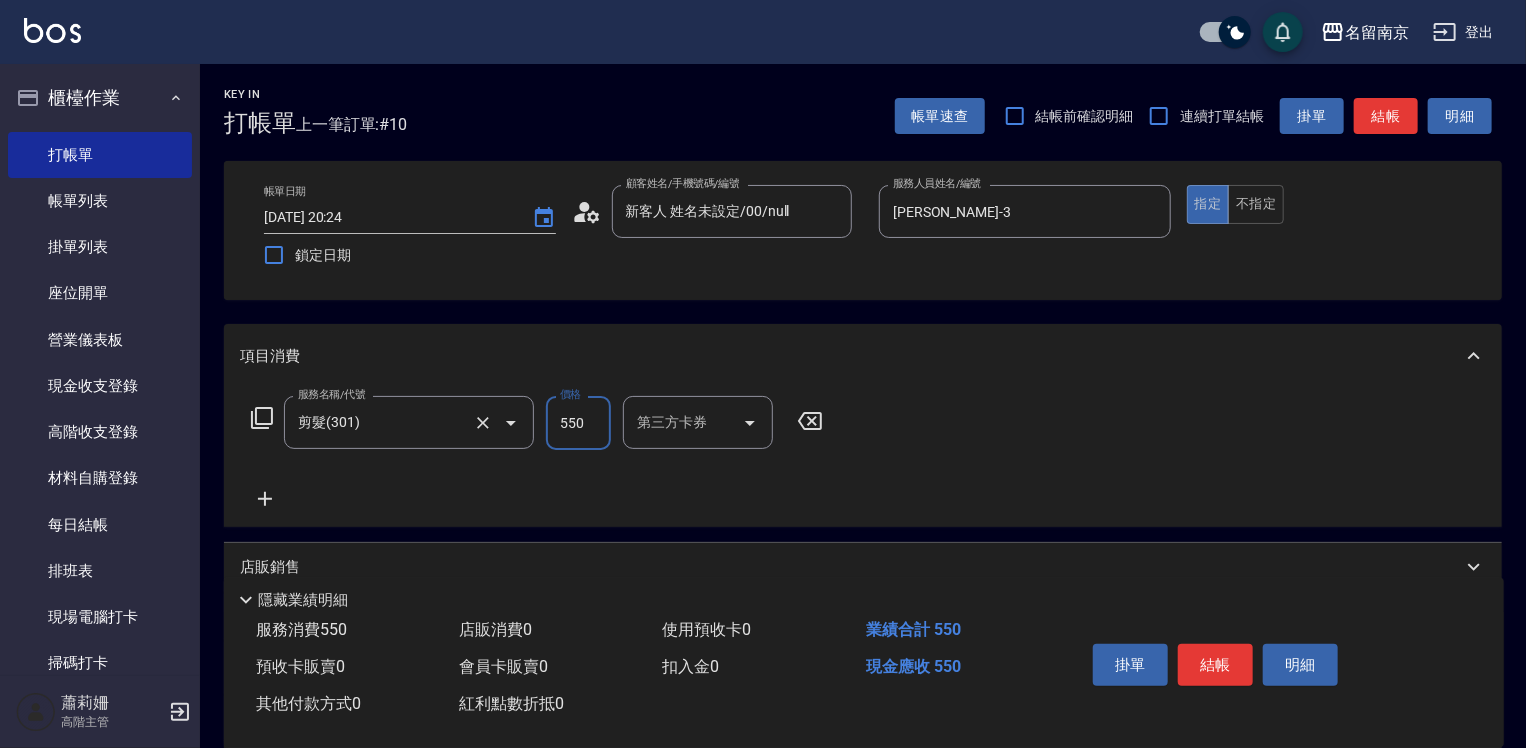 type on "550" 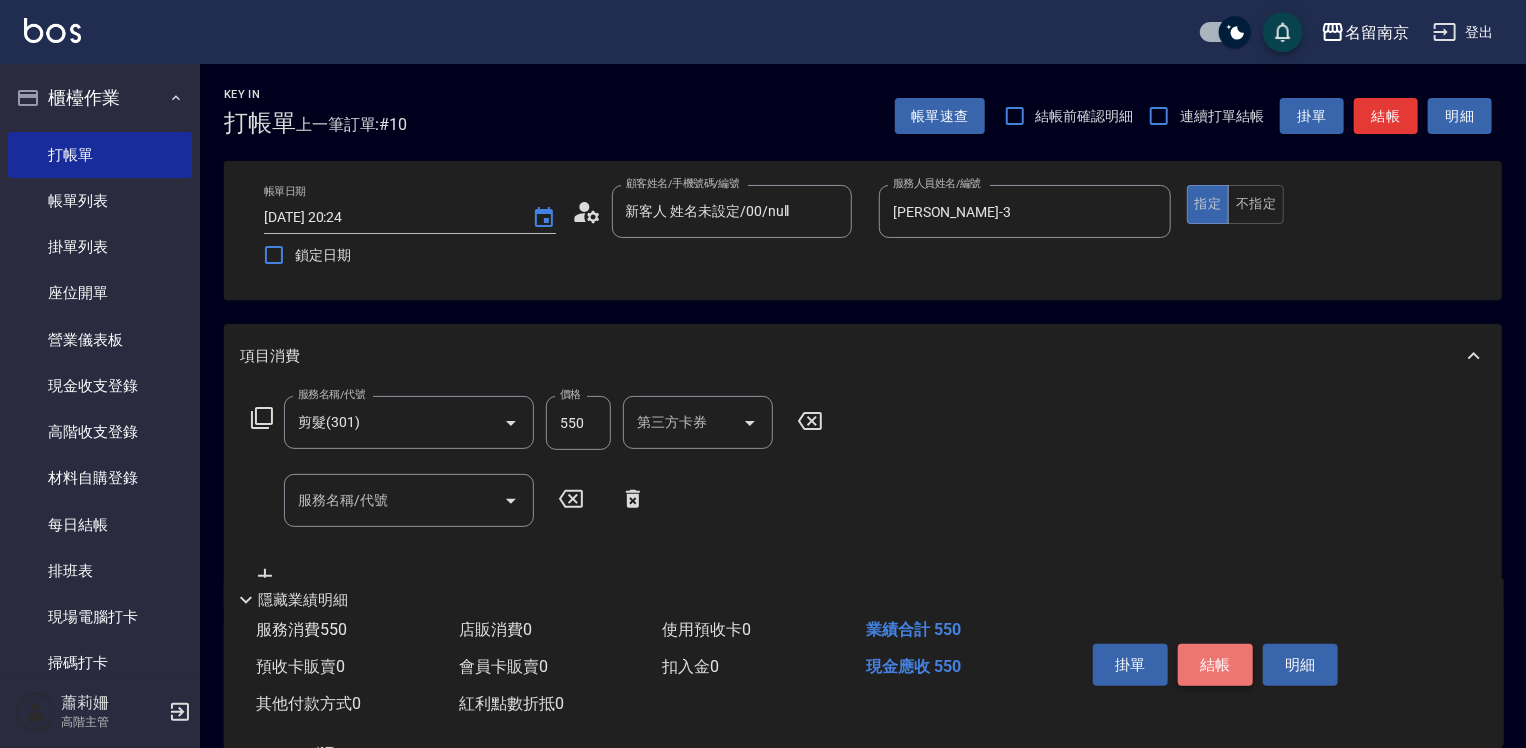 click on "結帳" at bounding box center (1215, 665) 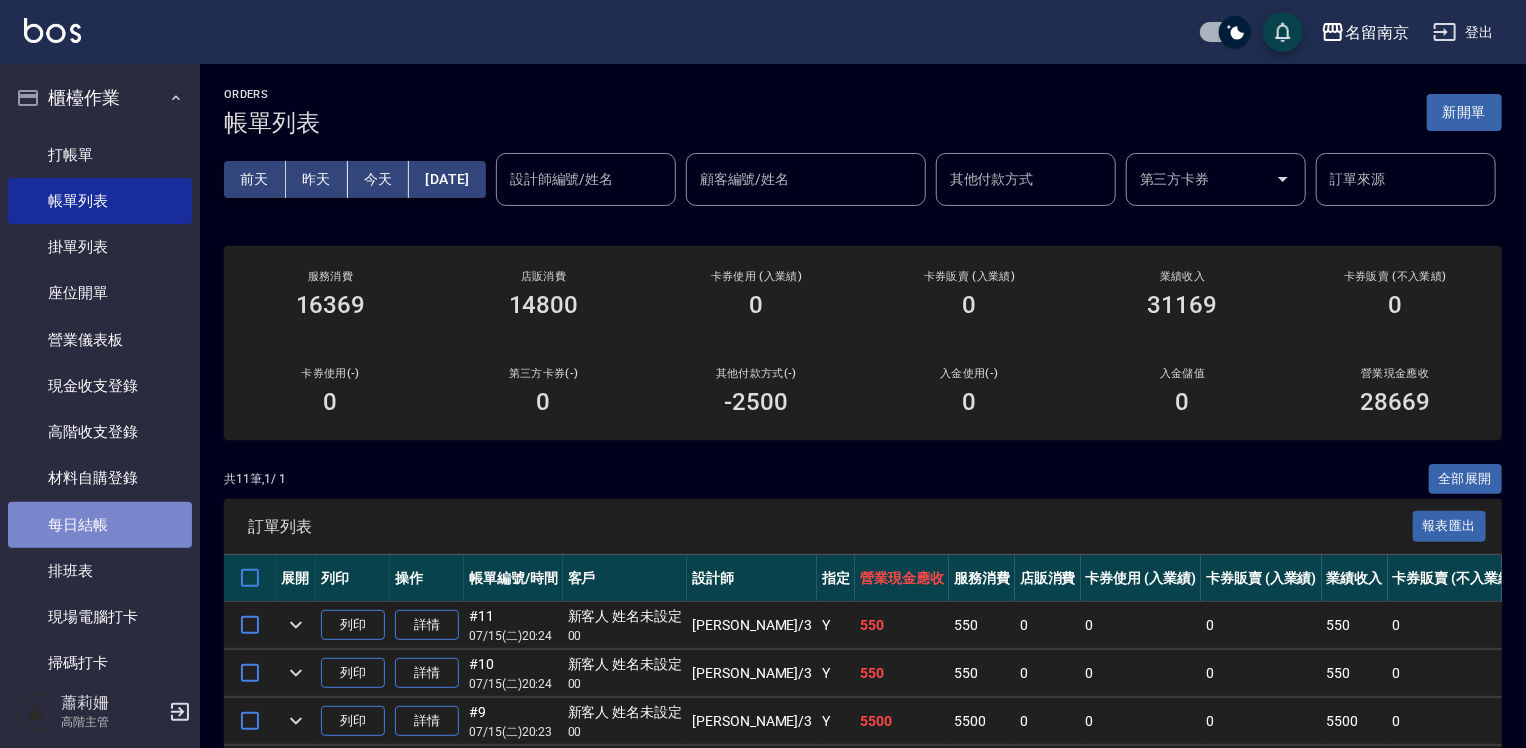 click on "每日結帳" at bounding box center [100, 525] 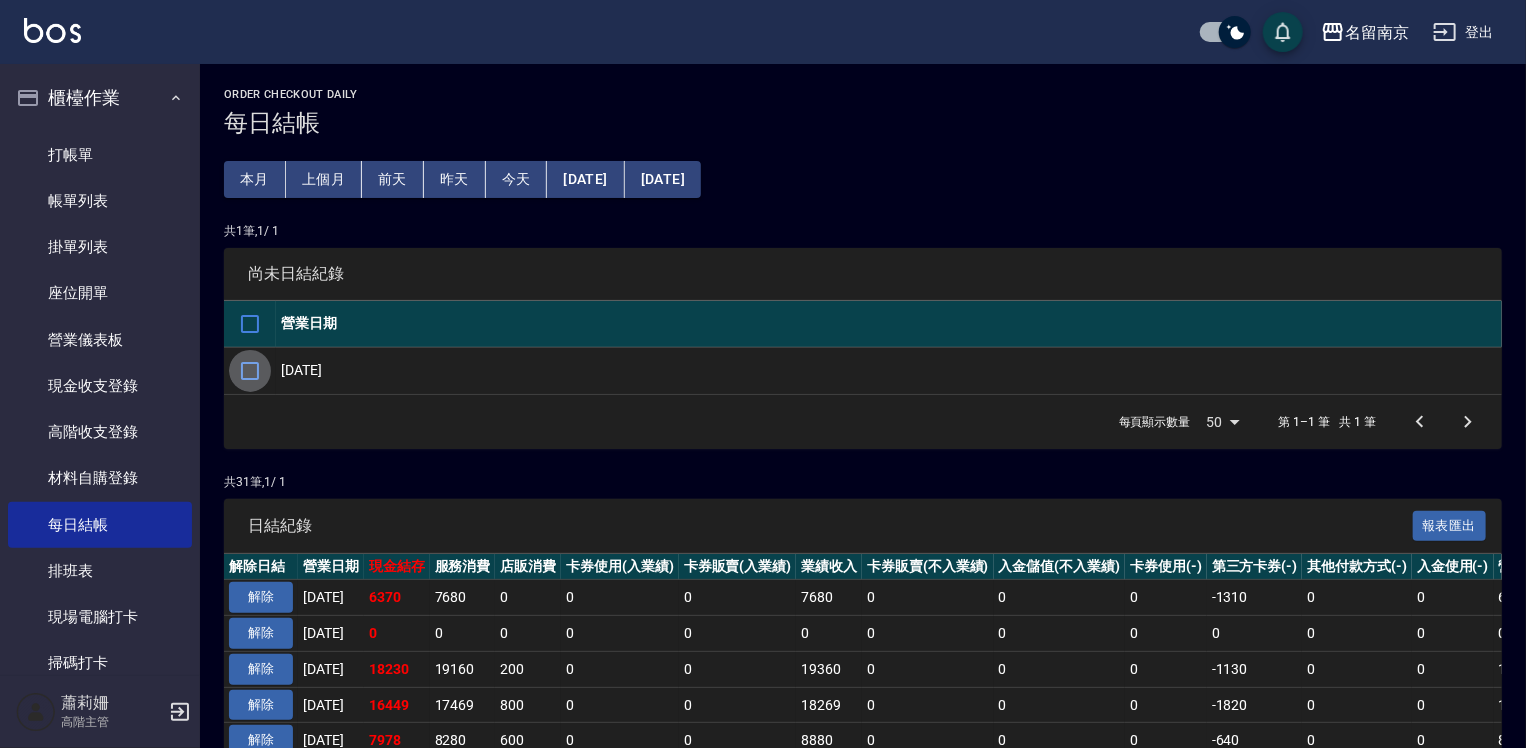 click at bounding box center [250, 371] 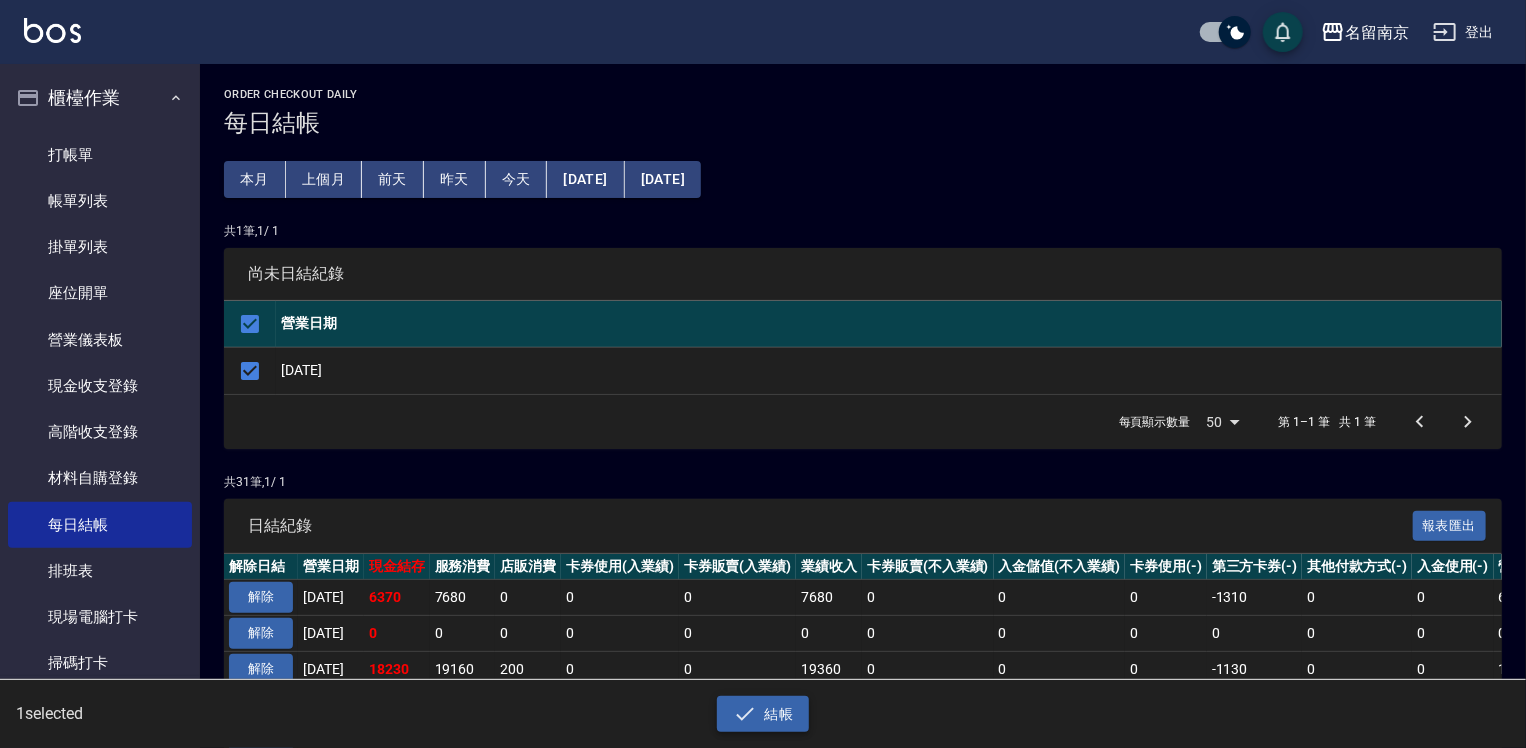 click on "結帳" at bounding box center (763, 714) 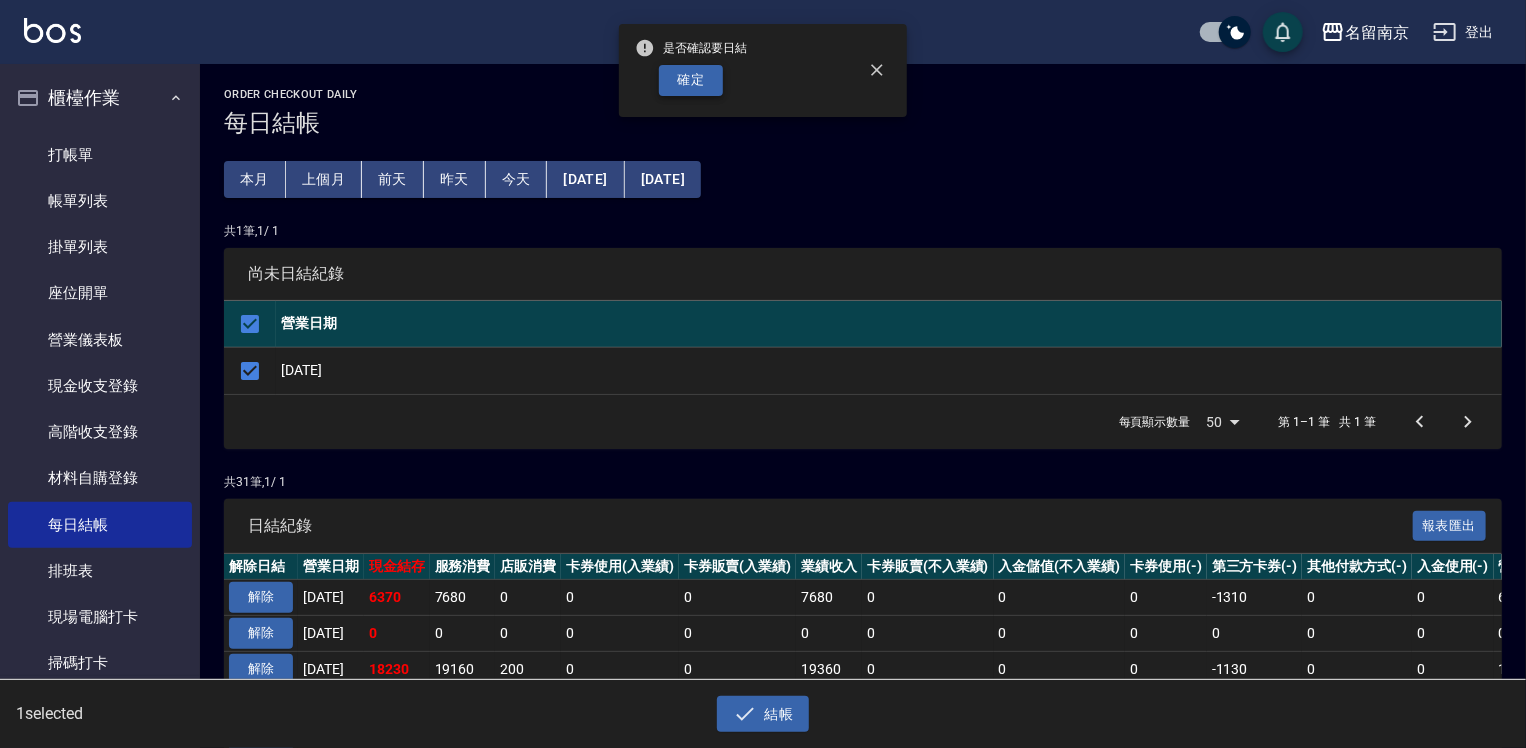 click on "確定" at bounding box center [691, 80] 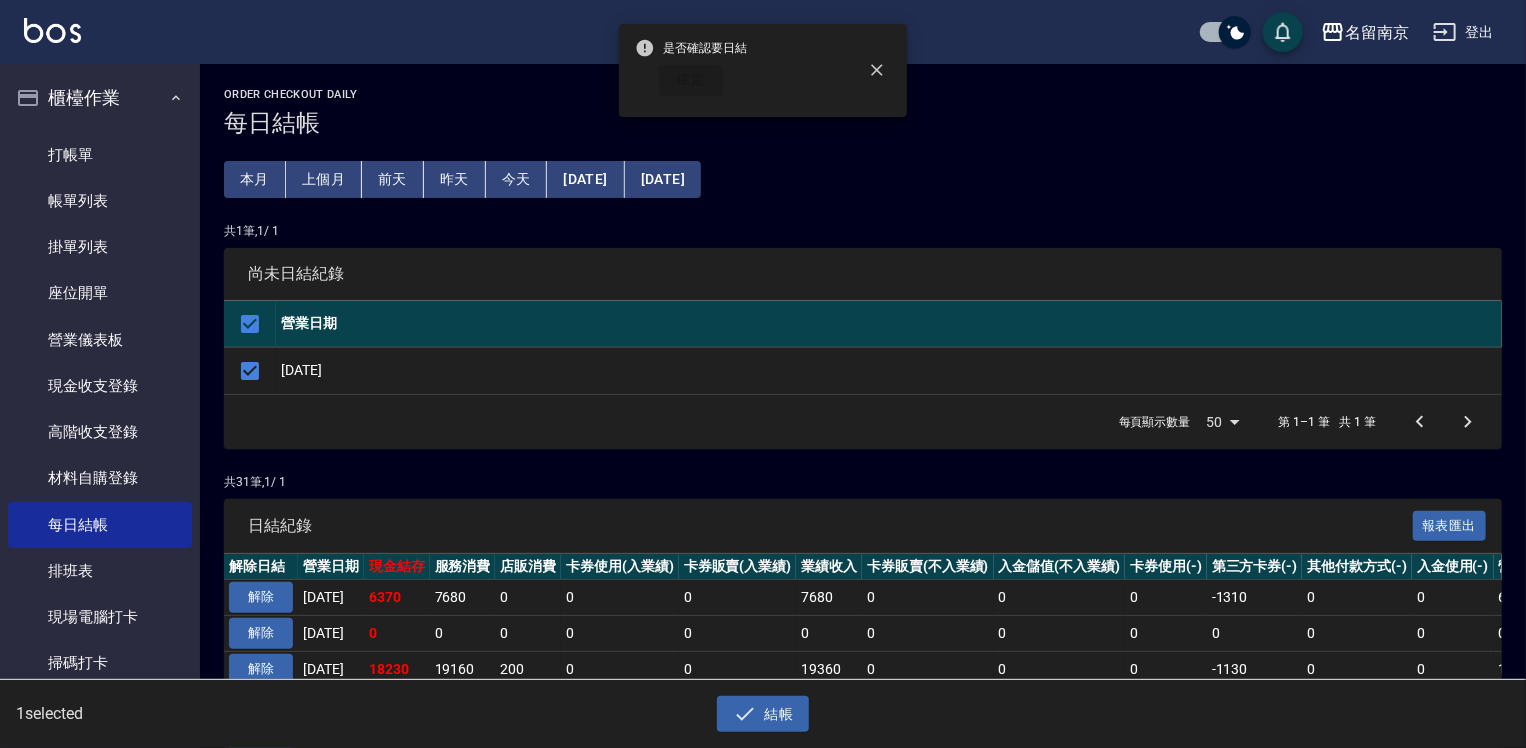 checkbox on "false" 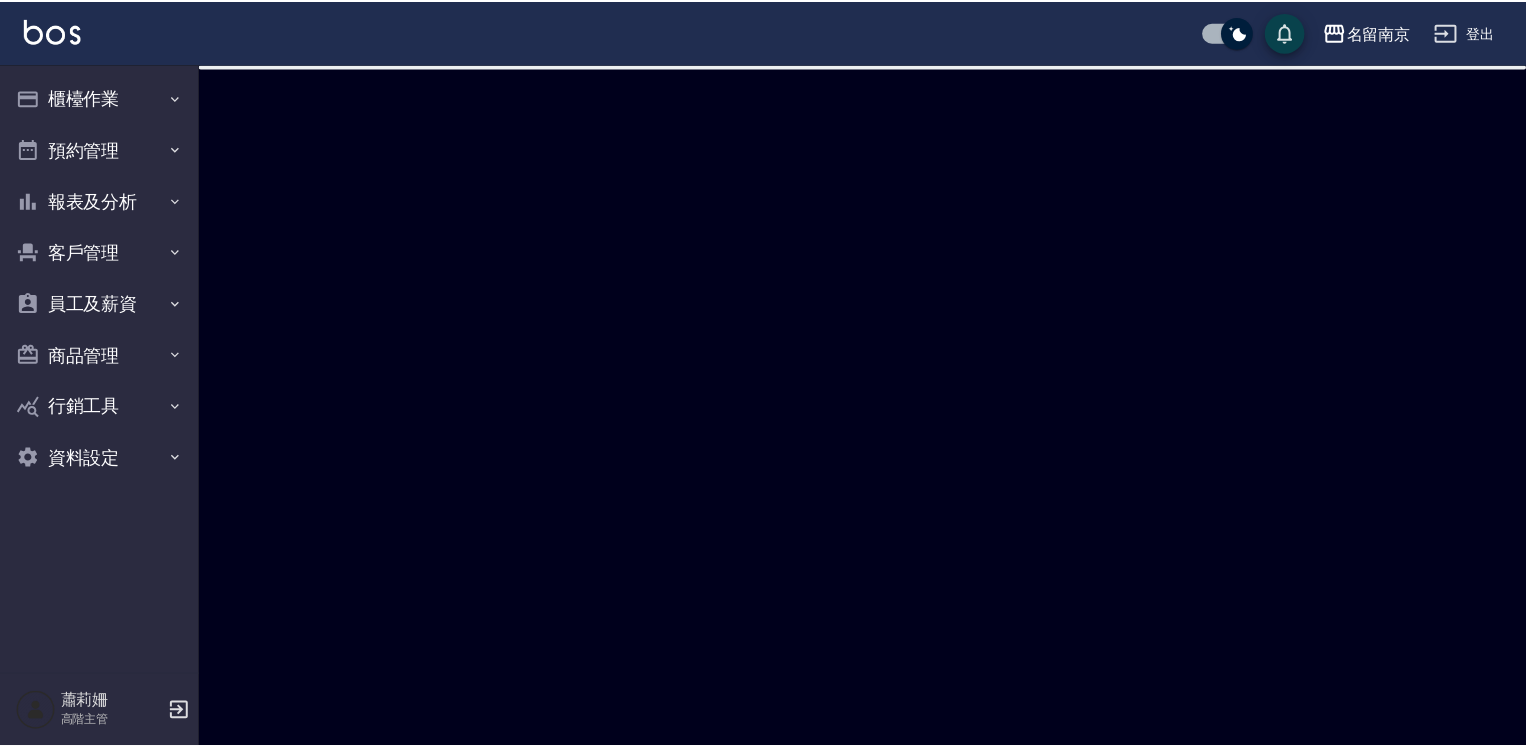scroll, scrollTop: 0, scrollLeft: 0, axis: both 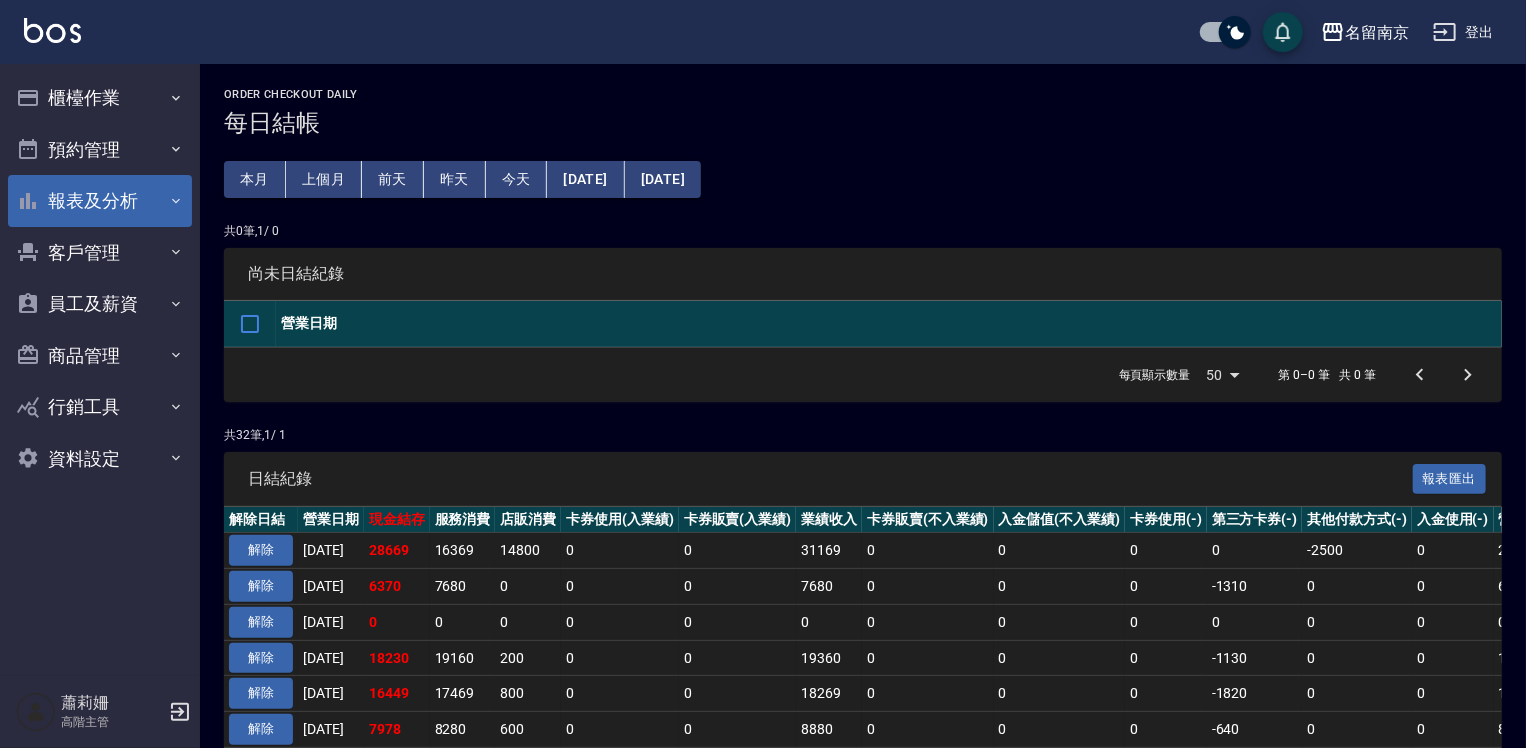 click on "報表及分析" at bounding box center [100, 201] 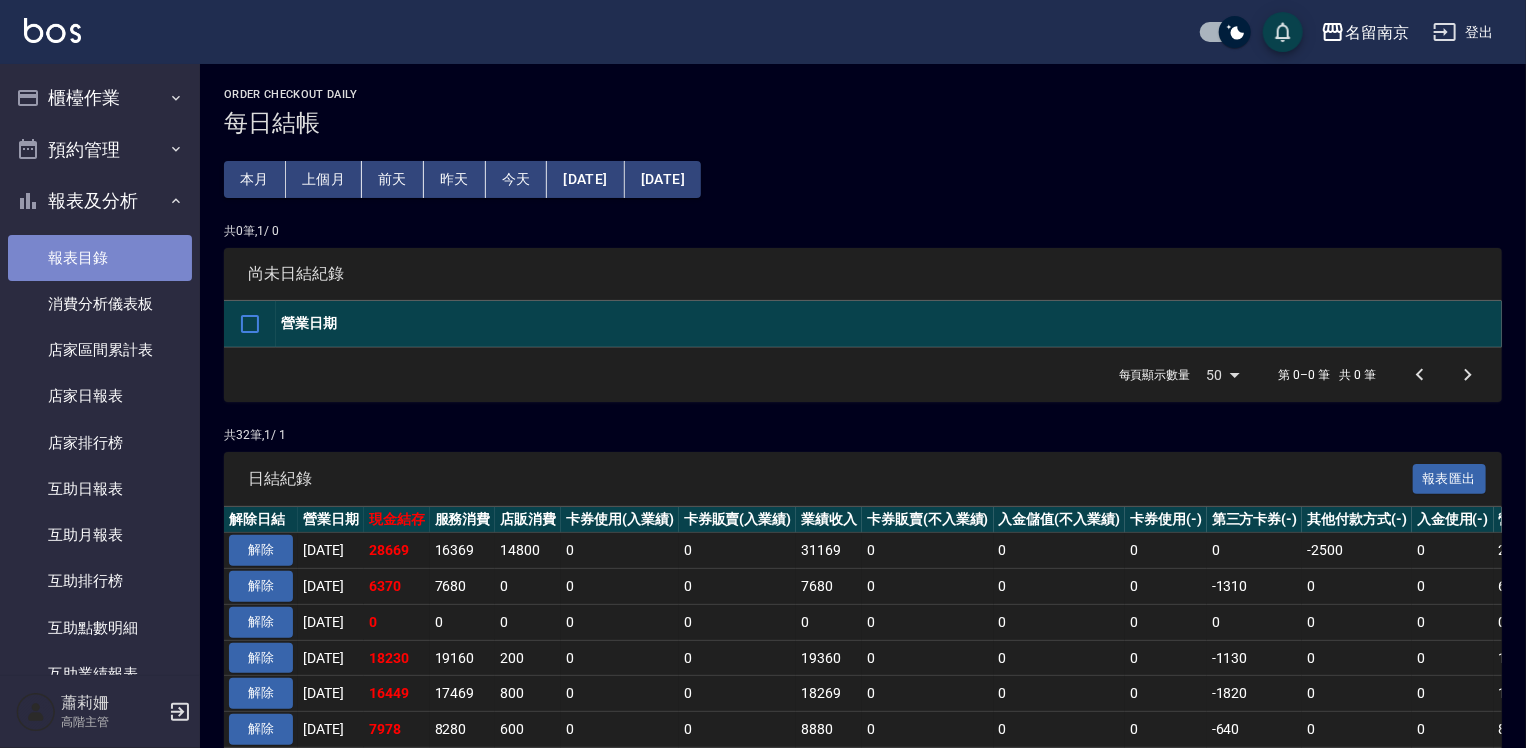 click on "報表目錄" at bounding box center [100, 258] 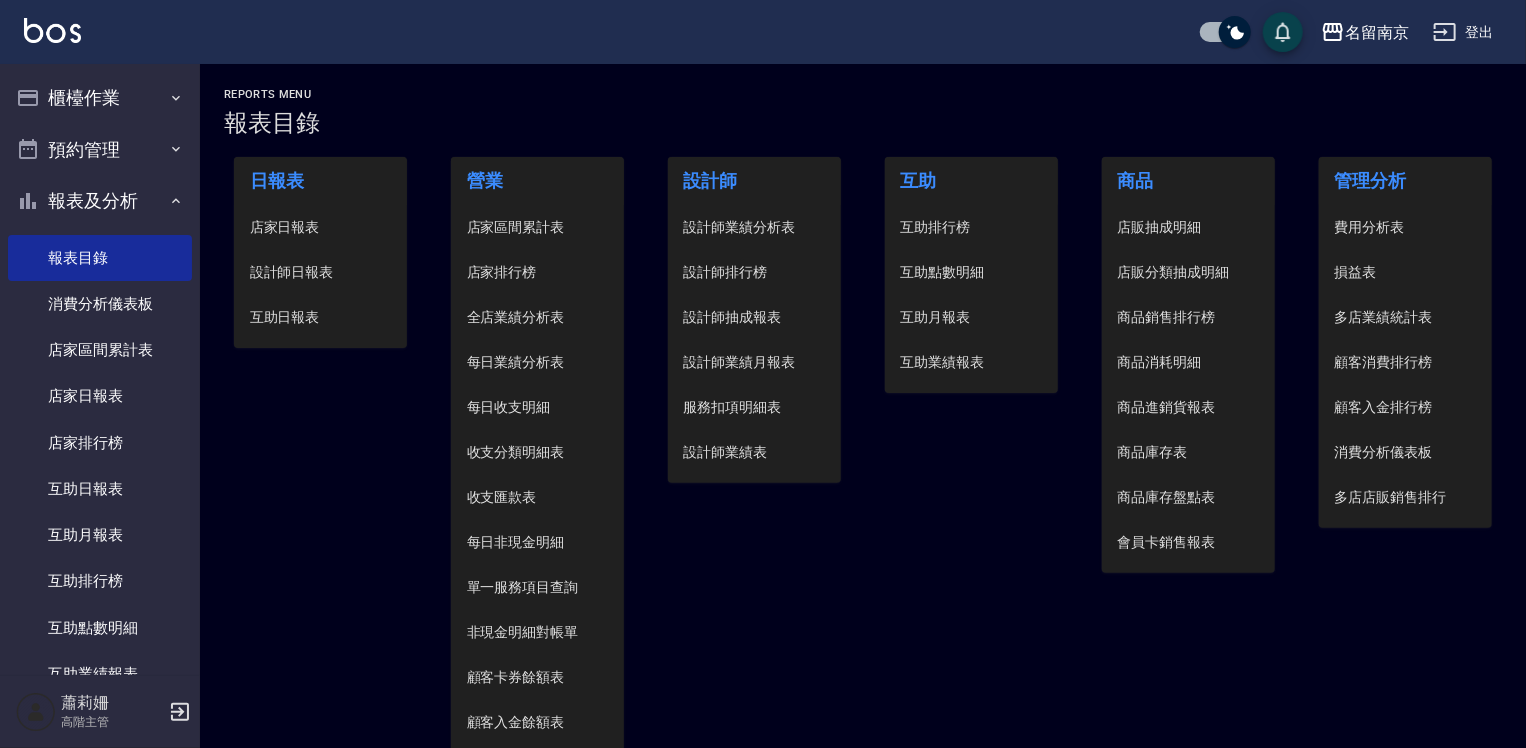 click on "設計師日報表" at bounding box center (321, 272) 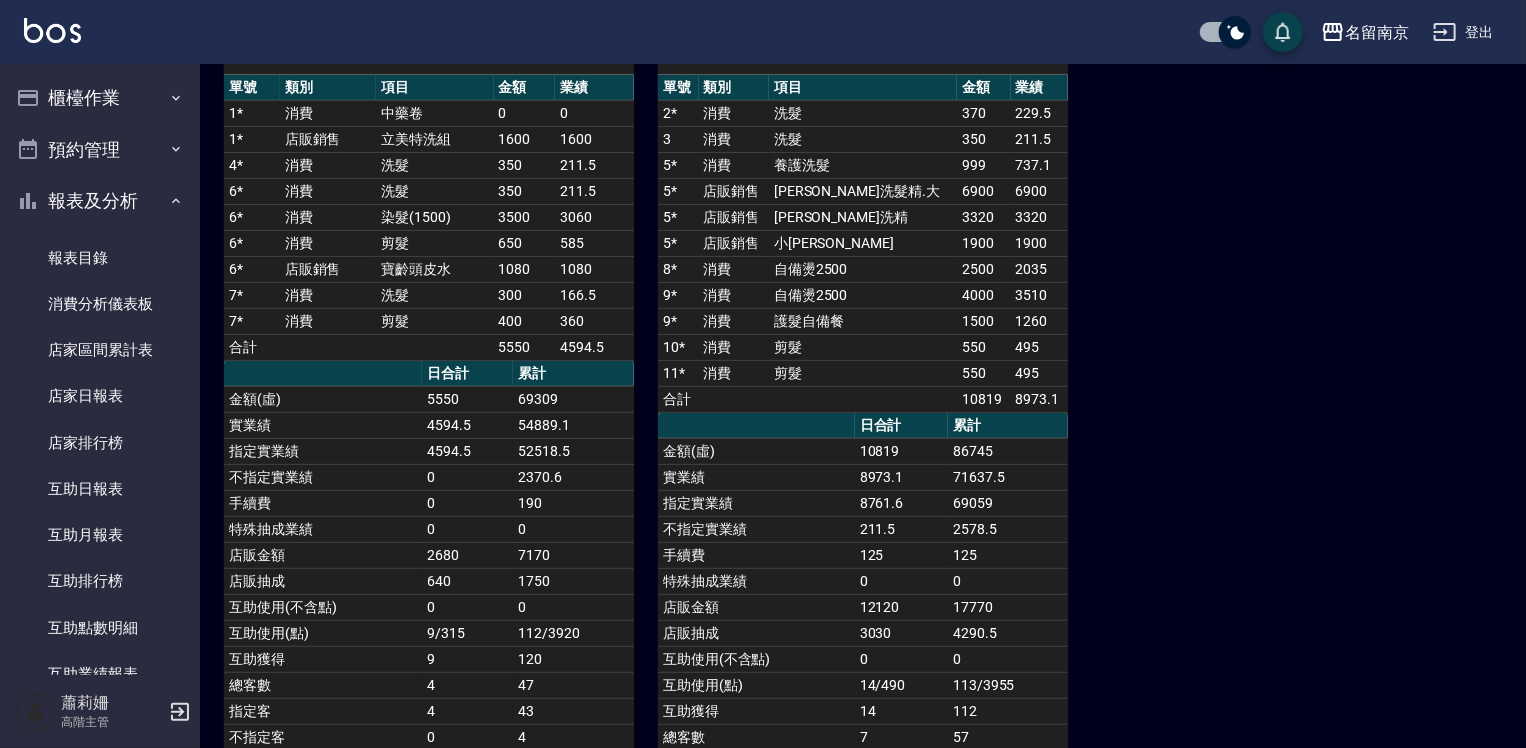 scroll, scrollTop: 0, scrollLeft: 0, axis: both 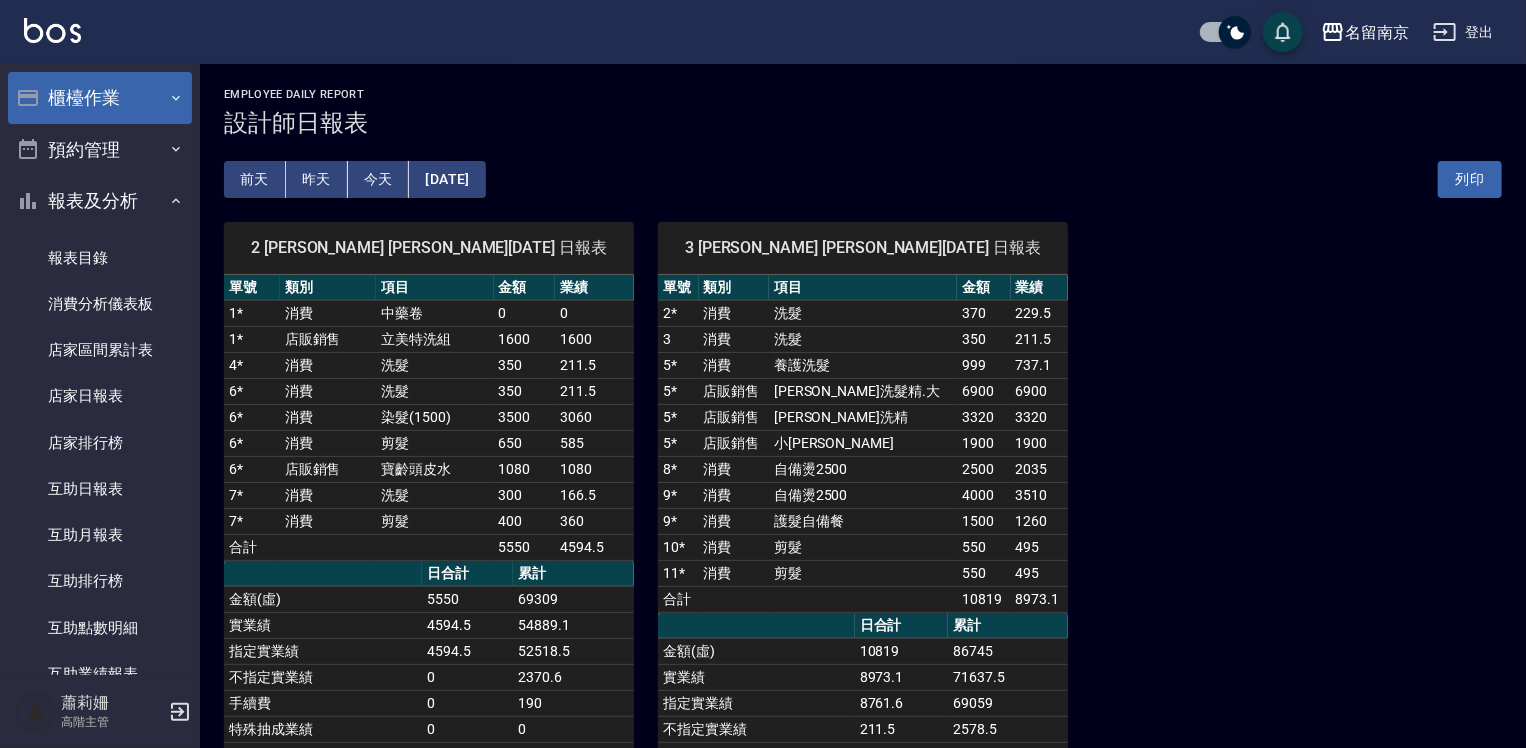 click on "櫃檯作業" at bounding box center [100, 98] 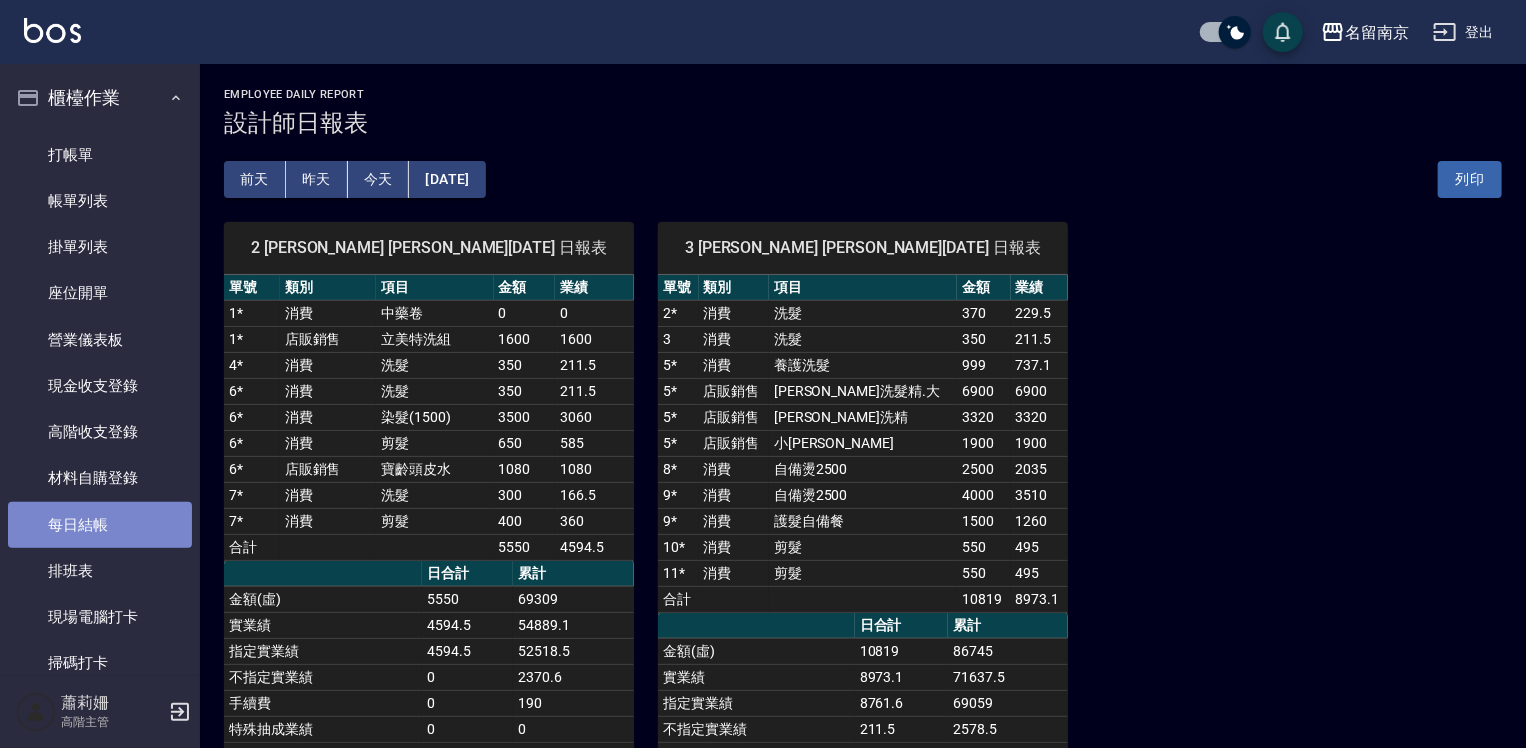 click on "每日結帳" at bounding box center (100, 525) 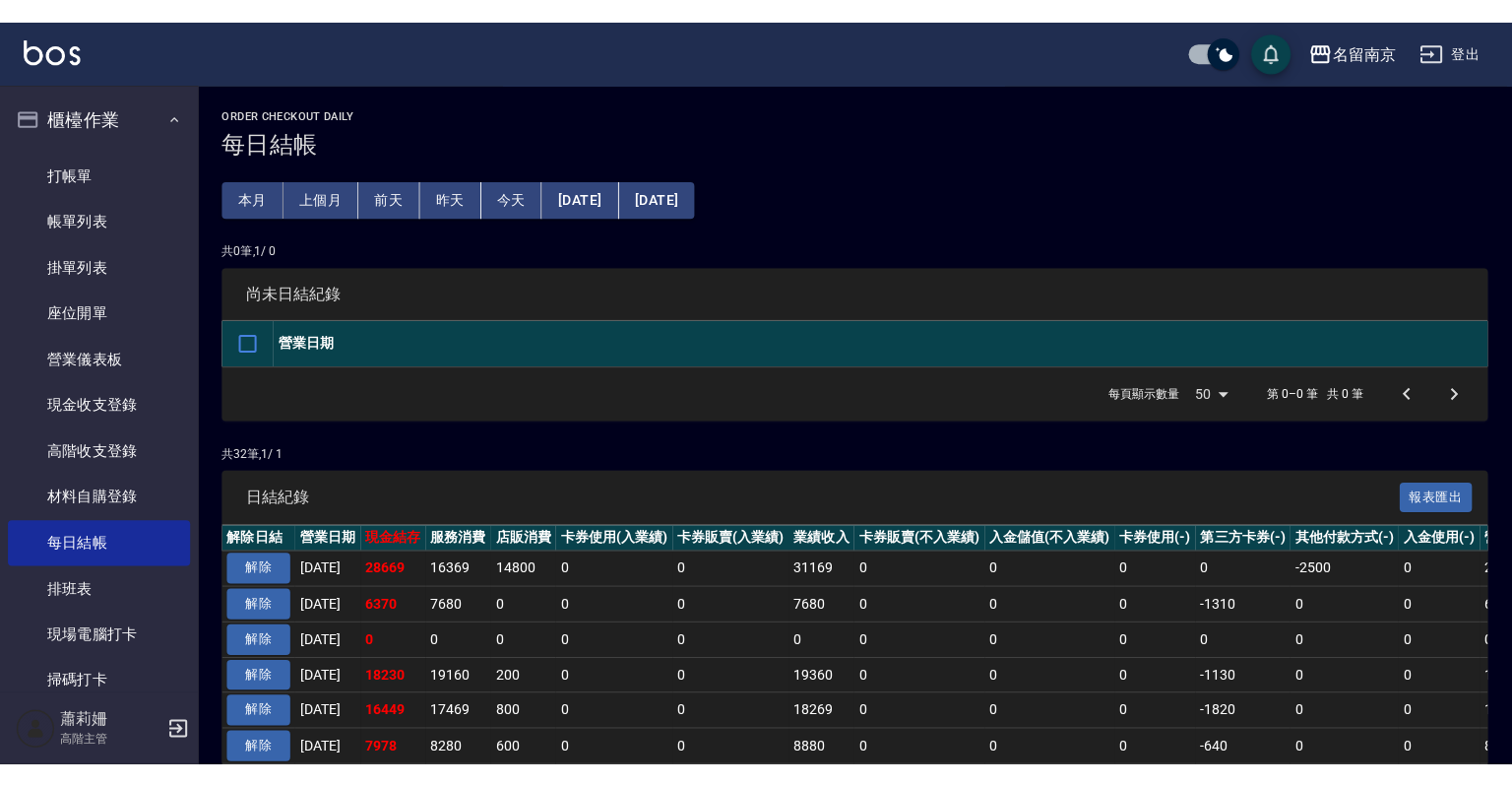 scroll, scrollTop: 295, scrollLeft: 0, axis: vertical 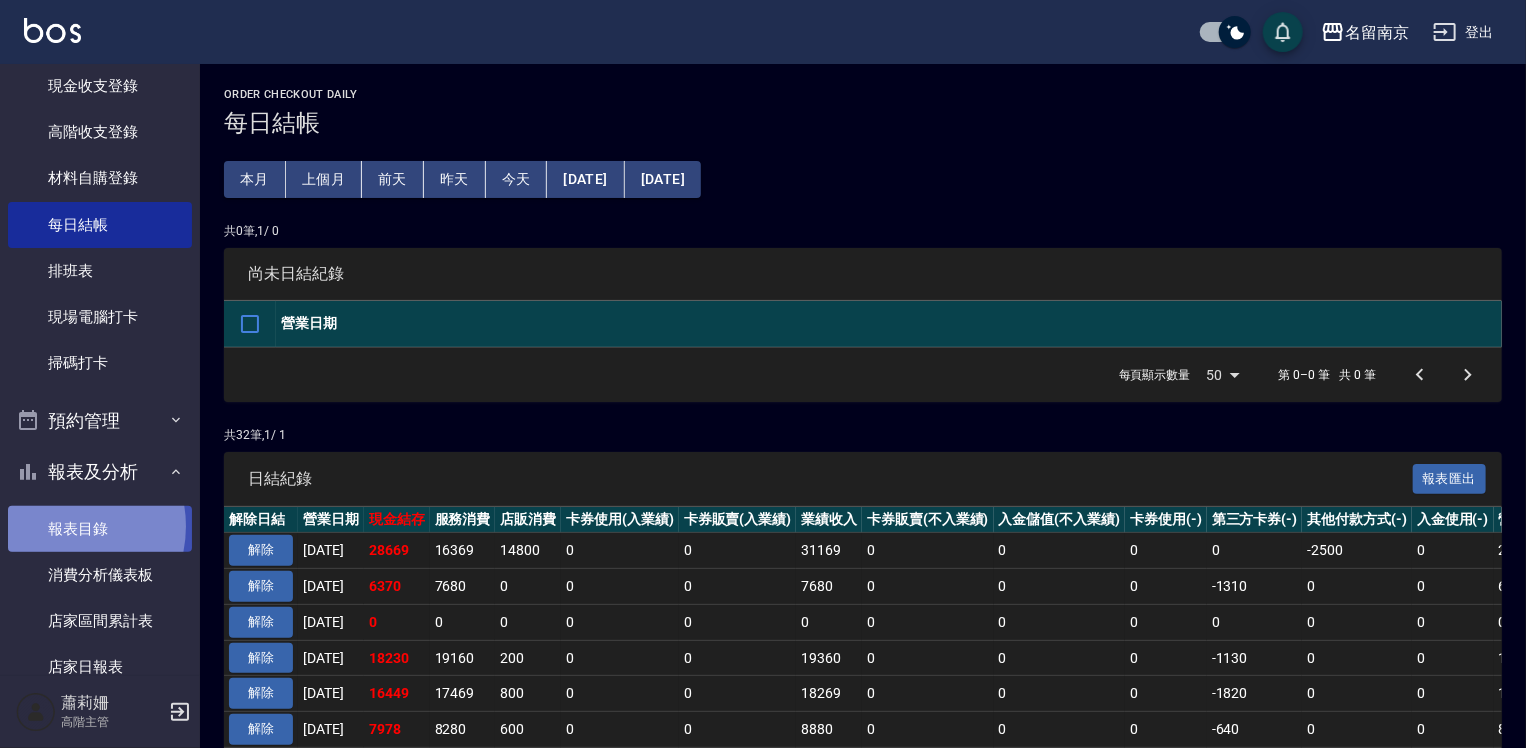 click on "報表目錄" at bounding box center [100, 529] 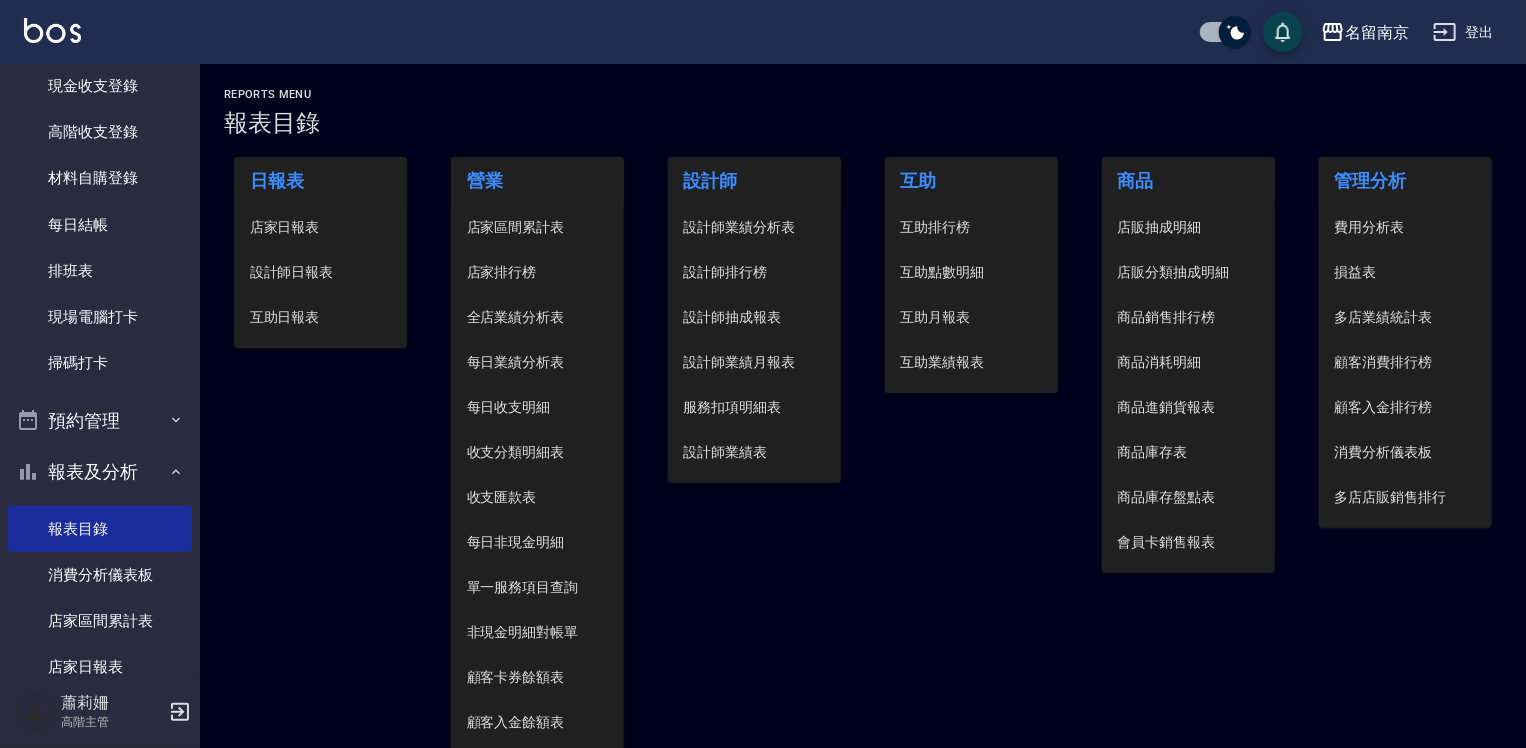 click on "店家日報表" at bounding box center [321, 227] 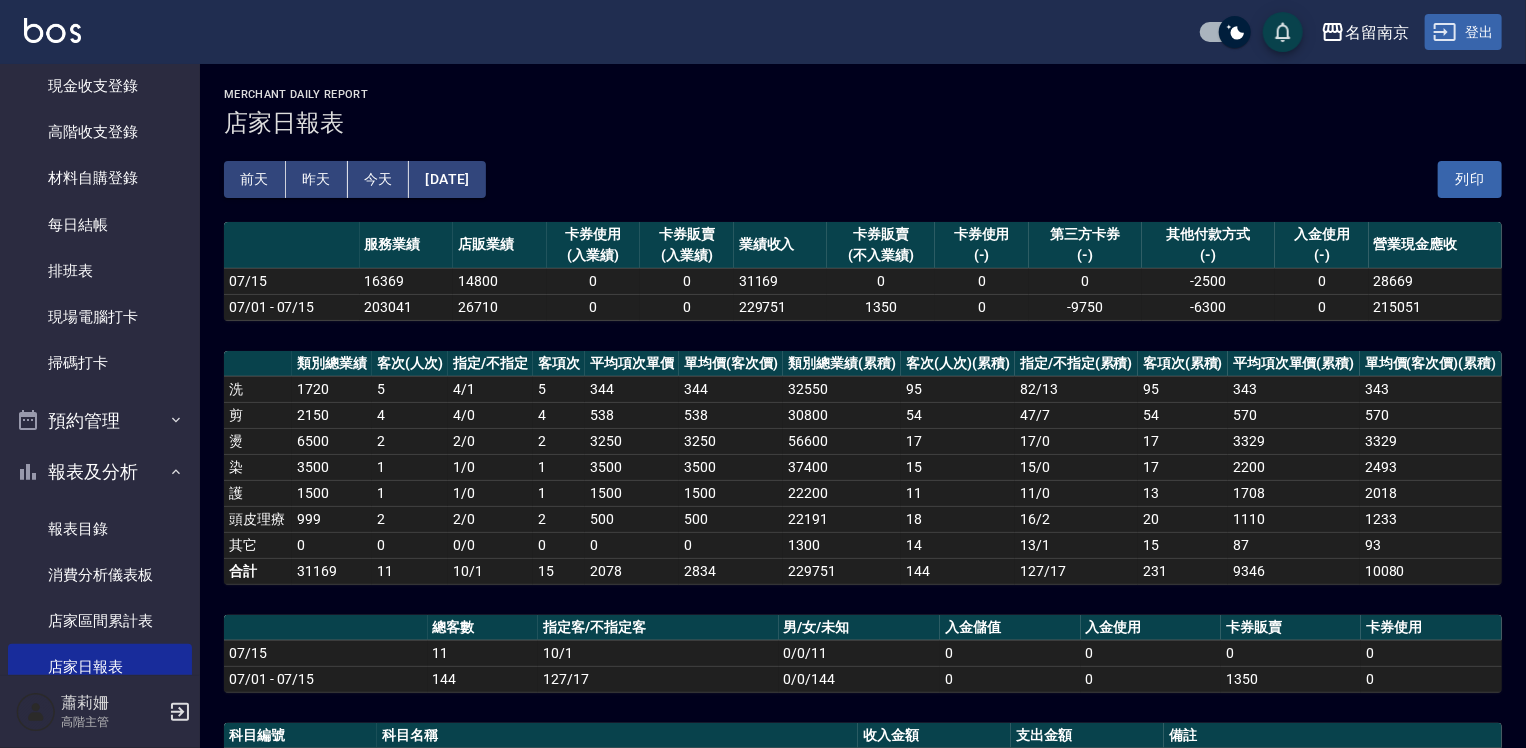 click on "登出" at bounding box center (1463, 32) 